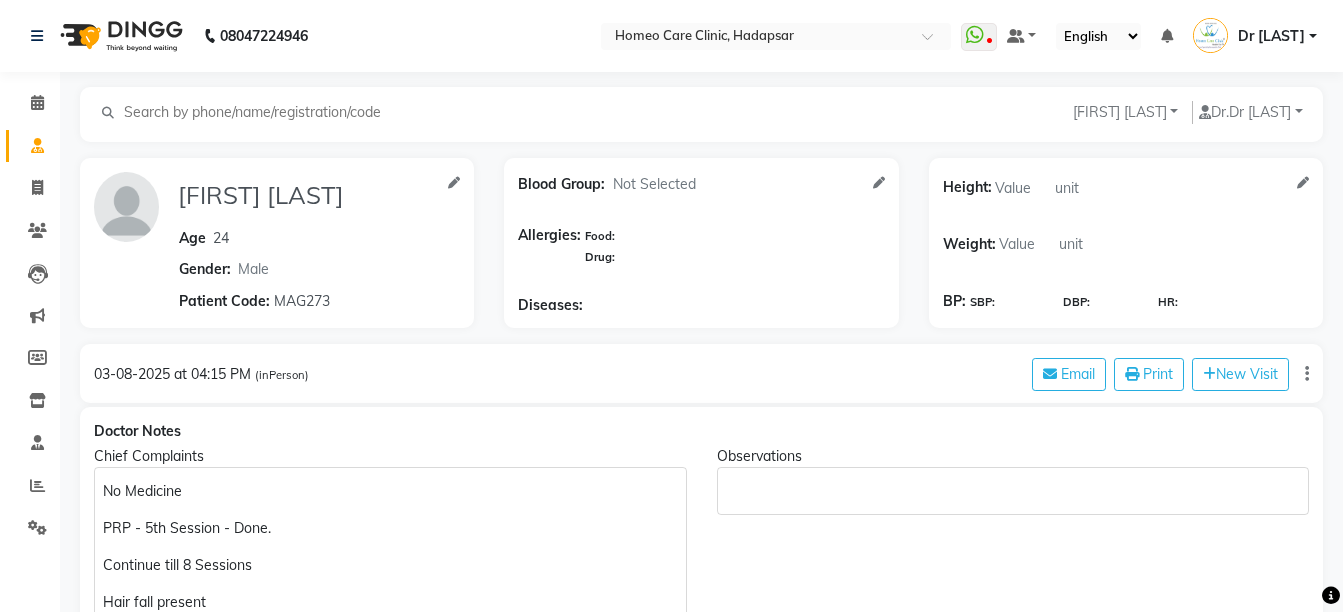 select on "male" 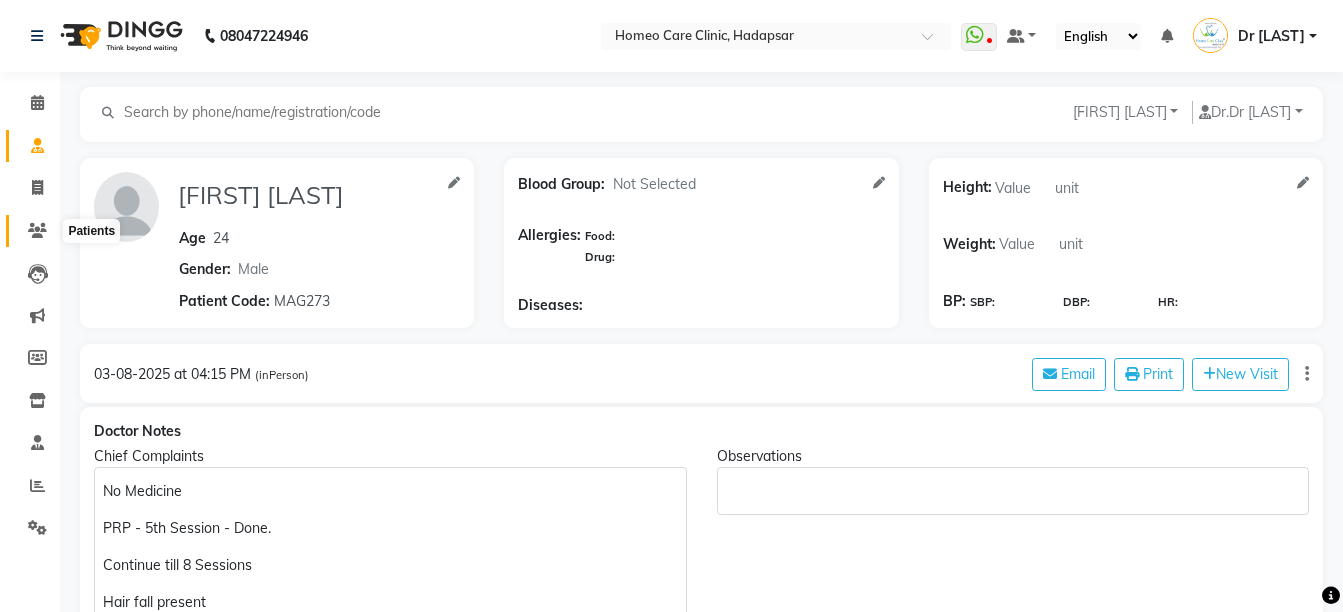 click 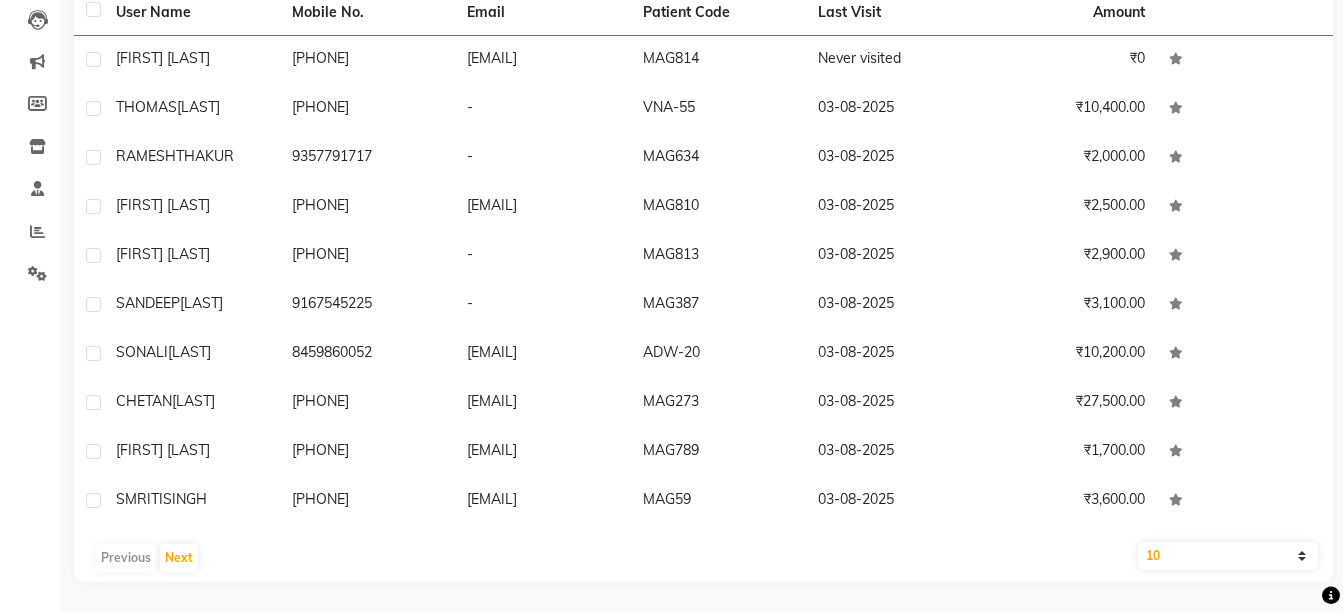 scroll, scrollTop: 259, scrollLeft: 0, axis: vertical 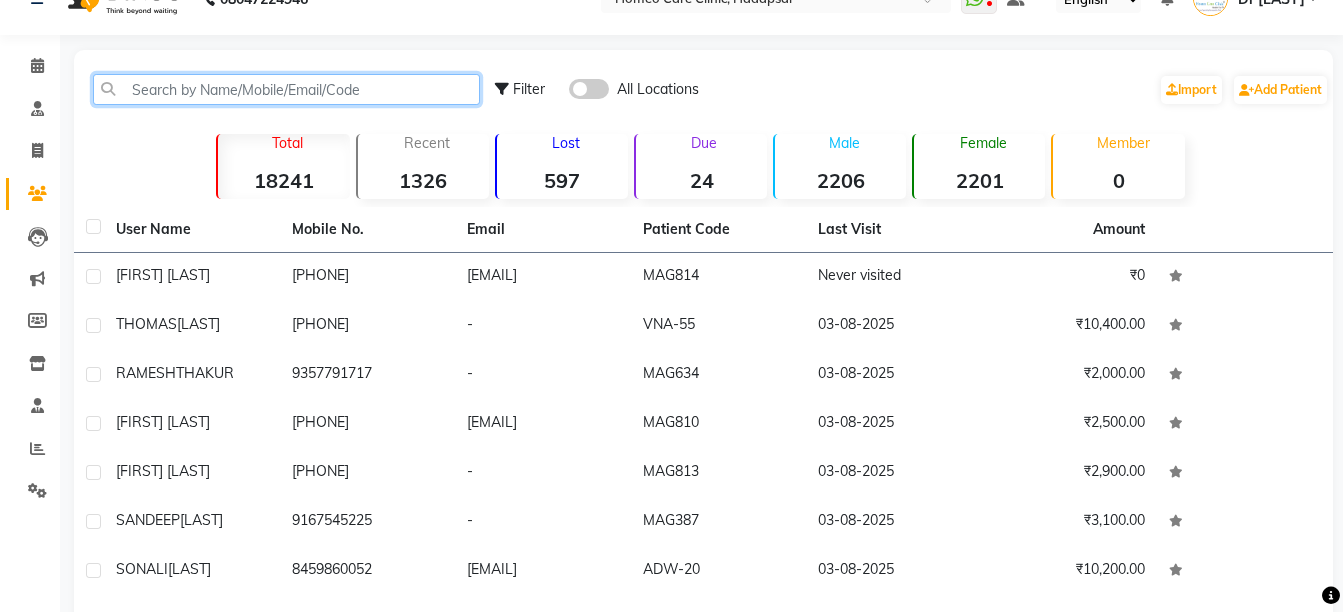 click 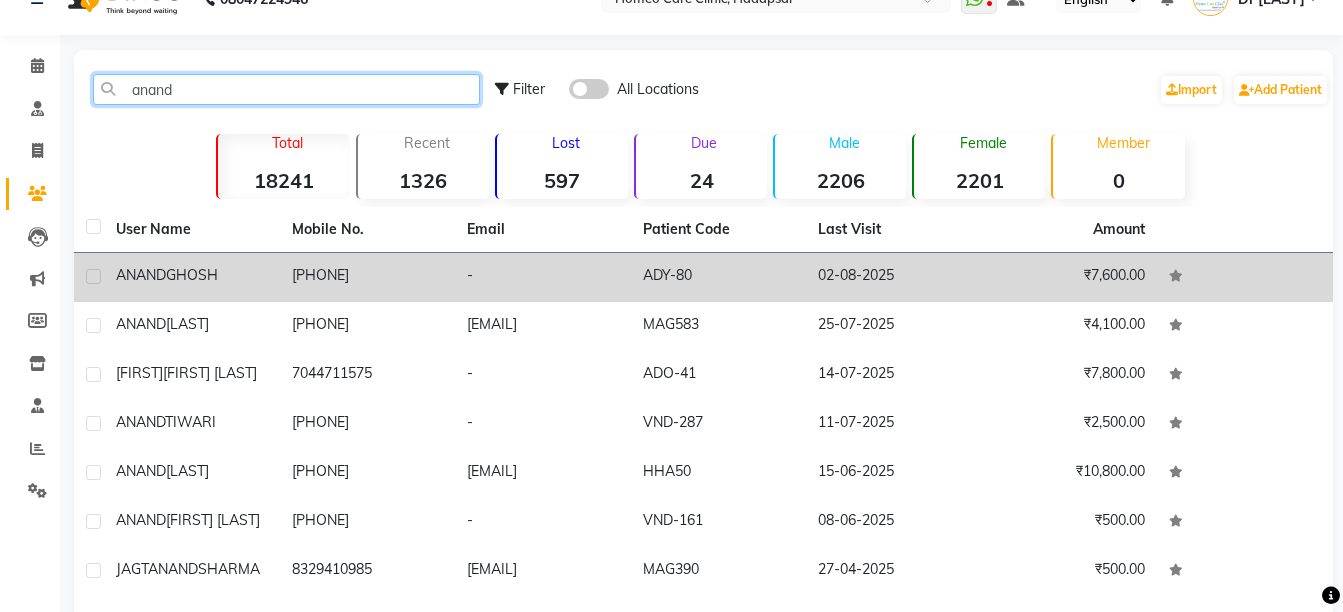 type on "anand" 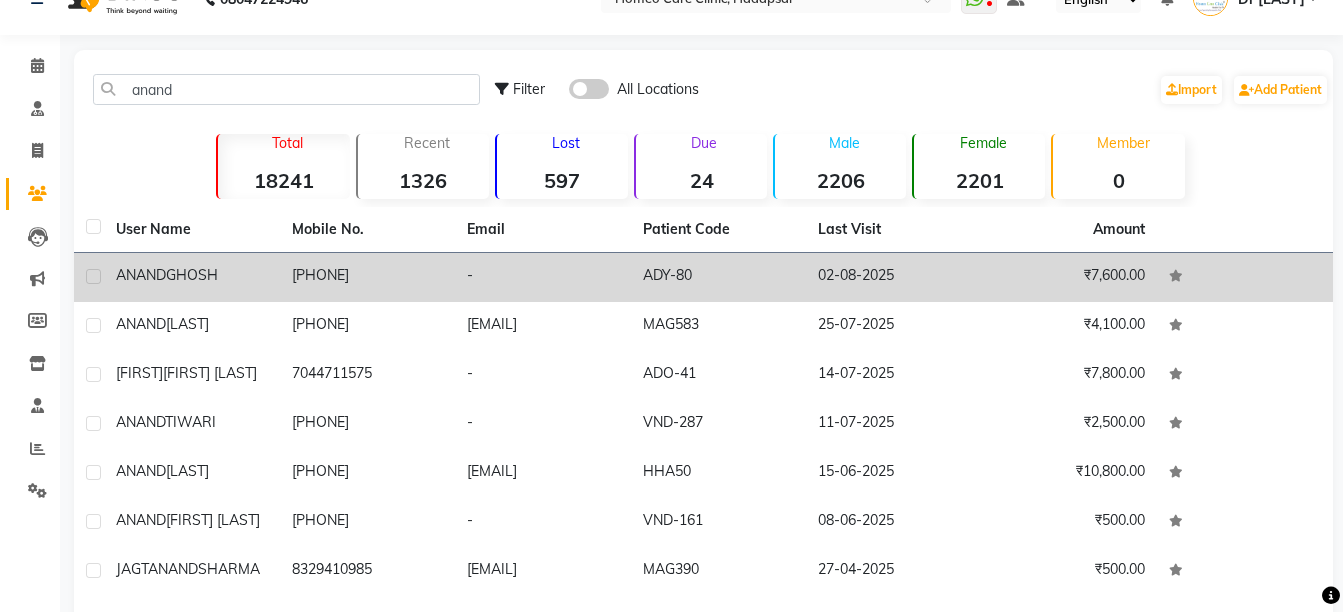 click on "[PHONE]" 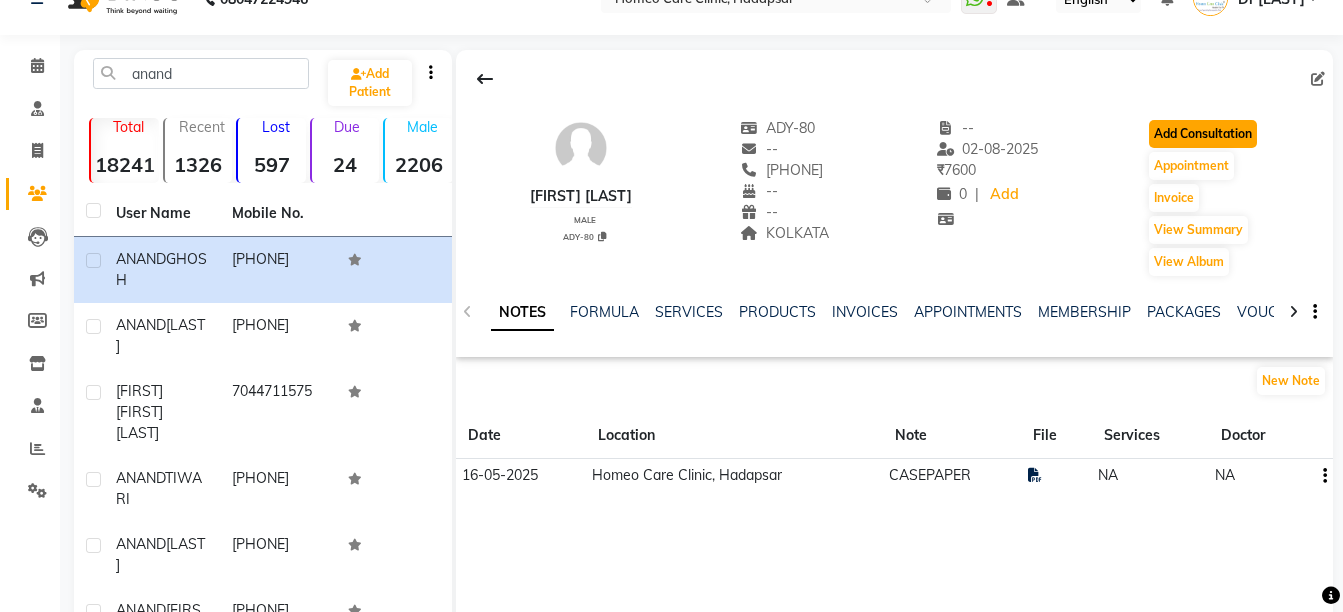 click on "Add Consultation" 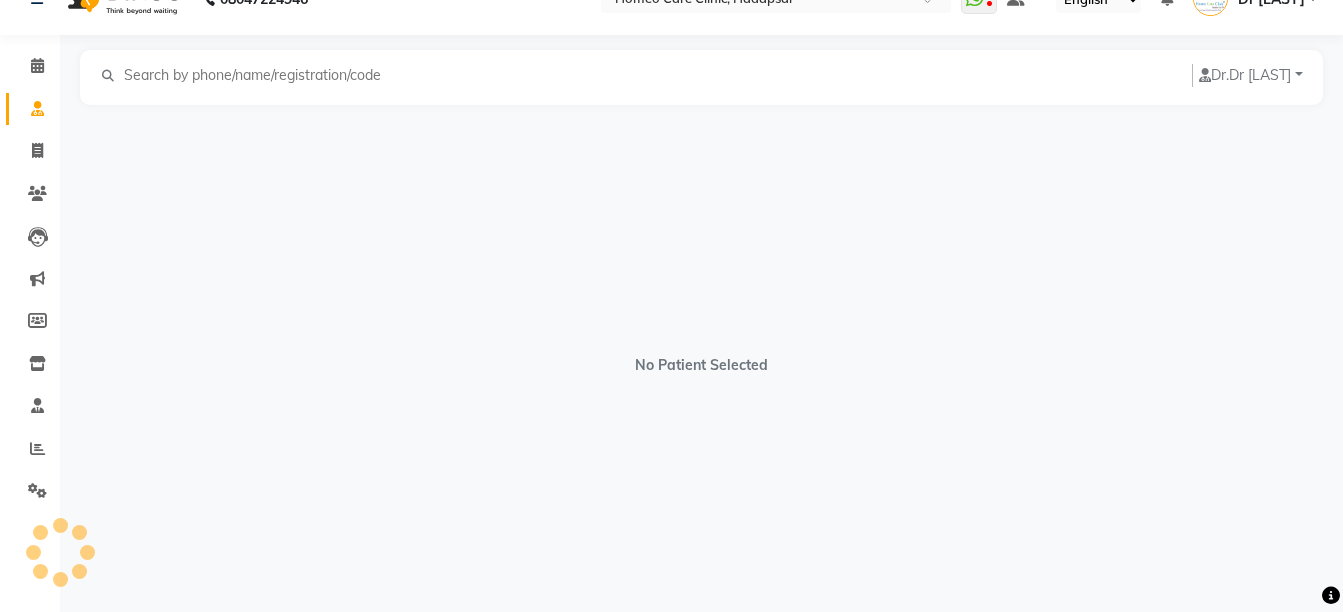 scroll, scrollTop: 0, scrollLeft: 0, axis: both 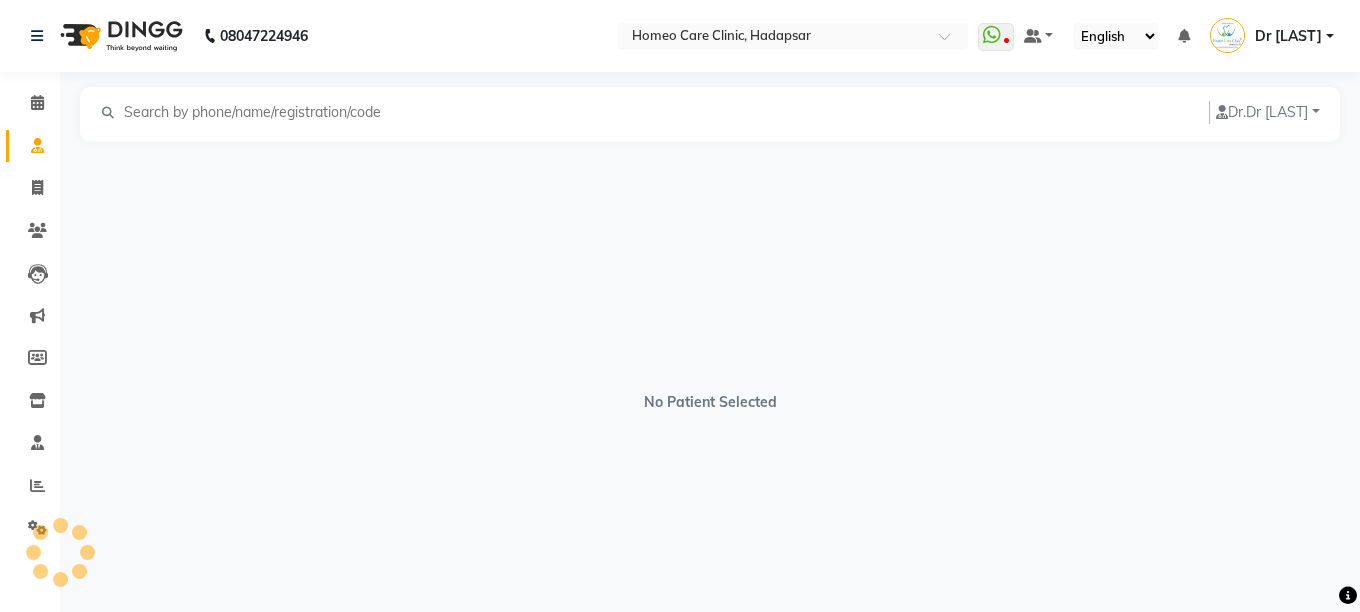 select on "male" 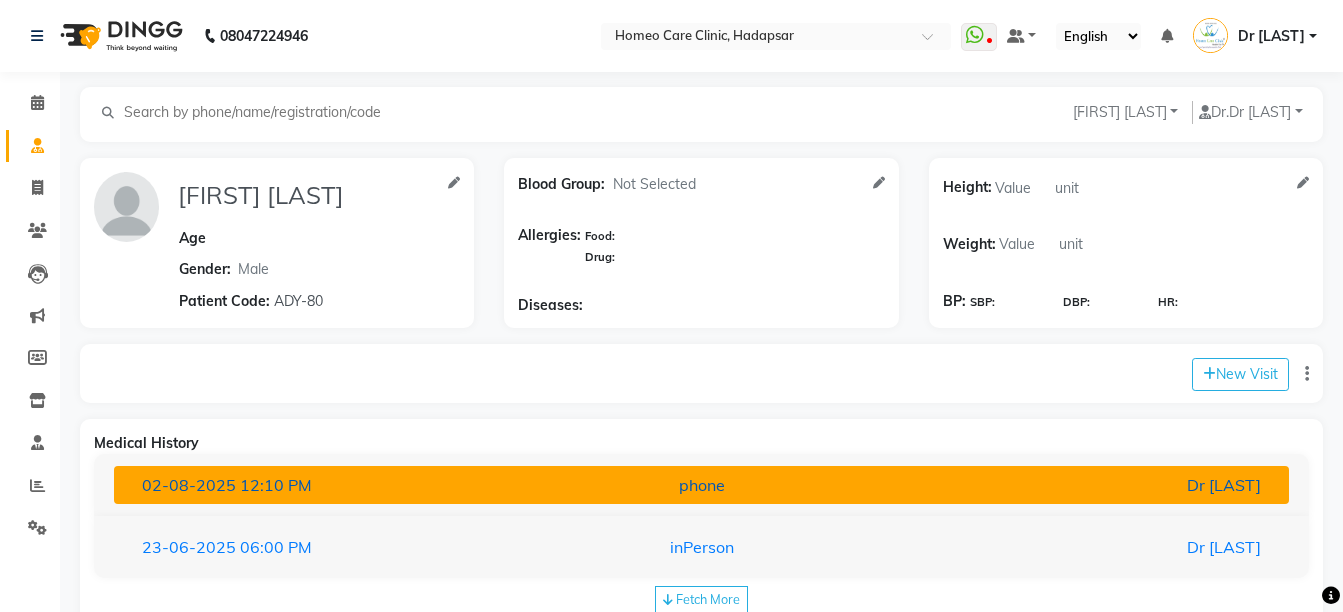 click on "Dr [FIRST] [LAST]" at bounding box center [1084, 485] 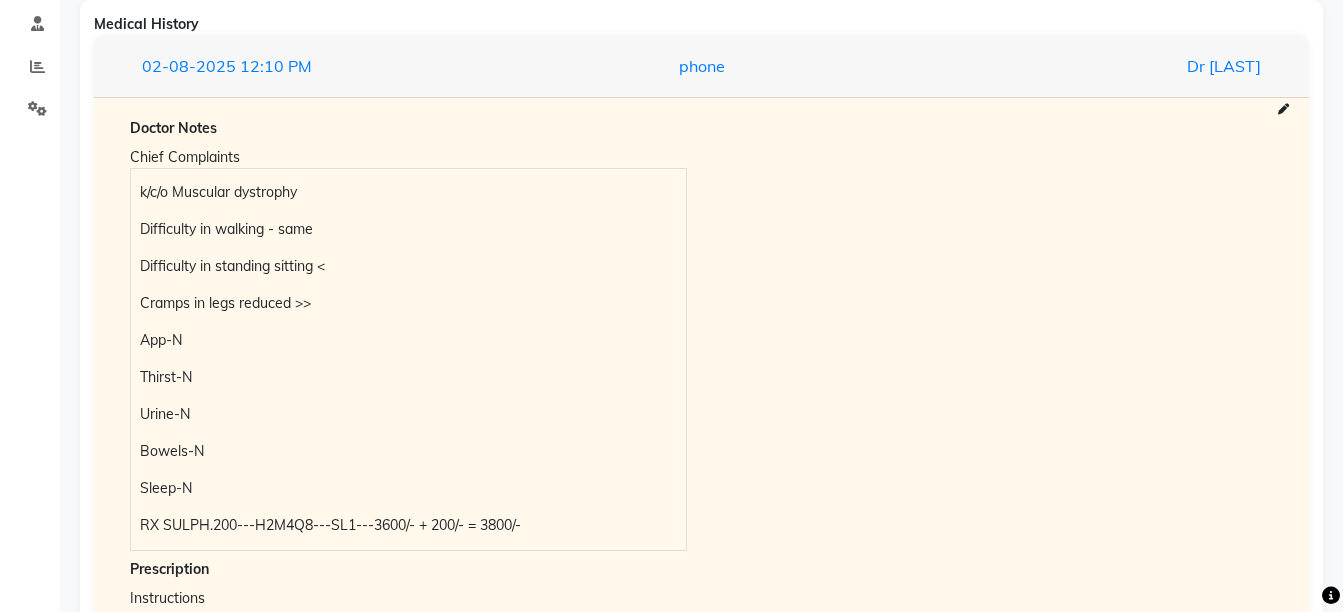 scroll, scrollTop: 488, scrollLeft: 0, axis: vertical 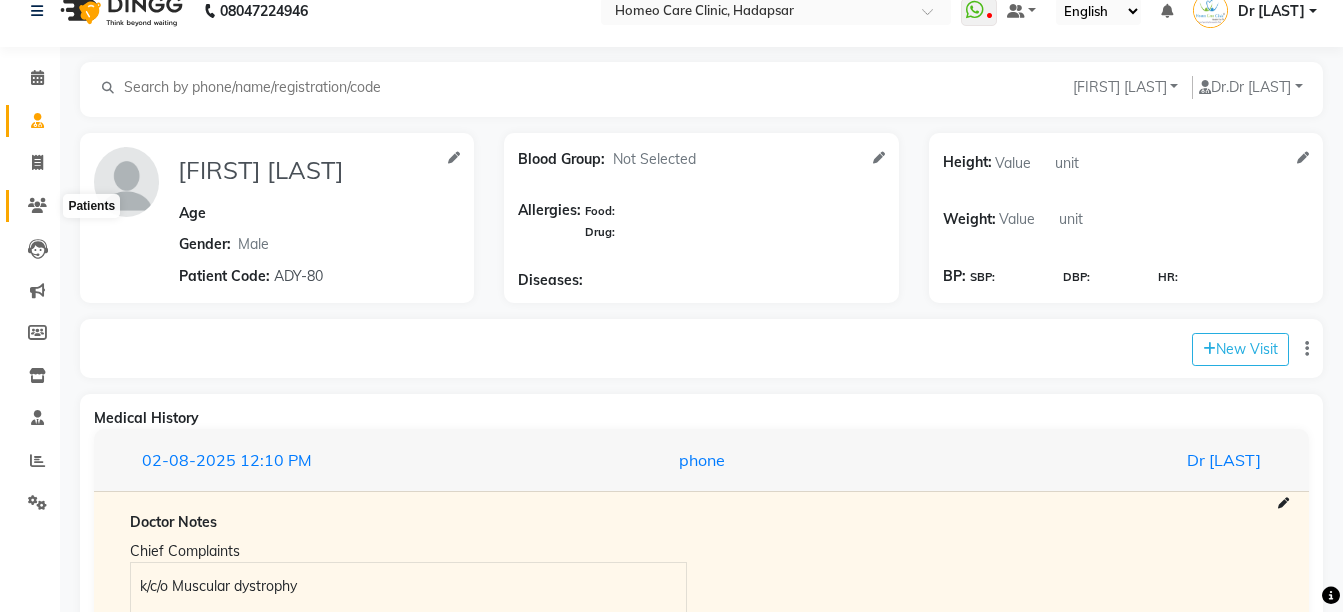 click 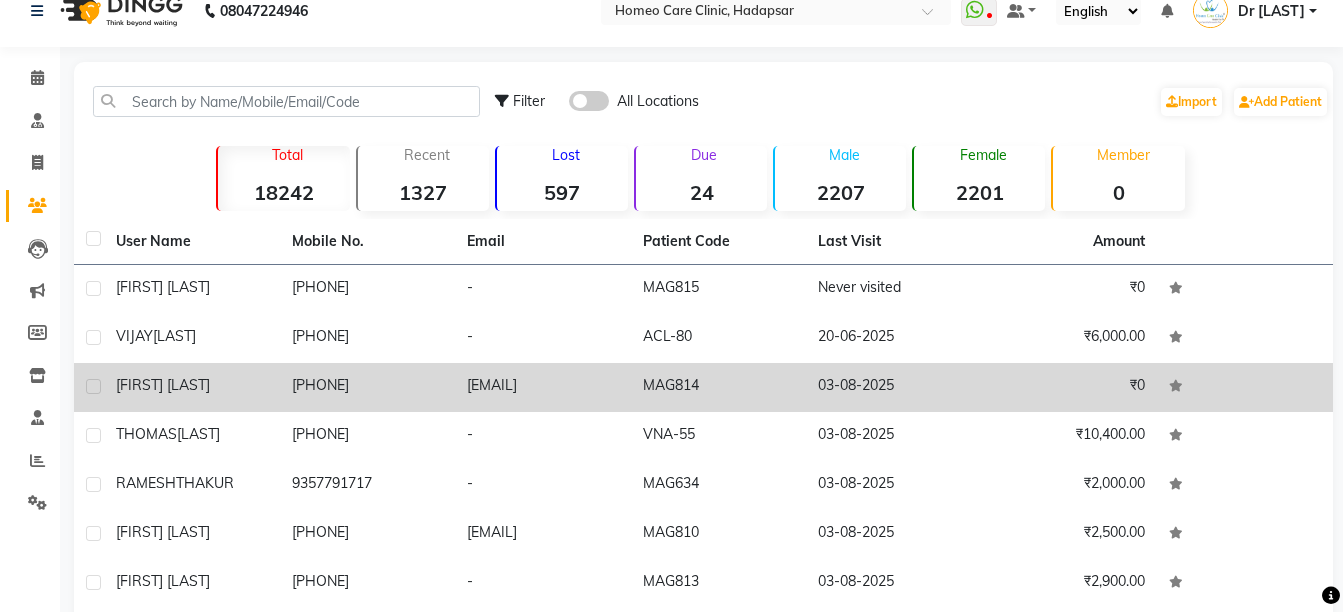 click on "[FIRST] [LAST]" 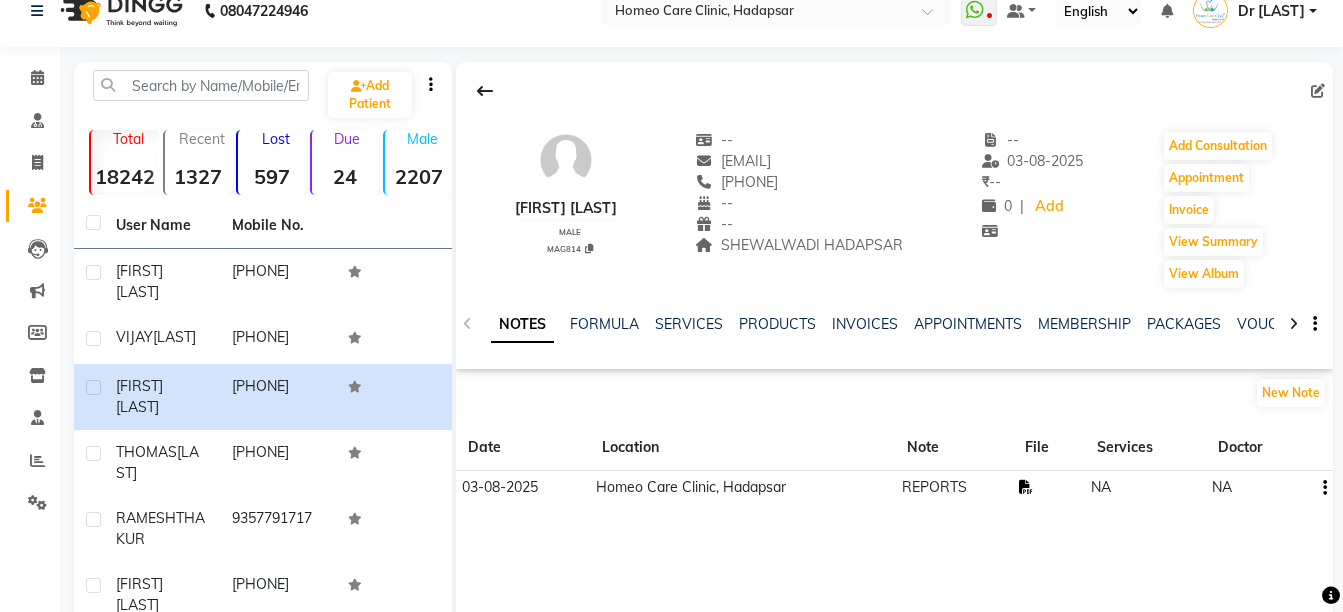 click 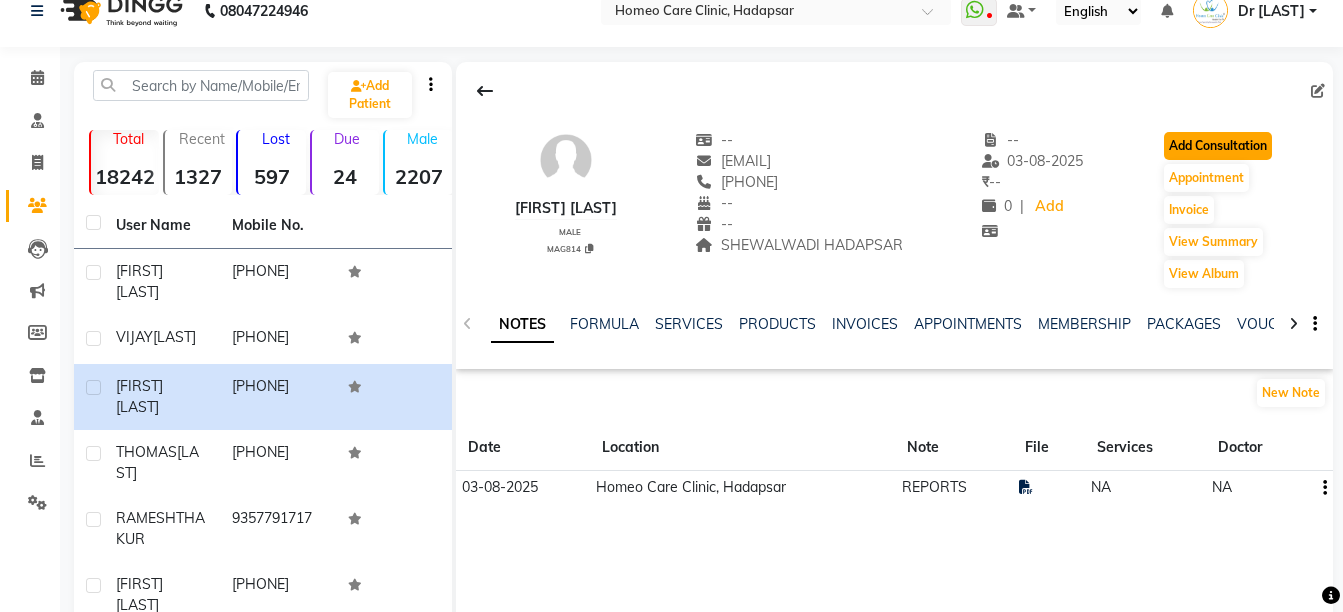 click on "Add Consultation" 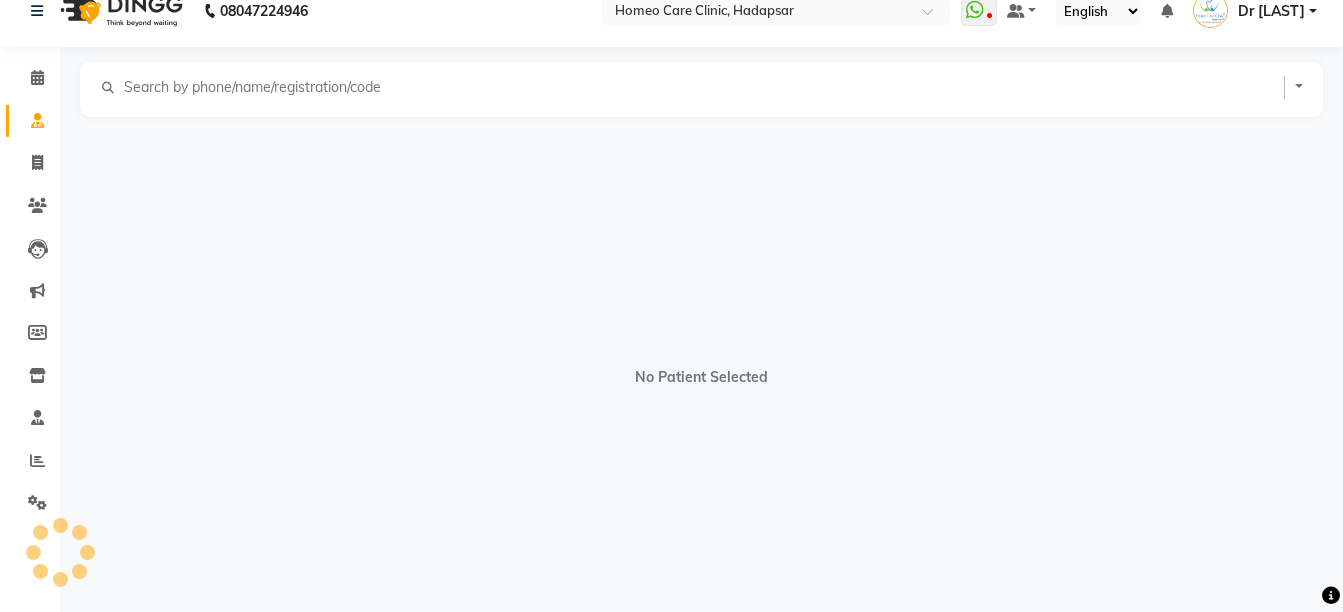 select on "male" 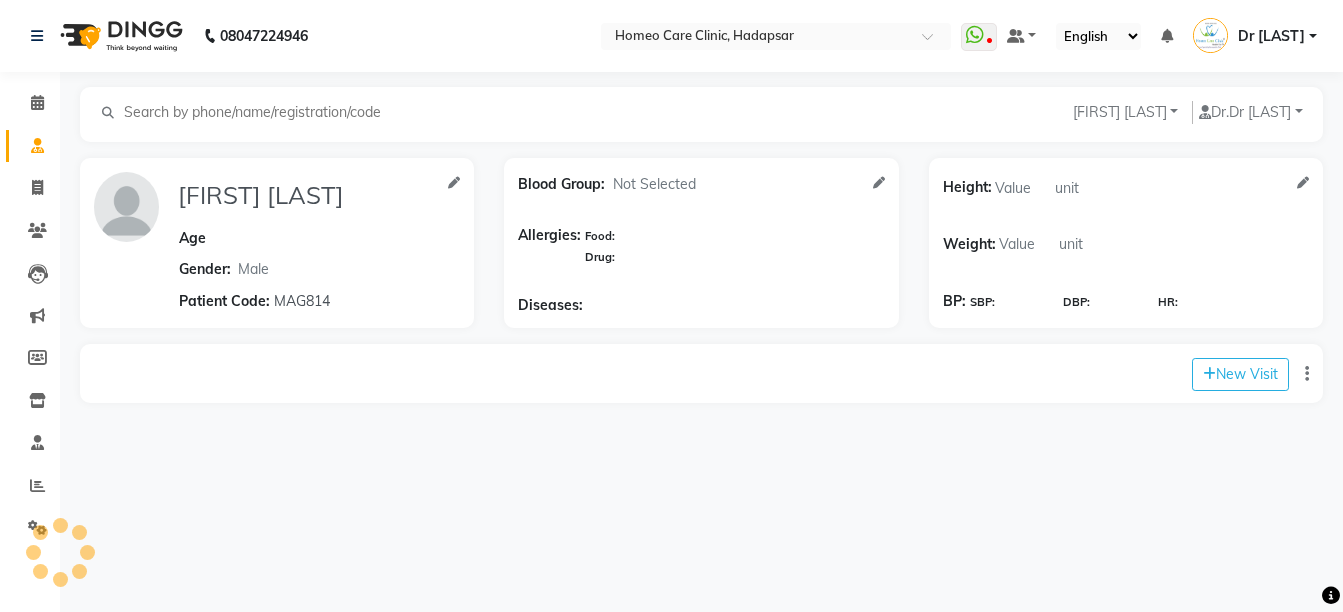 scroll, scrollTop: 0, scrollLeft: 0, axis: both 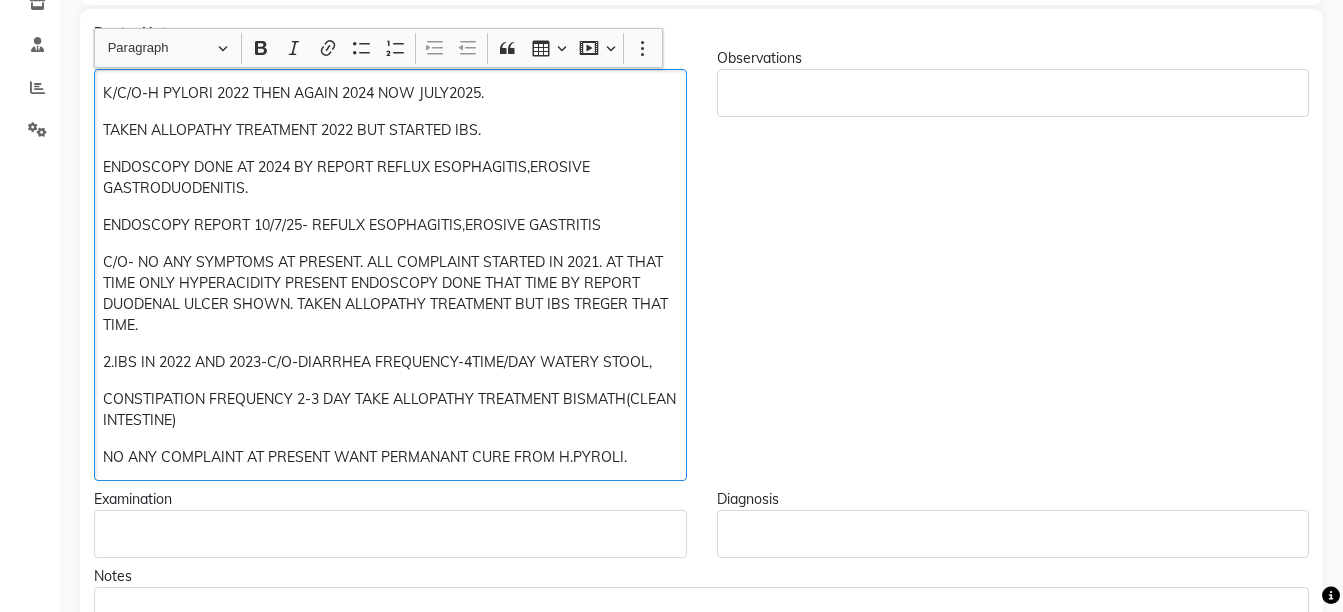 click on "2.IBS IN 2022 AND 2023-C/O-DIARRHEA FREQUENCY-4TIME/DAY WATERY STOOL," 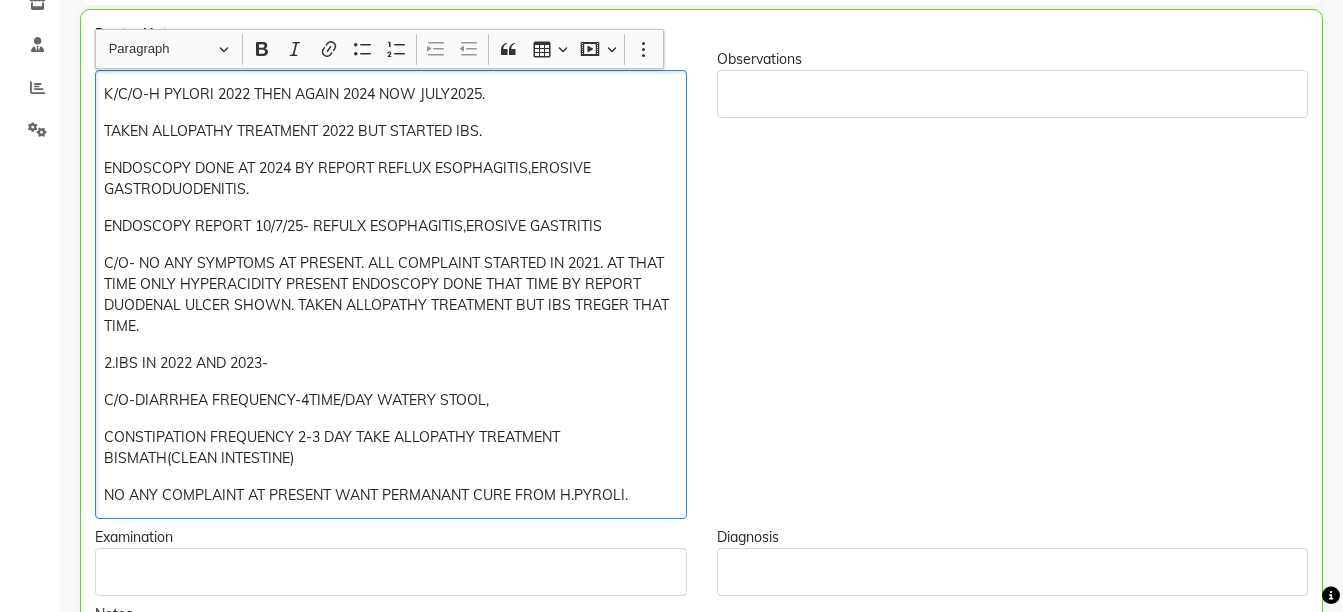 scroll, scrollTop: 399, scrollLeft: 0, axis: vertical 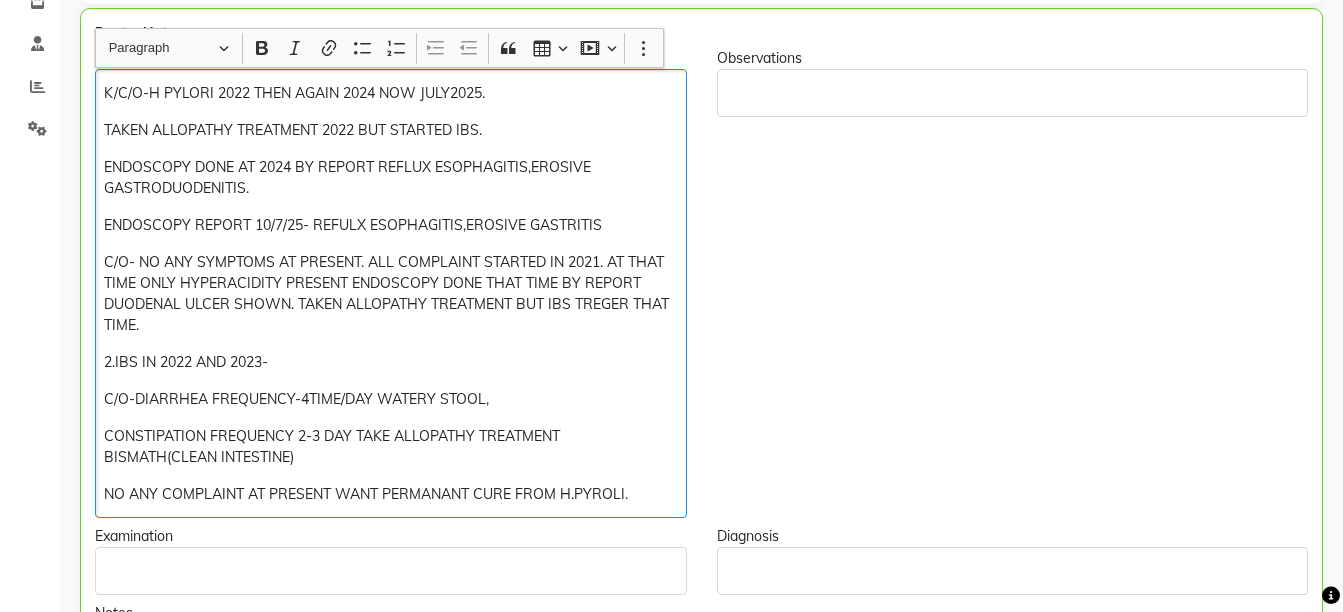 click on "C/O-DIARRHEA FREQUENCY-4TIME/DAY WATERY STOOL," 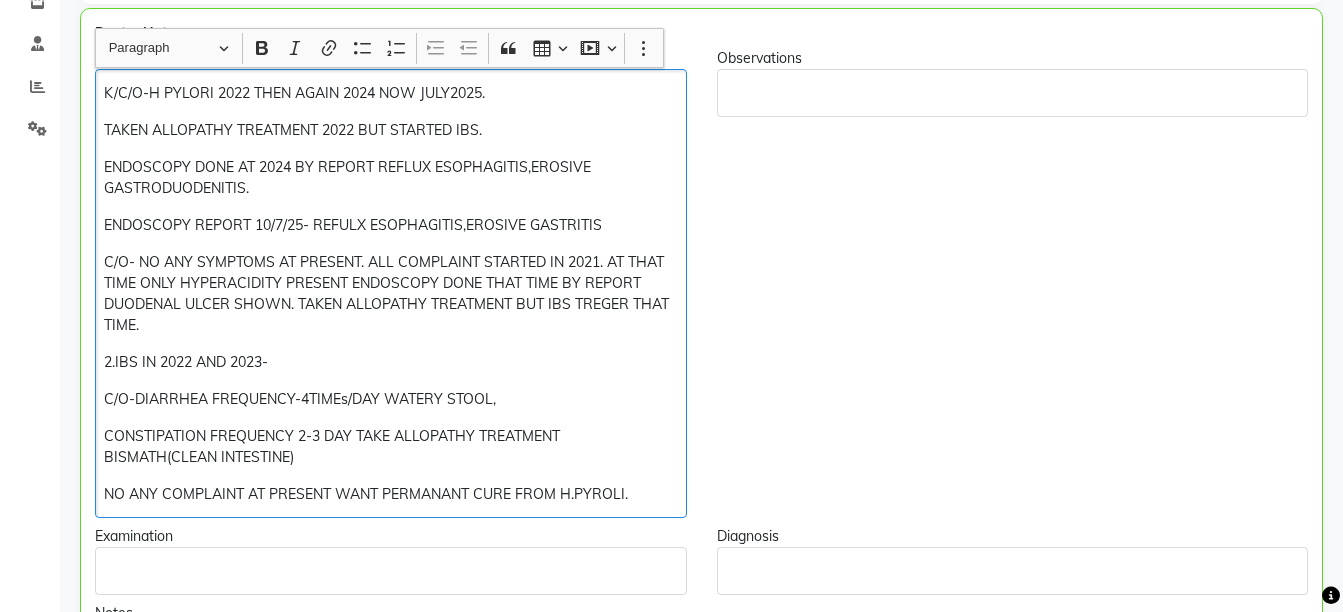 click on "ENDOSCOPY DONE AT 2024  BY REPORT  REFLUX ESOPHAGITIS,EROSIVE GASTRODUODENITIS." 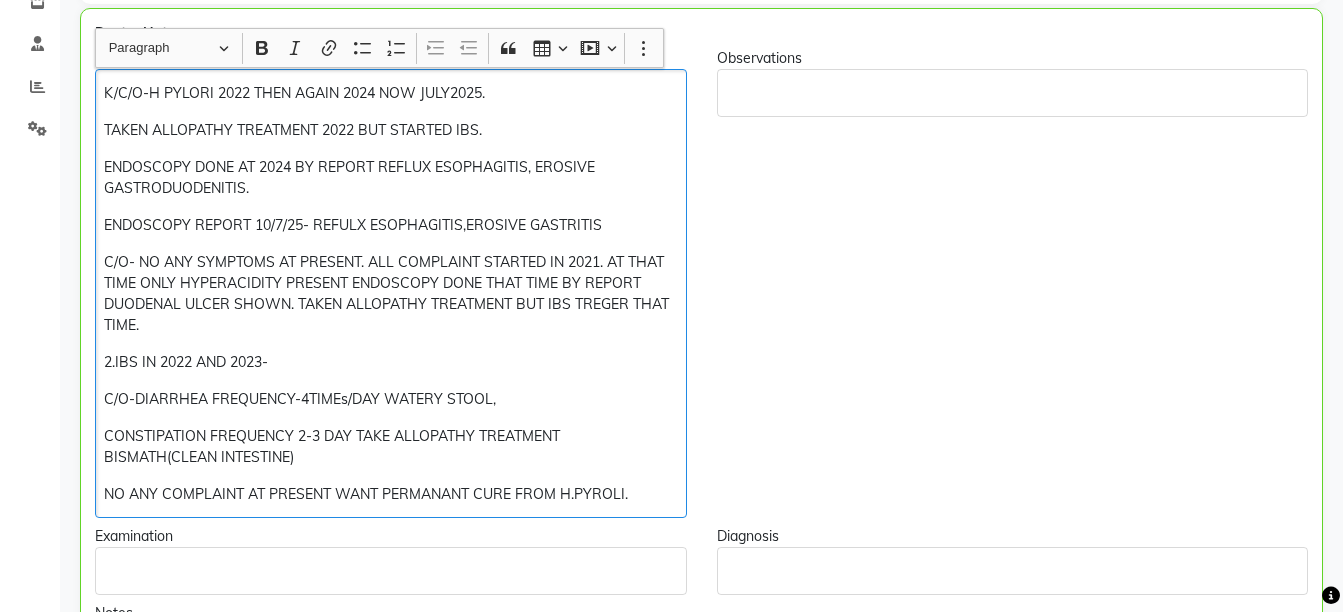 click on "NO ANY COMPLAINT AT PRESENT WANT PERMANANT CURE FROM H.PYROLI." 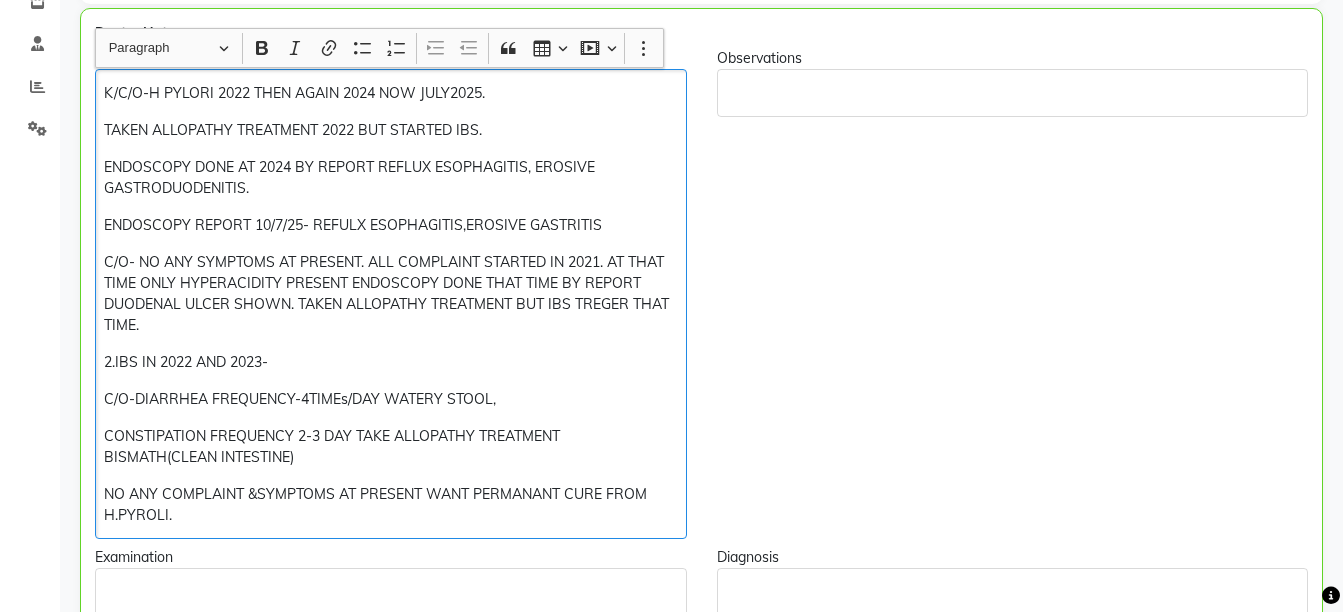 click on "NO ANY COMPLAINT &SYMPTOMS AT PRESENT WANT PERMANANT CURE FROM H.PYROLI." 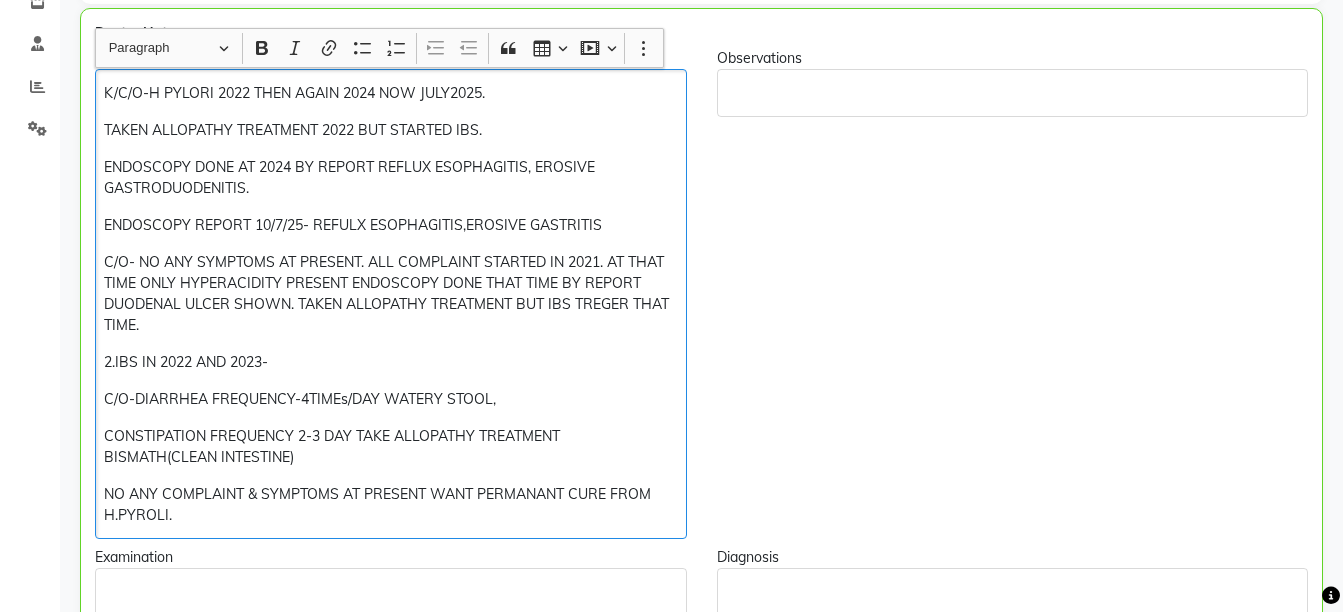 click on "NO ANY COMPLAINT & SYMPTOMS AT PRESENT WANT PERMANANT CURE FROM H.PYROLI." 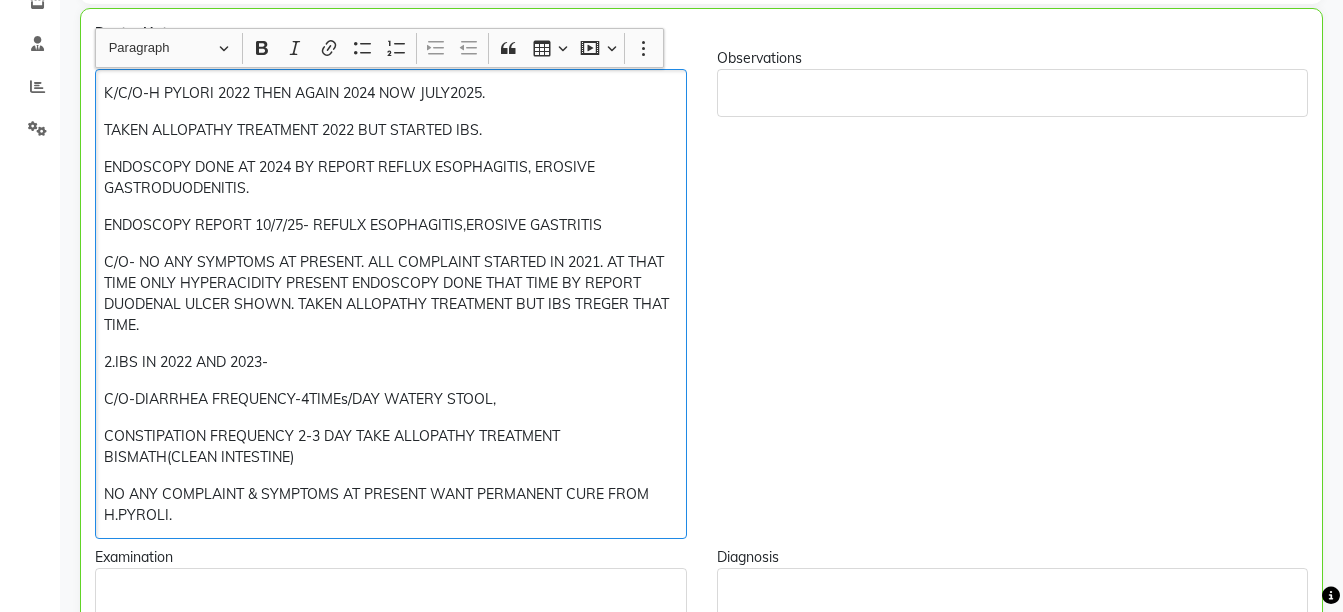 click on "C/O- NO ANY SYMPTOMS AT PRESENT. ALL COMPLAINT STARTED IN 2021. AT THAT TIME ONLY HYPERACIDITY PRESENT ENDOSCOPY DONE THAT TIME BY REPORT DUODENAL ULCER SHOWN. TAKEN ALLOPATHY TREATMENT BUT IBS TREGER THAT TIME." 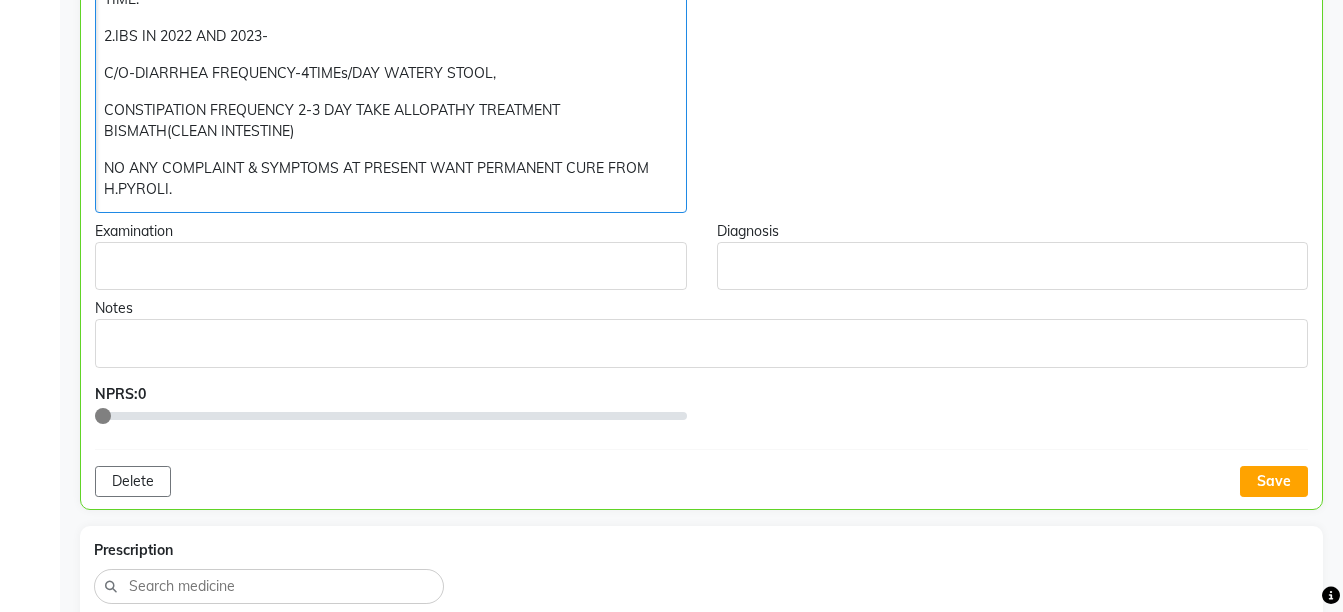 scroll, scrollTop: 904, scrollLeft: 0, axis: vertical 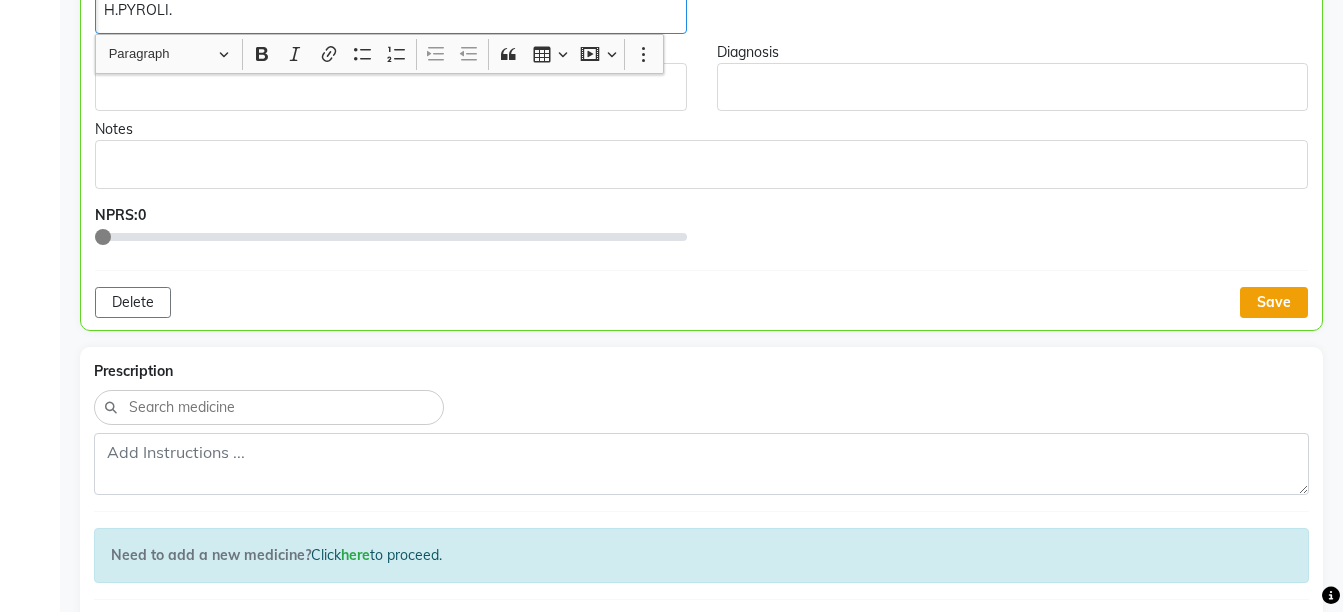 click on "Save" 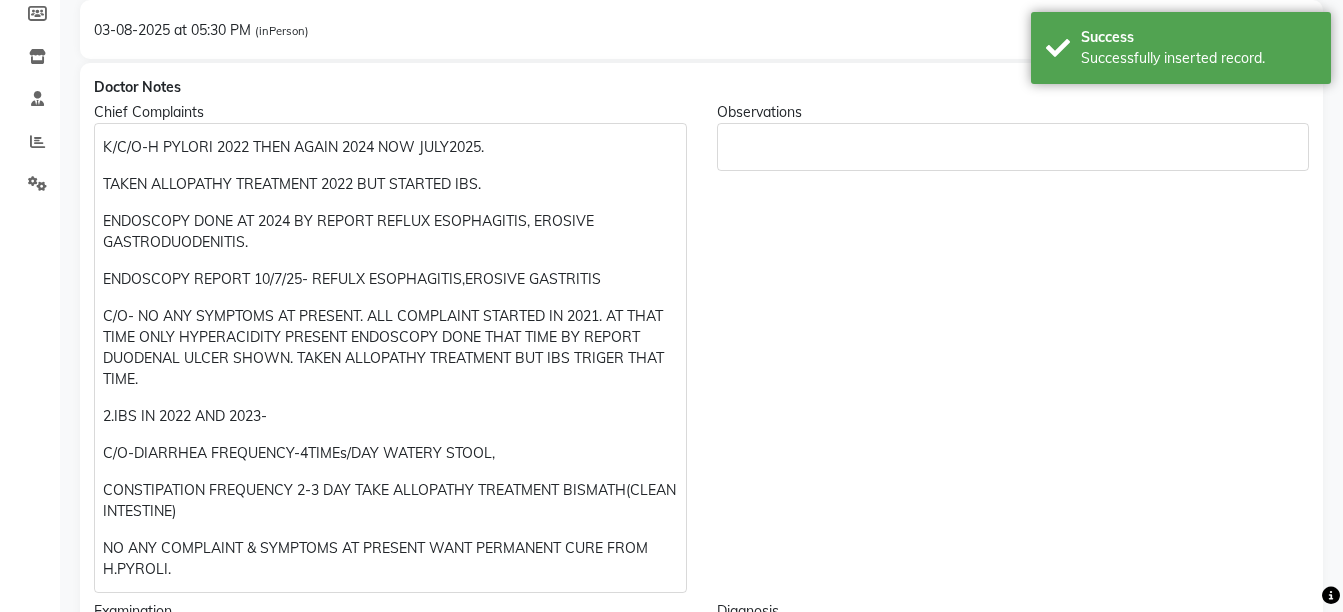 scroll, scrollTop: 358, scrollLeft: 0, axis: vertical 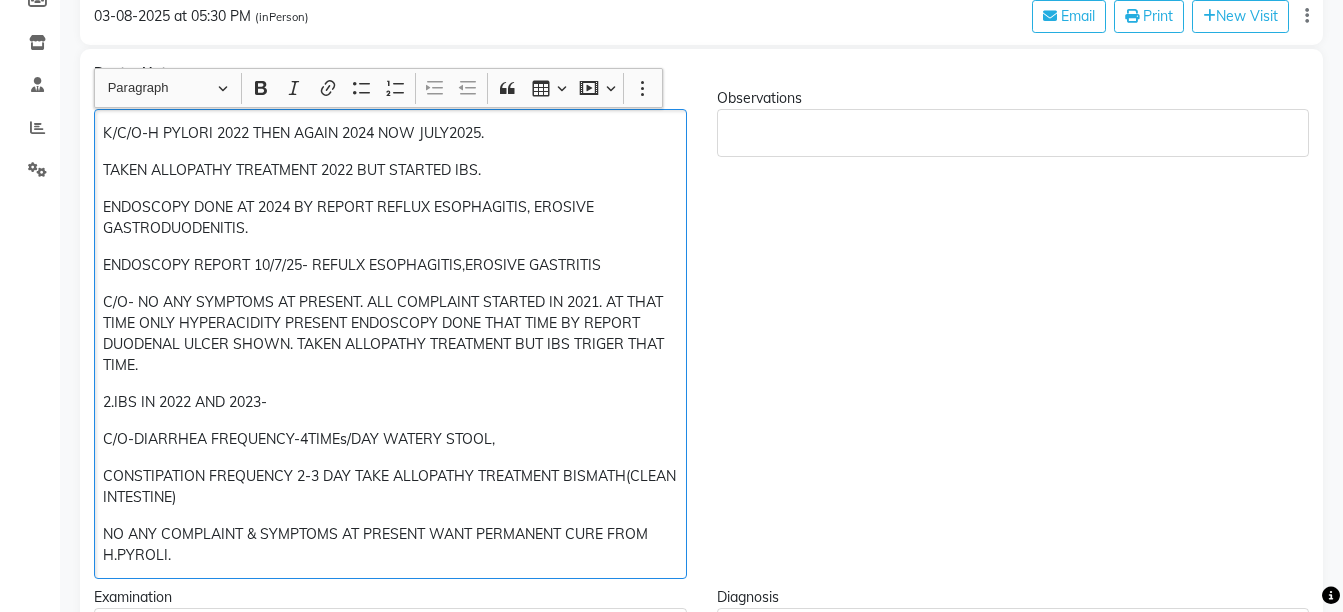 click on "C/O-DIARRHEA FREQUENCY-4TIMEs/DAY WATERY STOOL," 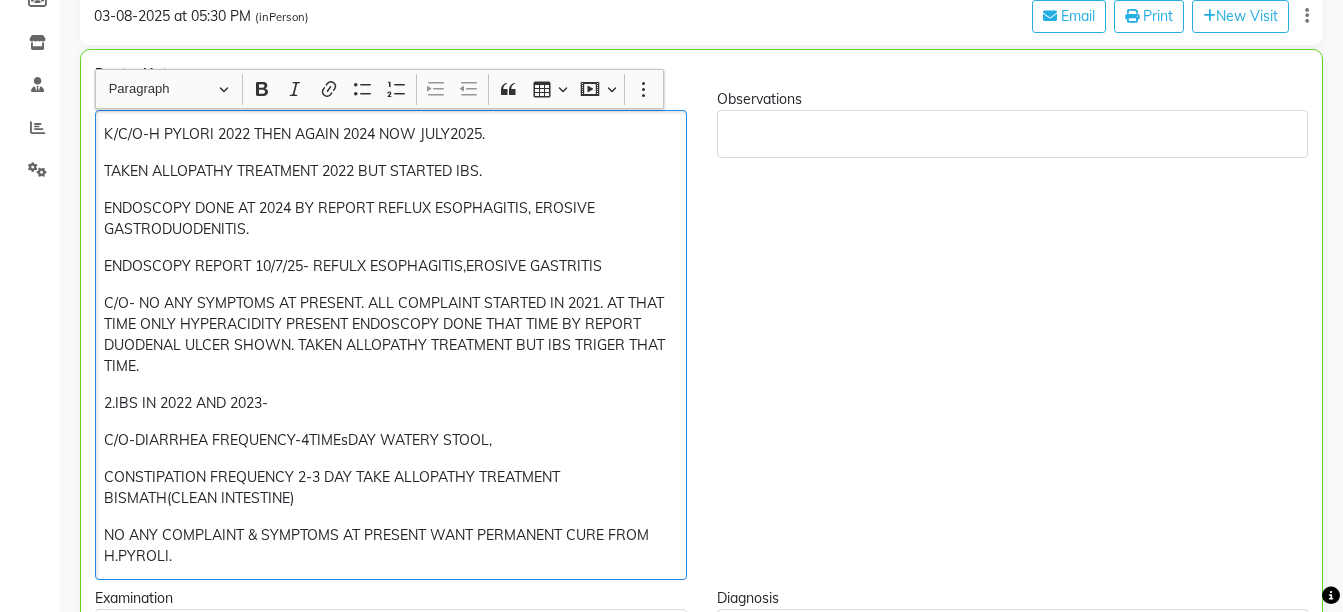 scroll, scrollTop: 359, scrollLeft: 0, axis: vertical 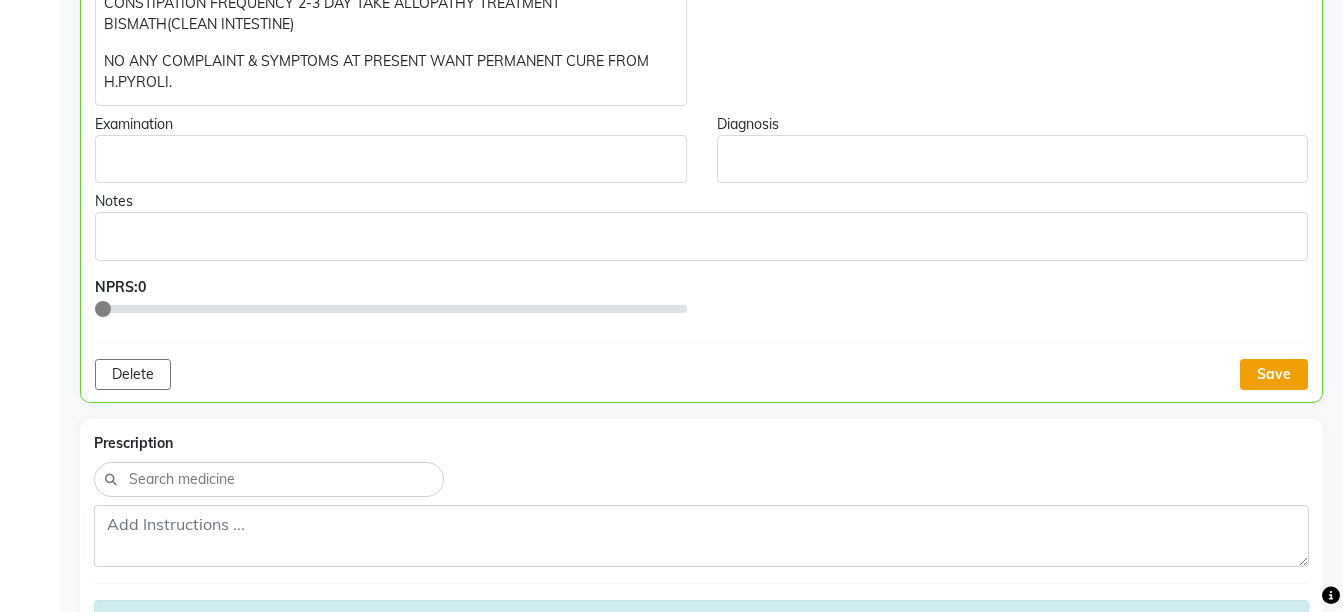 click on "Save" 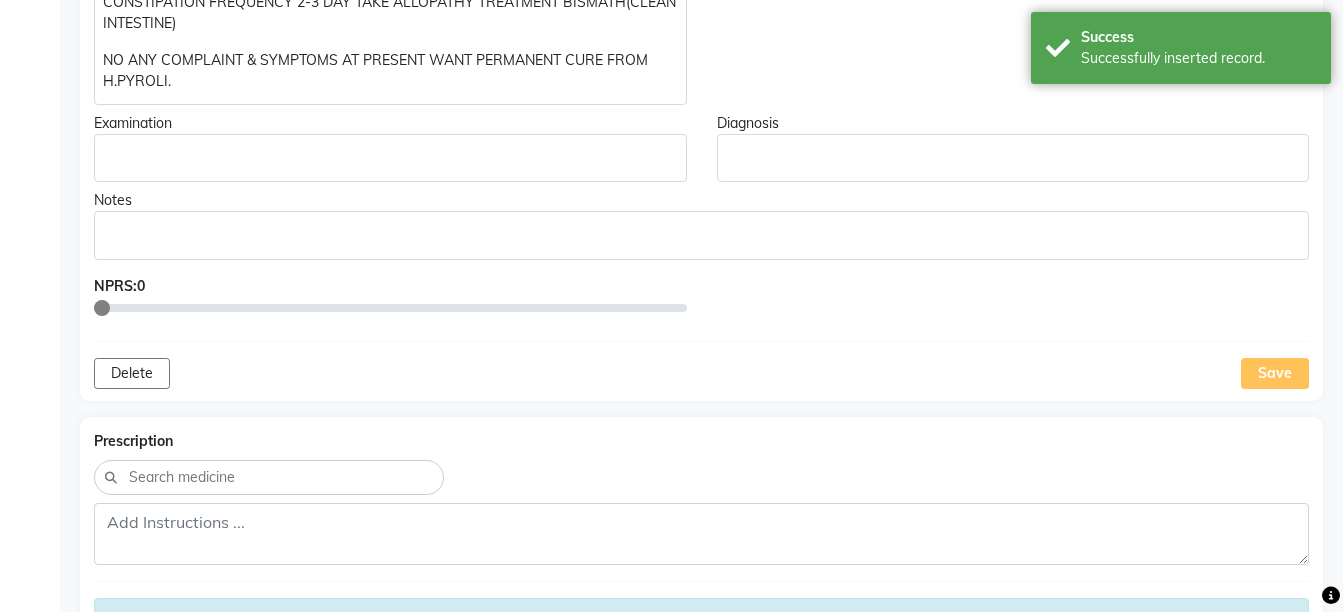 scroll, scrollTop: 297, scrollLeft: 0, axis: vertical 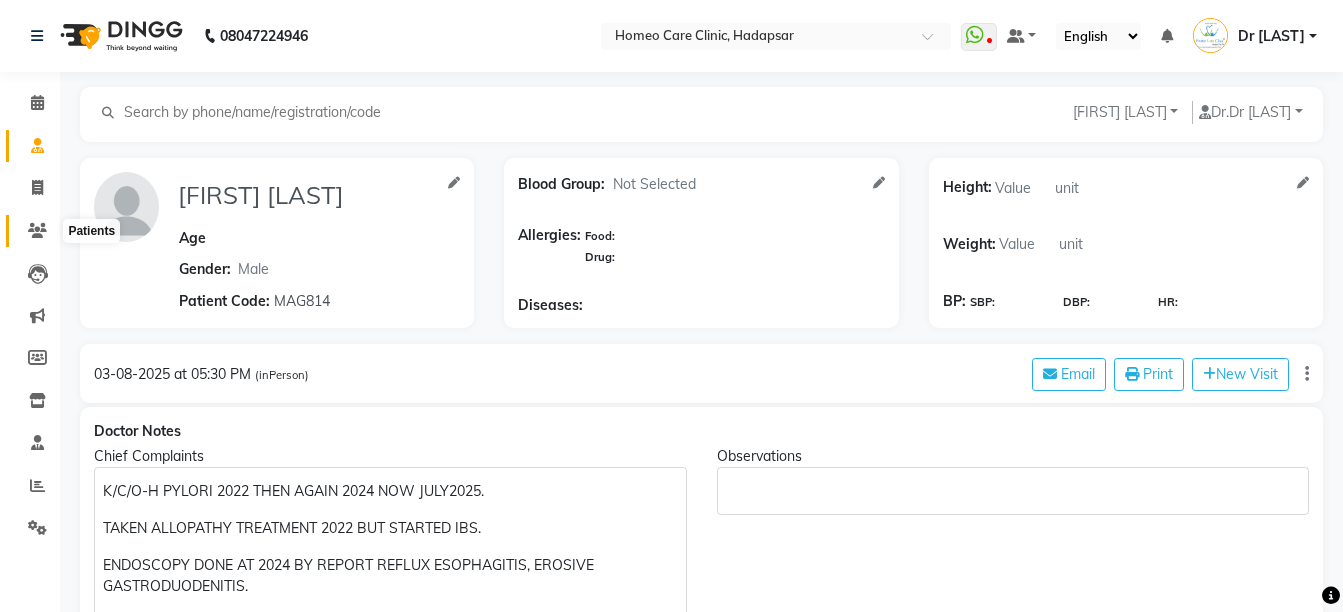 click 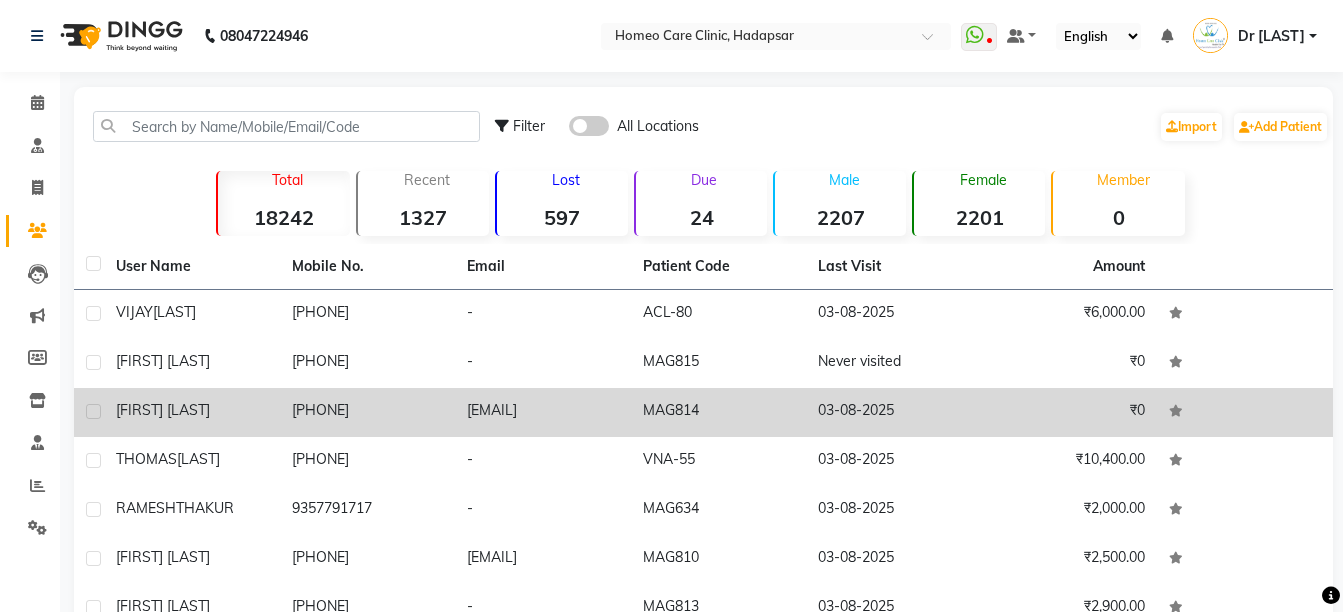 click on "MAG814" 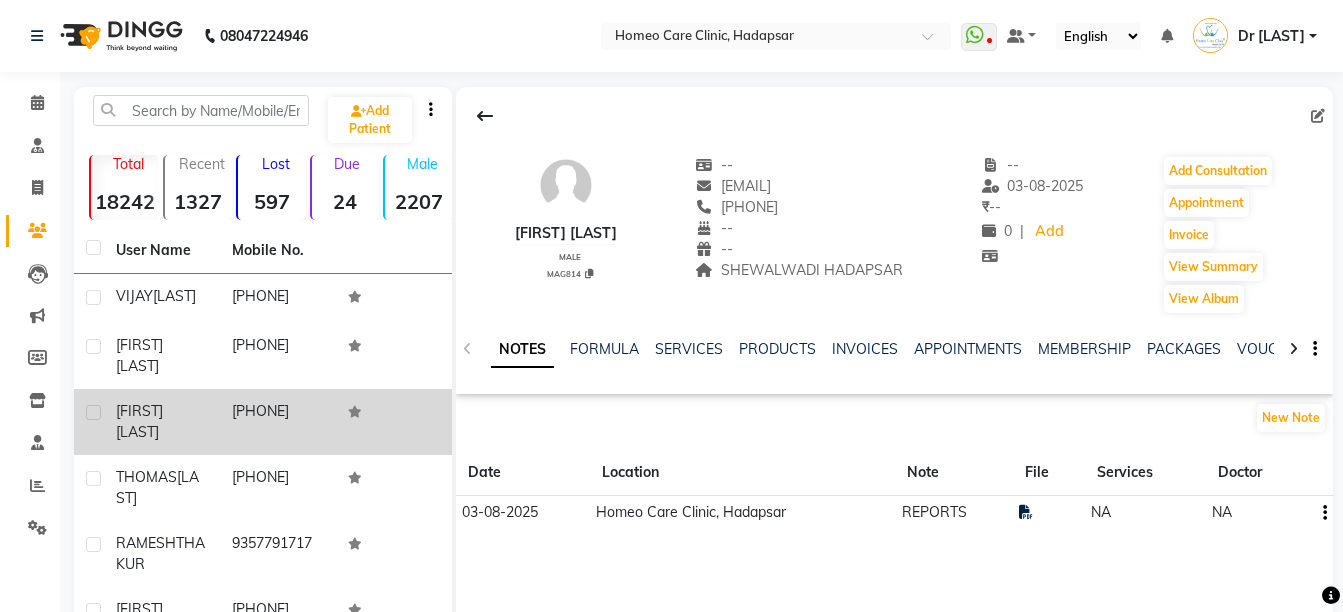 click 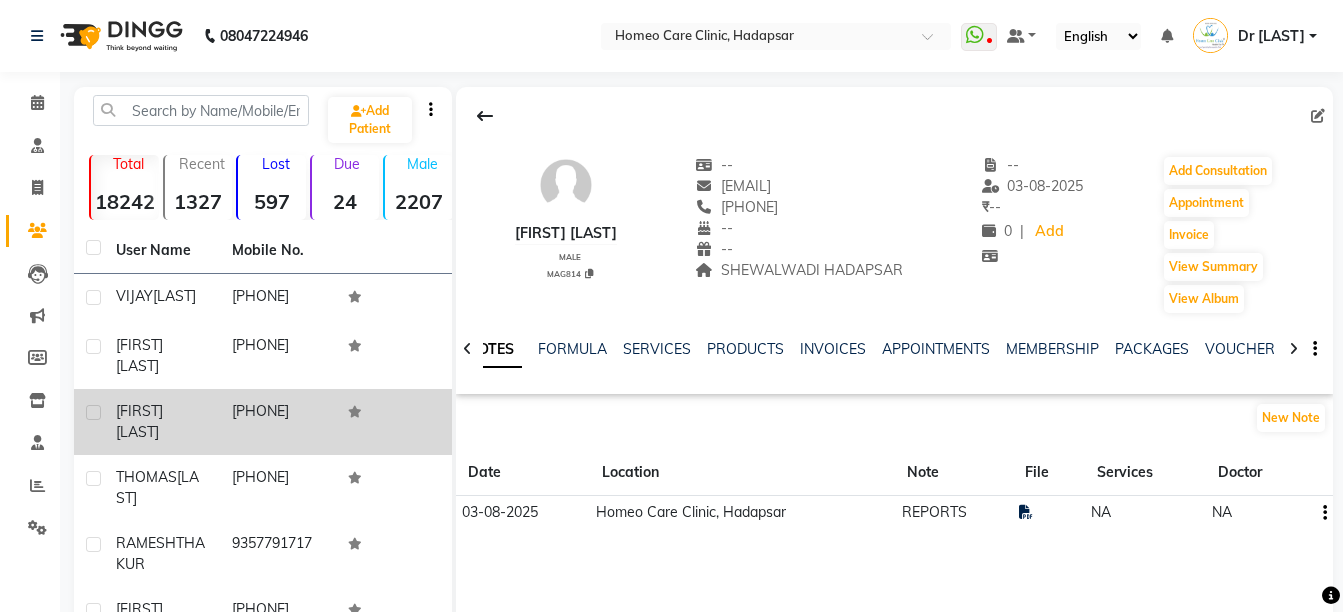 click 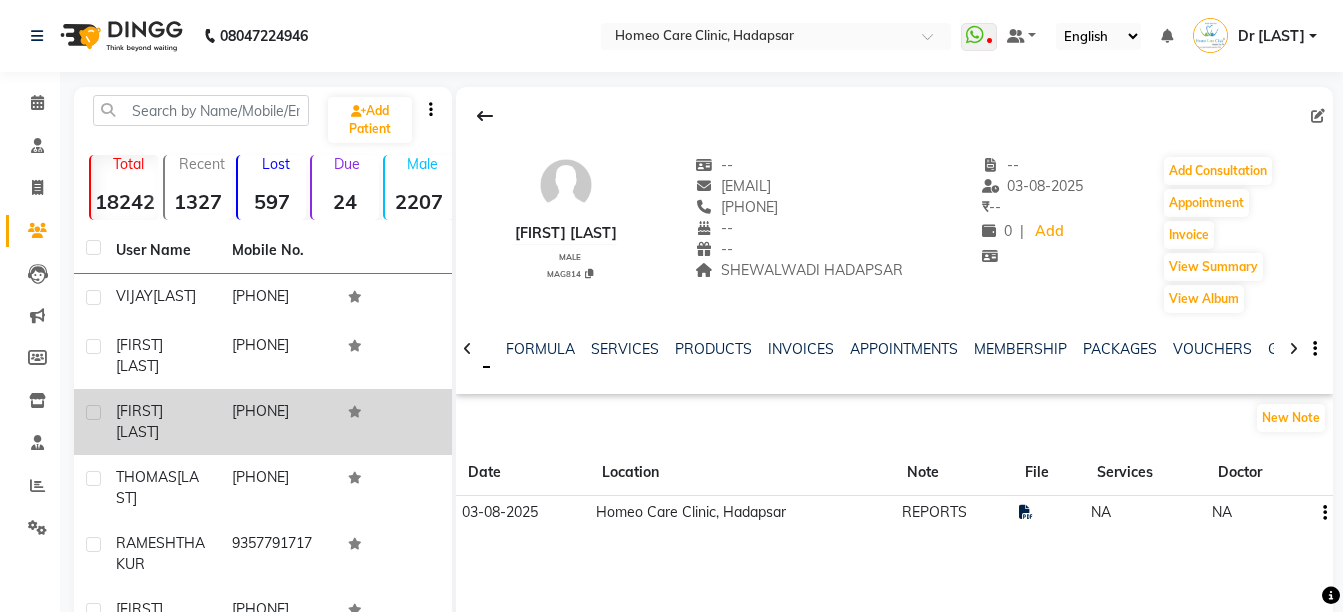 click 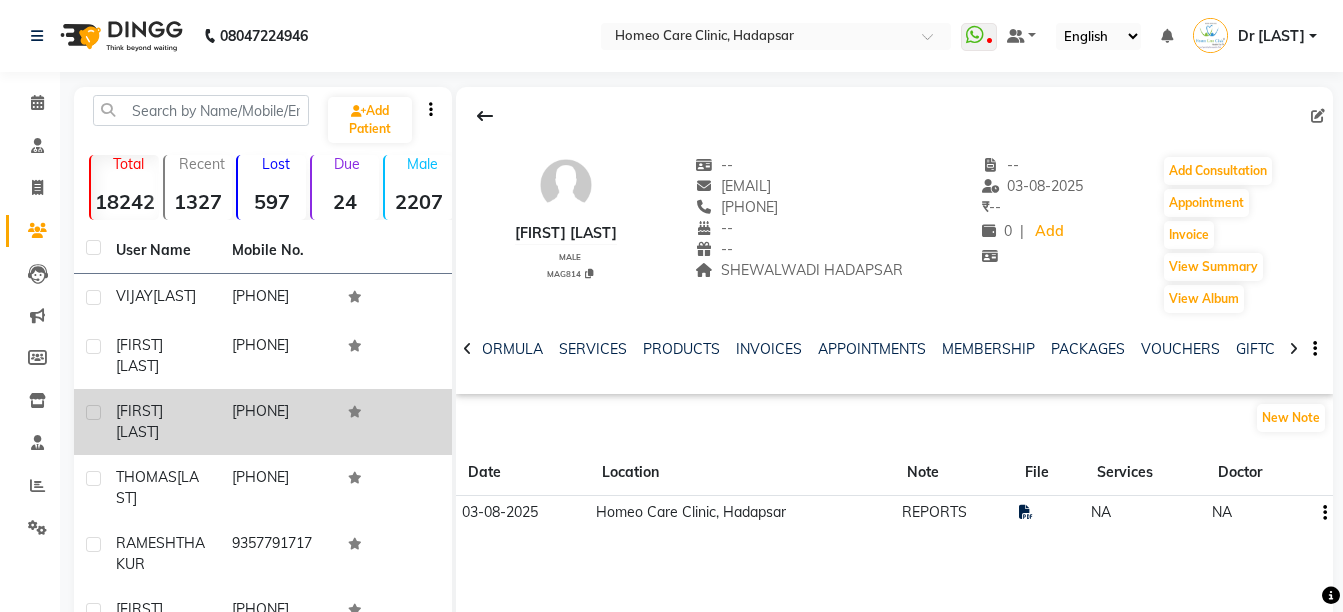 click 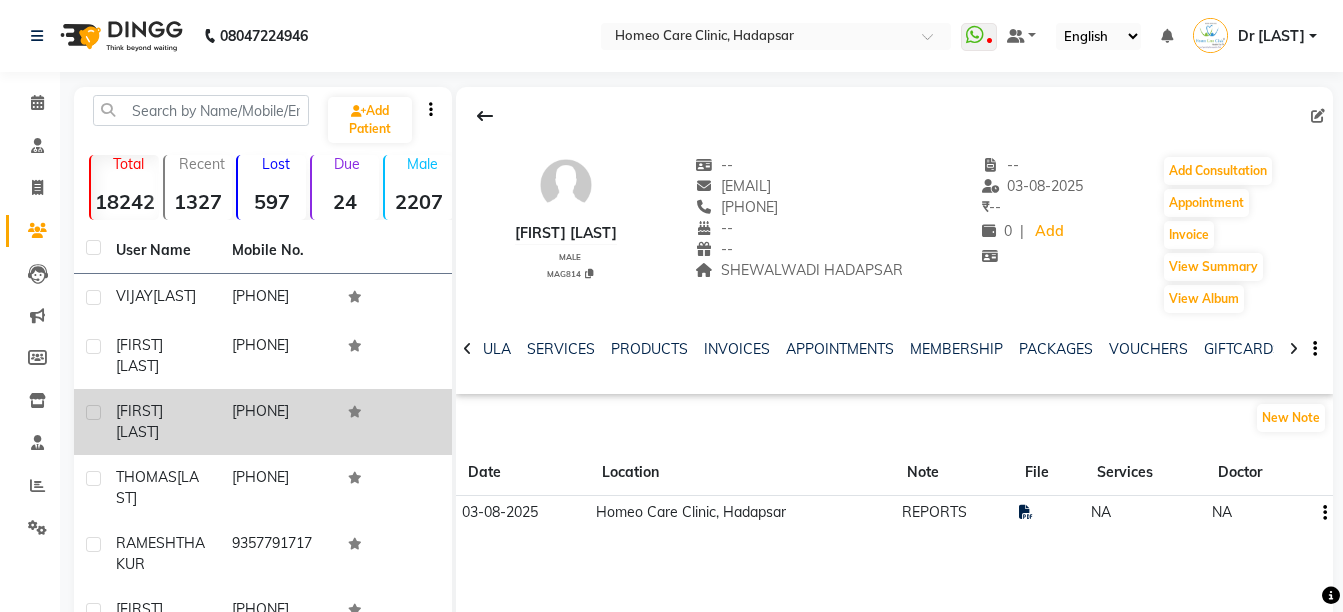 click 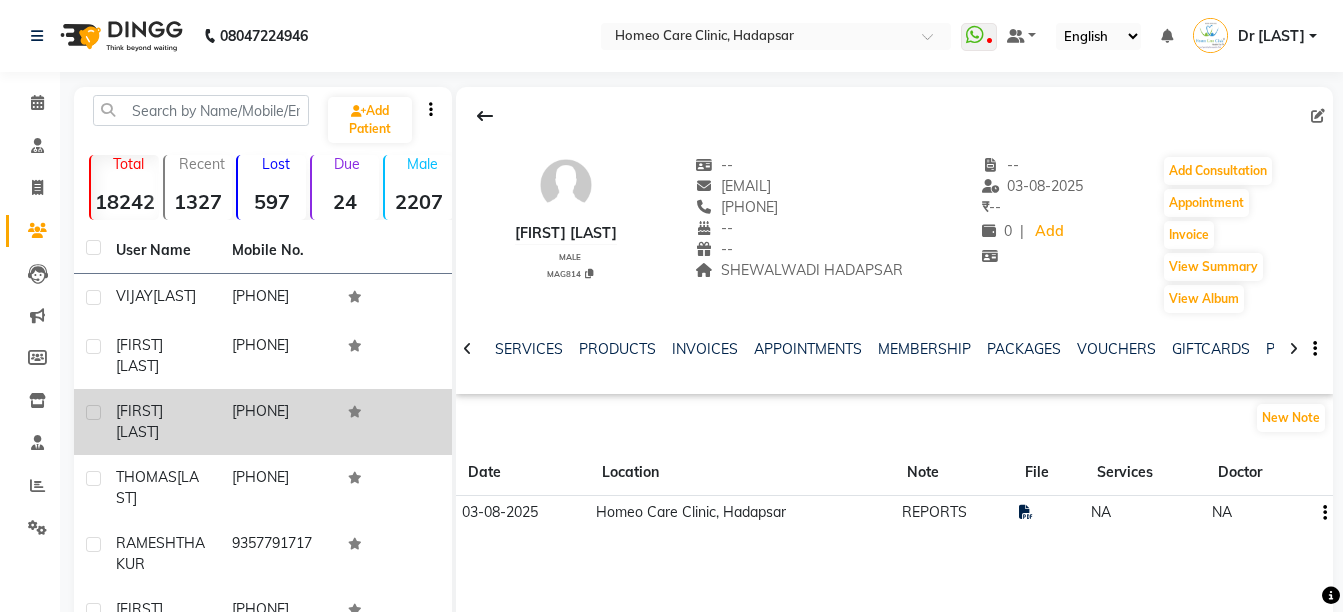 click 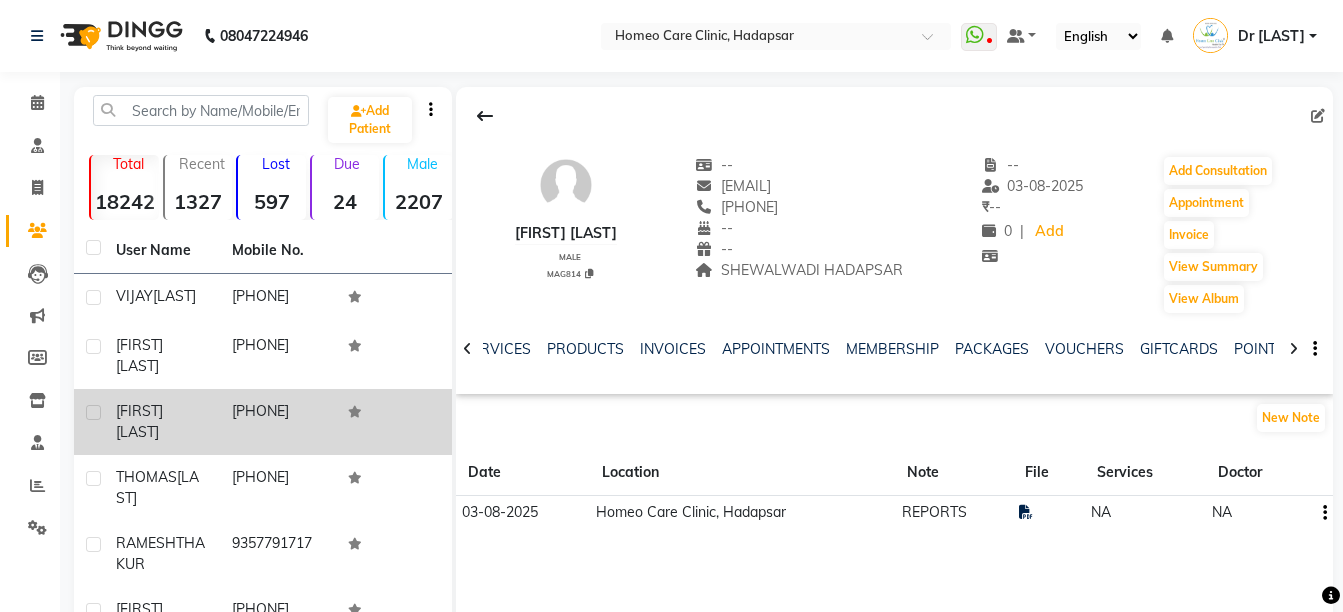 click 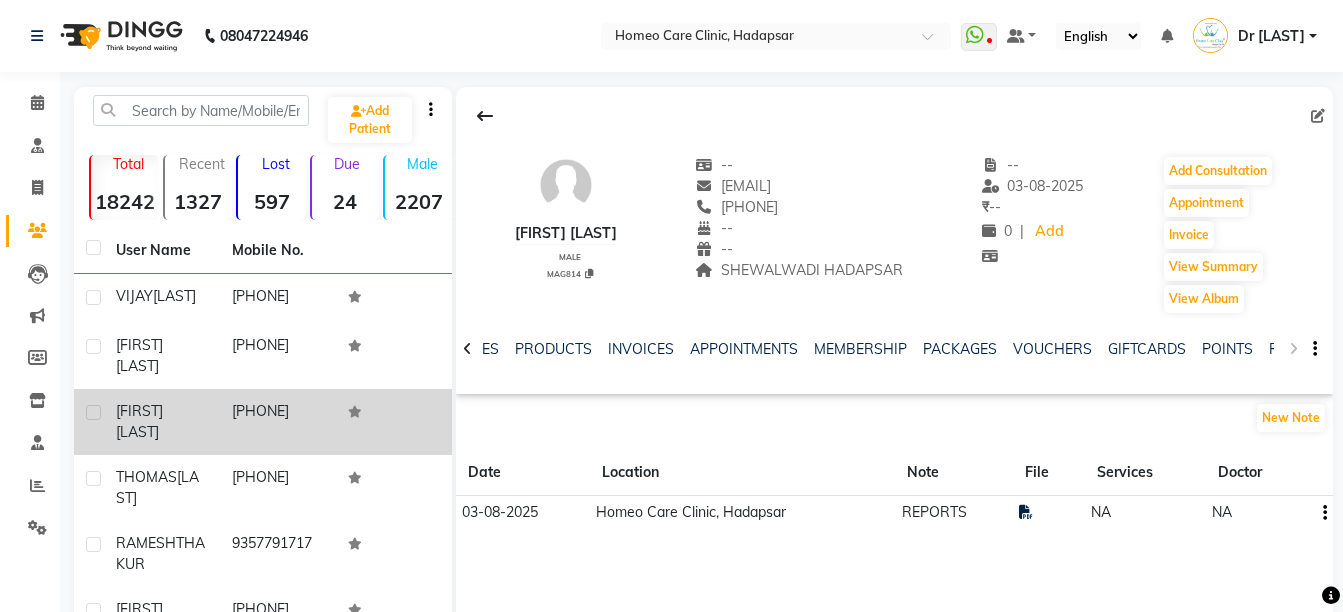 click on "NOTES FORMULA SERVICES PRODUCTS INVOICES APPOINTMENTS MEMBERSHIP PACKAGES VOUCHERS GIFTCARDS POINTS FORMS FAMILY CARDS WALLET" 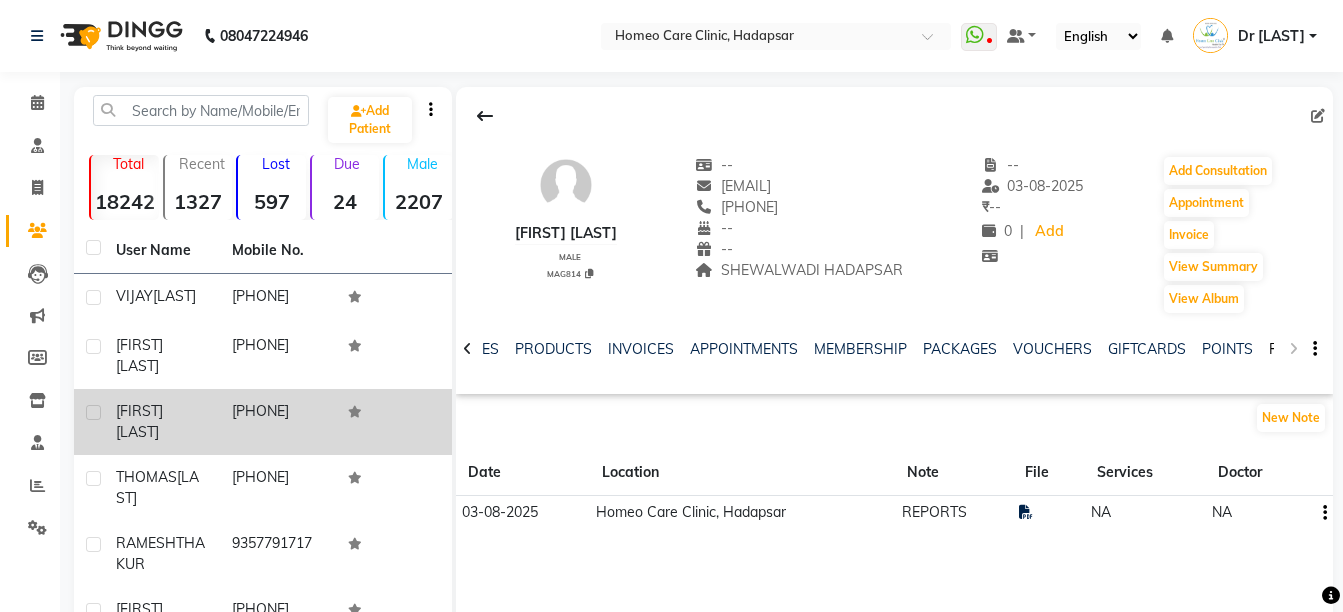 click on "FORMS" 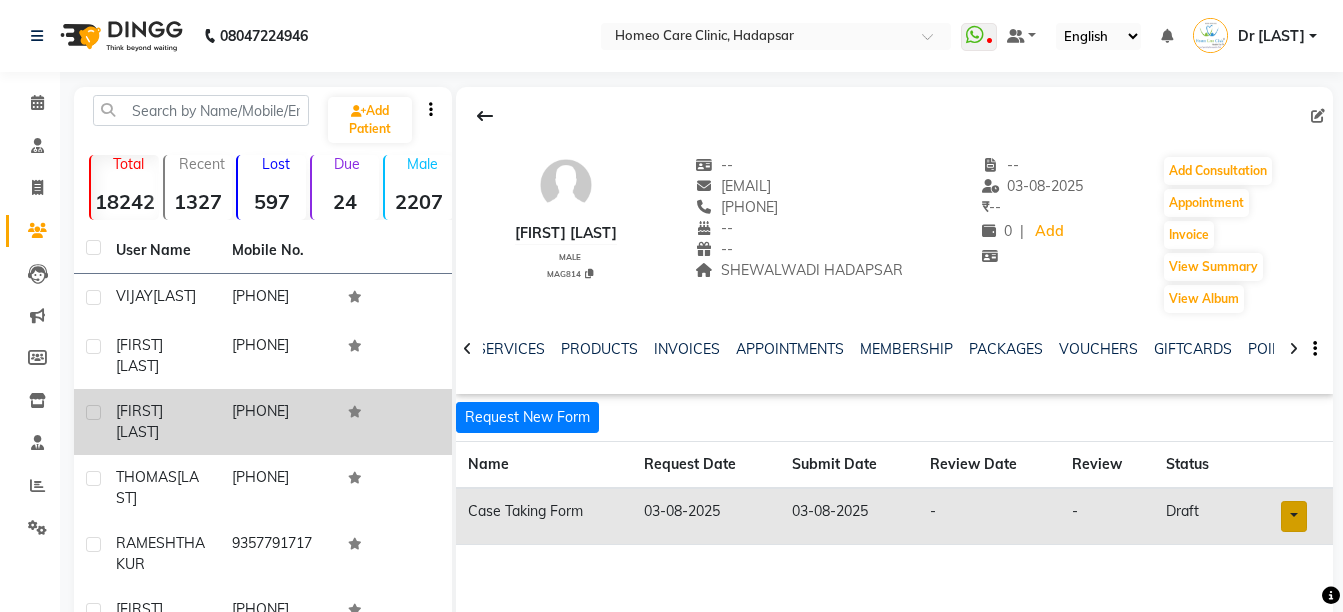 click at bounding box center [1294, 516] 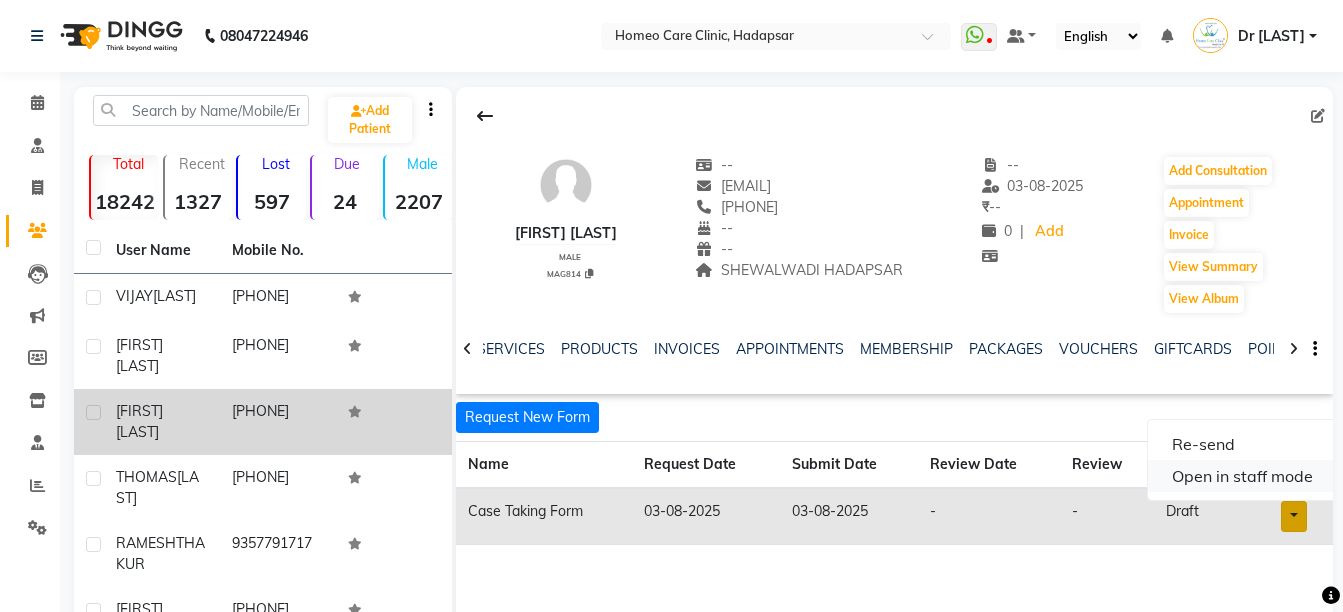 click on "Open in staff mode" 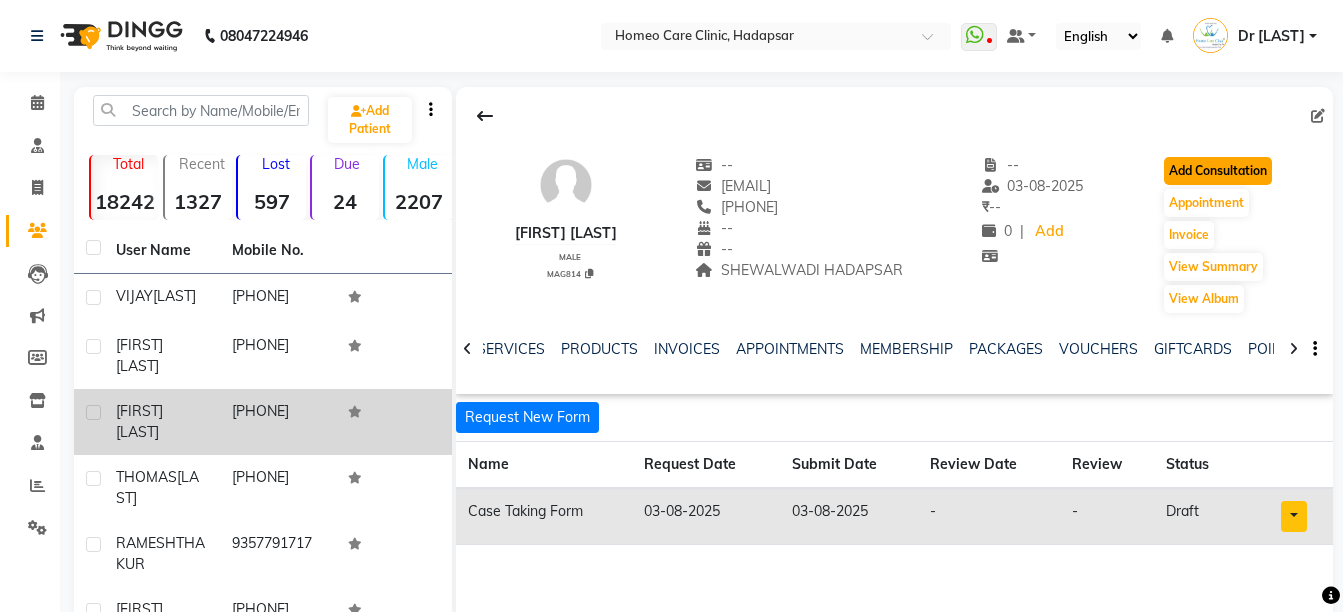 click on "Add Consultation" 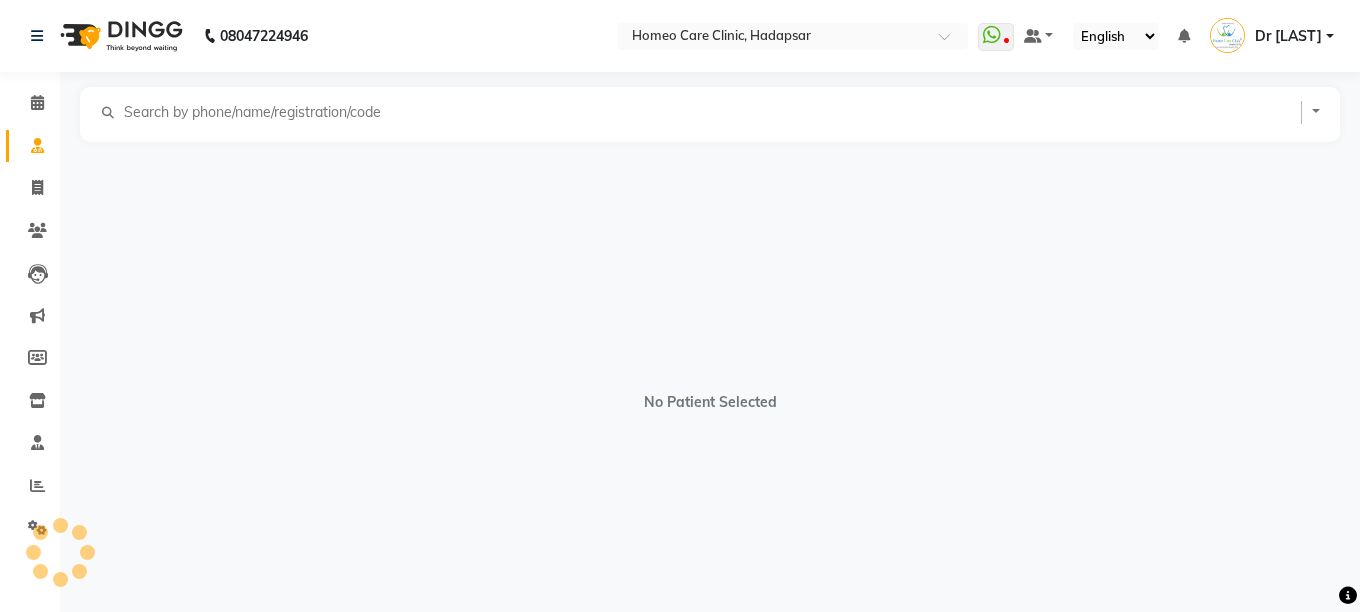 select on "male" 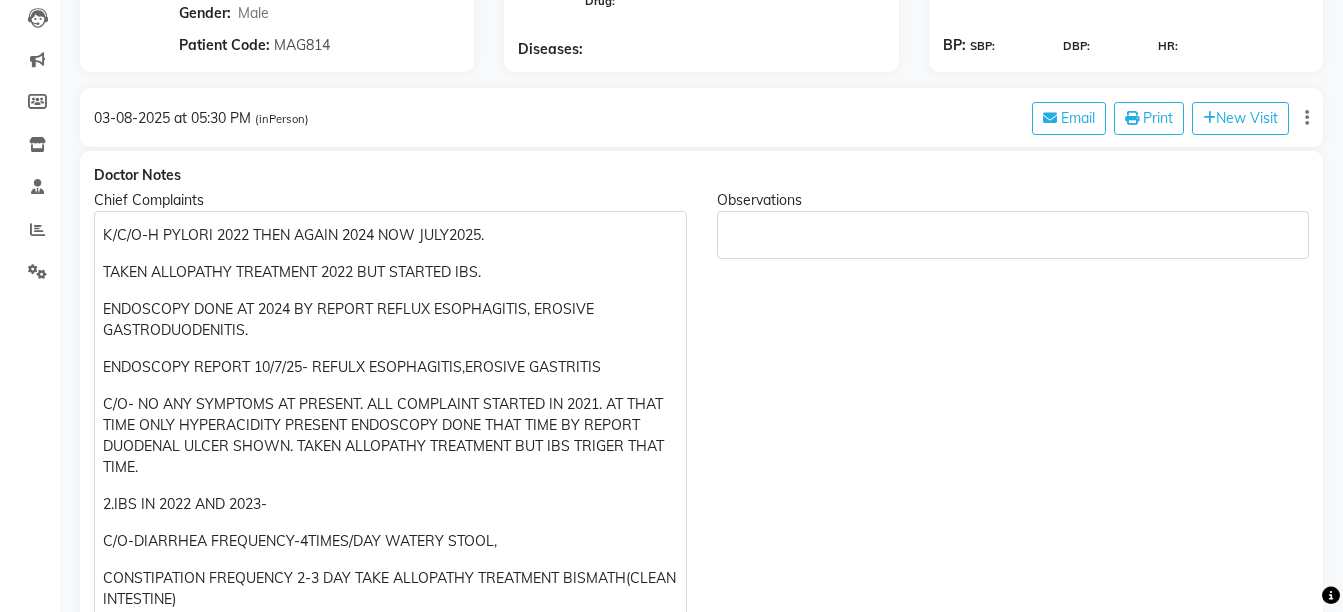 scroll, scrollTop: 277, scrollLeft: 0, axis: vertical 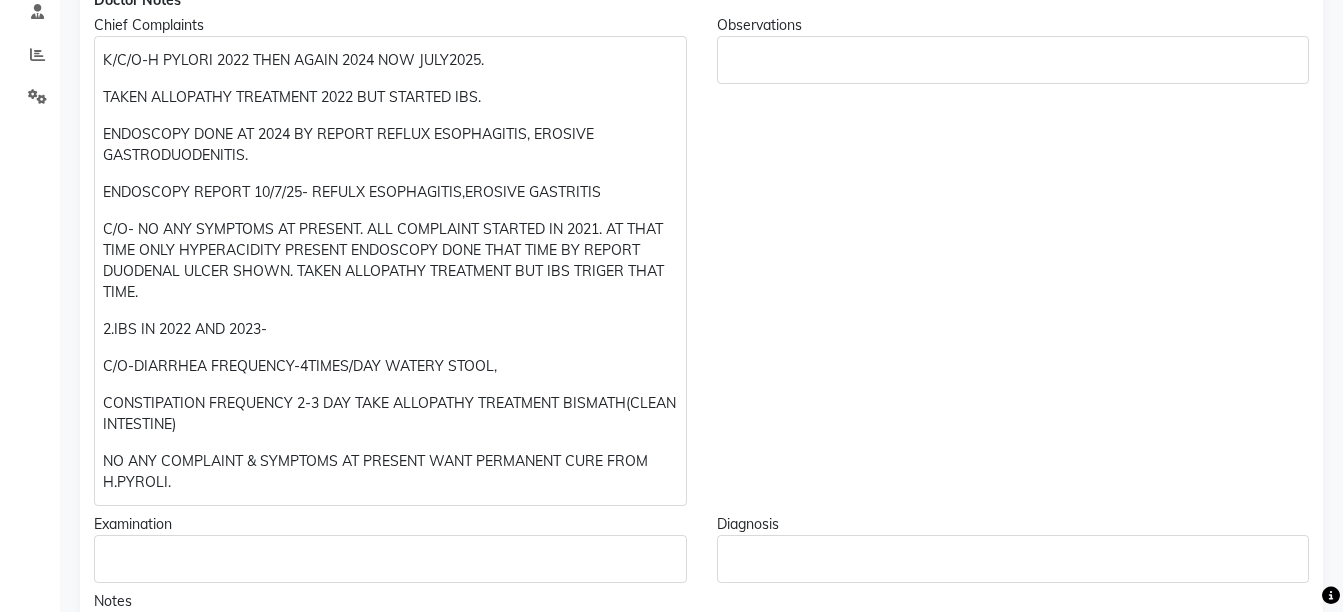 click on "K/C/O-H PYLORI 2022 THEN AGAIN 2024 NOW JULY2025.  TAKEN ALLOPATHY TREATMENT 2022 BUT STARTED IBS.  ENDOSCOPY DONE AT 2024  BY REPORT  REFLUX ESOPHAGITIS, EROSIVE GASTRODUODENITIS. ENDOSCOPY REPORT  10/7/25- REFULX ESOPHAGITIS,EROSIVE GASTRITIS  C/O- NO ANY SYMPTOMS AT PRESENT. ALL COMPLAINT STARTED IN 2021. AT THAT TIME ONLY HYPERACIDITY PRESENT ENDOSCOPY DONE THAT TIME BY REPORT DUODENAL ULCER SHOWN. TAKEN ALLOPATHY TREATMENT BUT IBS TRIGER THAT TIME. 2.IBS IN 2022 AND 2023- C/O-DIARRHEA FREQUENCY-4TIMES/DAY WATERY STOOL, CONSTIPATION  FREQUENCY 2-3 DAY  TAKE ALLOPATHY TREATMENT BISMATH(CLEAN INTESTINE) NO ANY COMPLAINT & SYMPTOMS AT PRESENT WANT PERMANENT CURE FROM H.PYROLI." 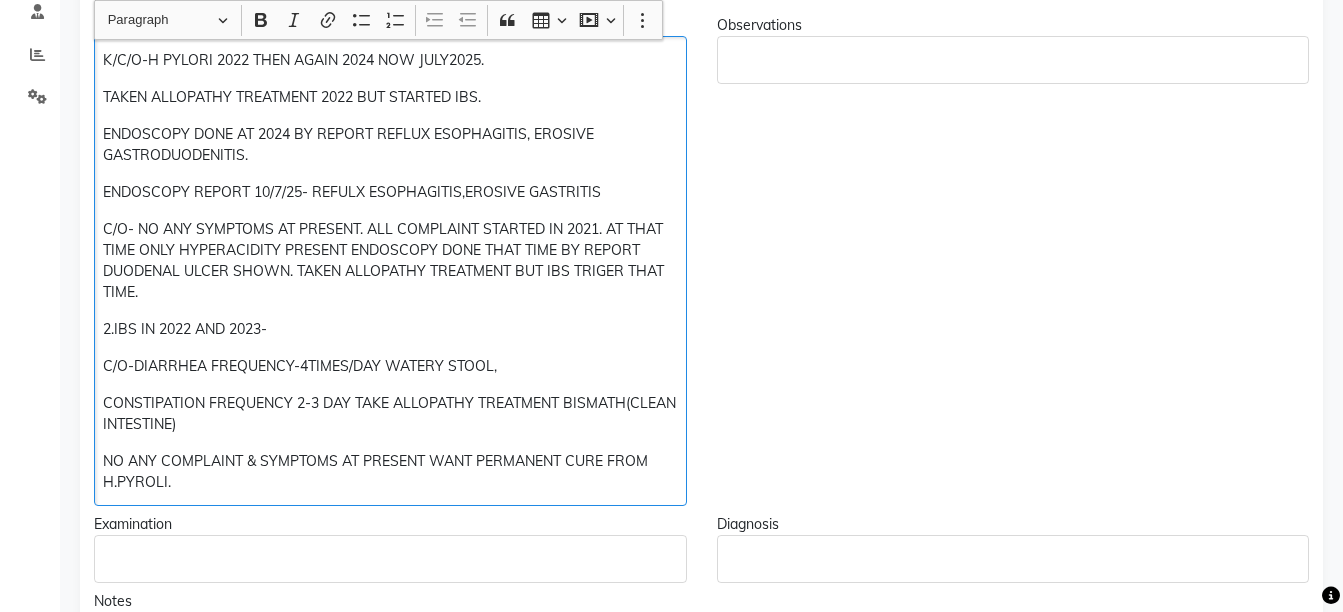 click on "K/C/O-H PYLORI 2022 THEN AGAIN 2024 NOW JULY2025.  TAKEN ALLOPATHY TREATMENT 2022 BUT STARTED IBS.  ENDOSCOPY DONE AT 2024  BY REPORT  REFLUX ESOPHAGITIS, EROSIVE GASTRODUODENITIS. ENDOSCOPY REPORT  10/7/25- REFULX ESOPHAGITIS,EROSIVE GASTRITIS  C/O- NO ANY SYMPTOMS AT PRESENT. ALL COMPLAINT STARTED IN 2021. AT THAT TIME ONLY HYPERACIDITY PRESENT ENDOSCOPY DONE THAT TIME BY REPORT DUODENAL ULCER SHOWN. TAKEN ALLOPATHY TREATMENT BUT IBS TRIGER THAT TIME. 2.IBS IN 2022 AND 2023- C/O-DIARRHEA FREQUENCY-4TIMES/DAY WATERY STOOL, CONSTIPATION  FREQUENCY 2-3 DAY  TAKE ALLOPATHY TREATMENT BISMATH(CLEAN INTESTINE) NO ANY COMPLAINT & SYMPTOMS AT PRESENT WANT PERMANENT CURE FROM H.PYROLI." 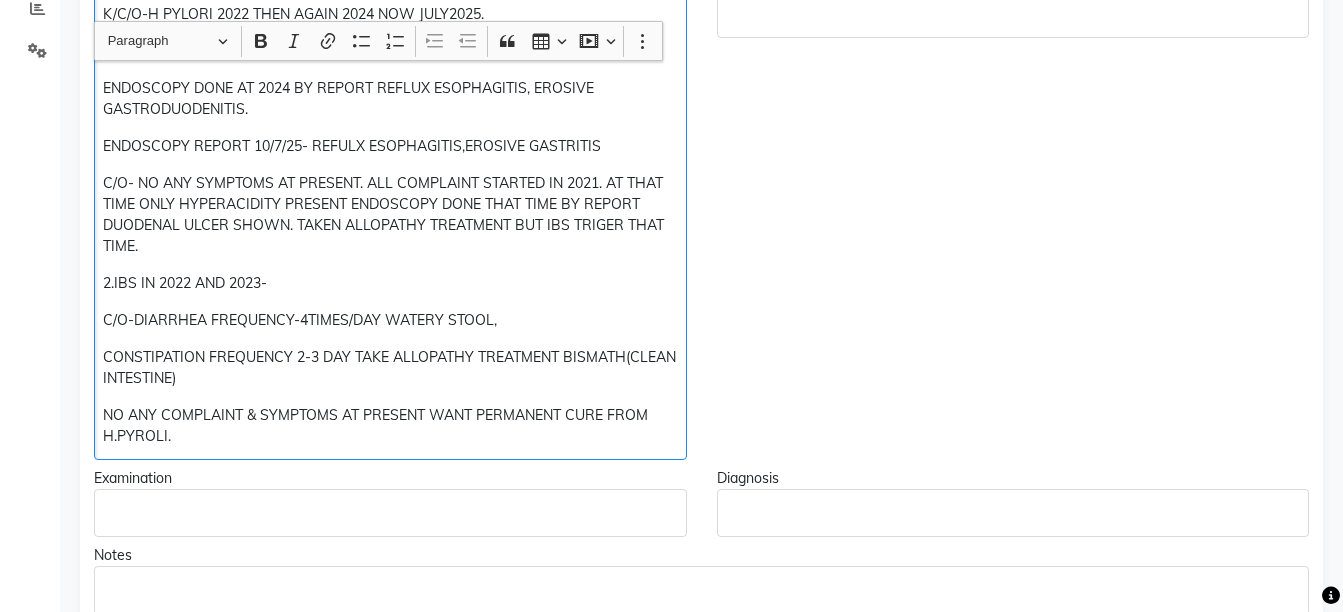 scroll, scrollTop: 498, scrollLeft: 0, axis: vertical 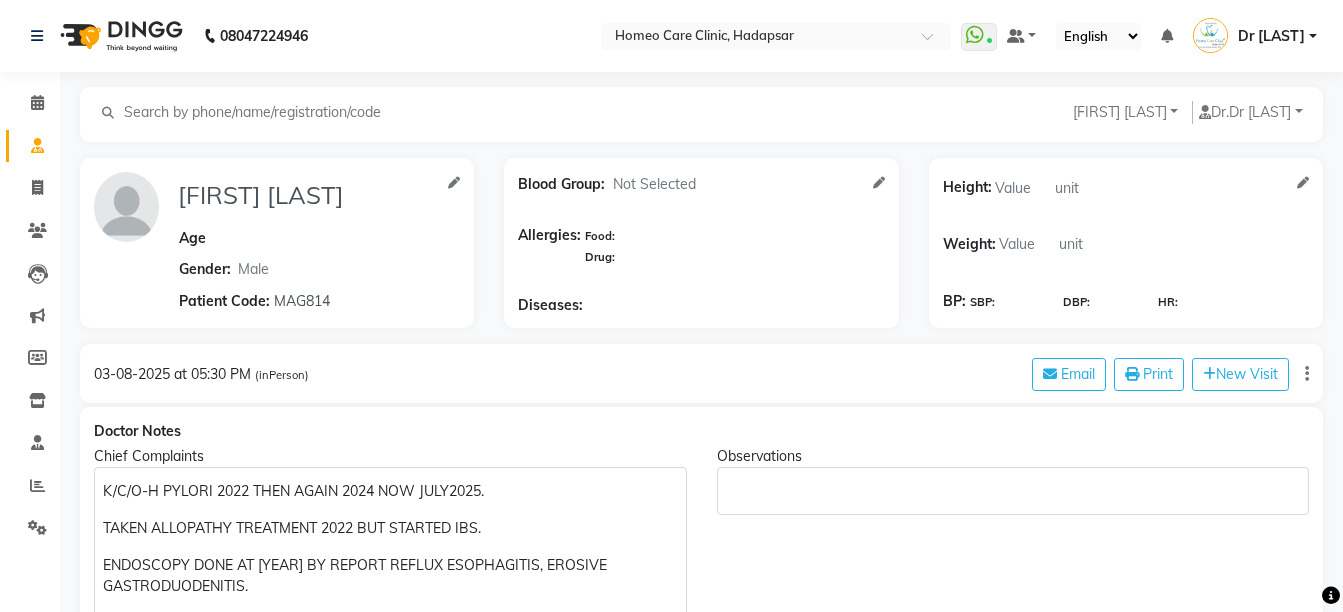 select on "male" 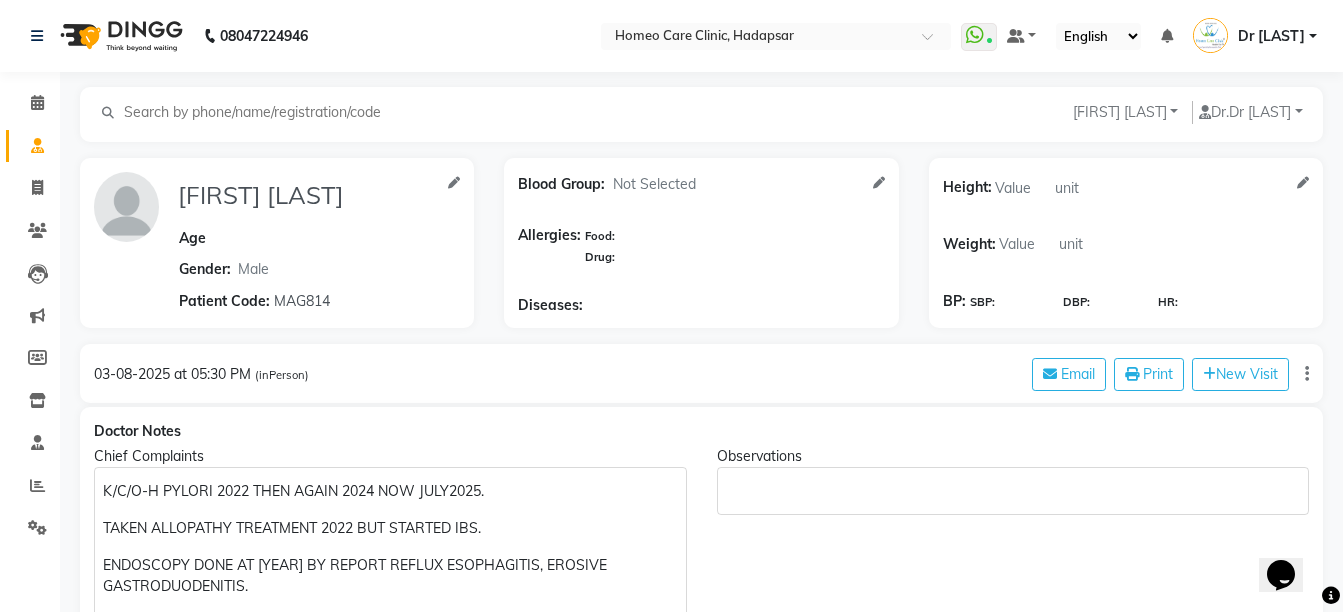 scroll, scrollTop: 0, scrollLeft: 0, axis: both 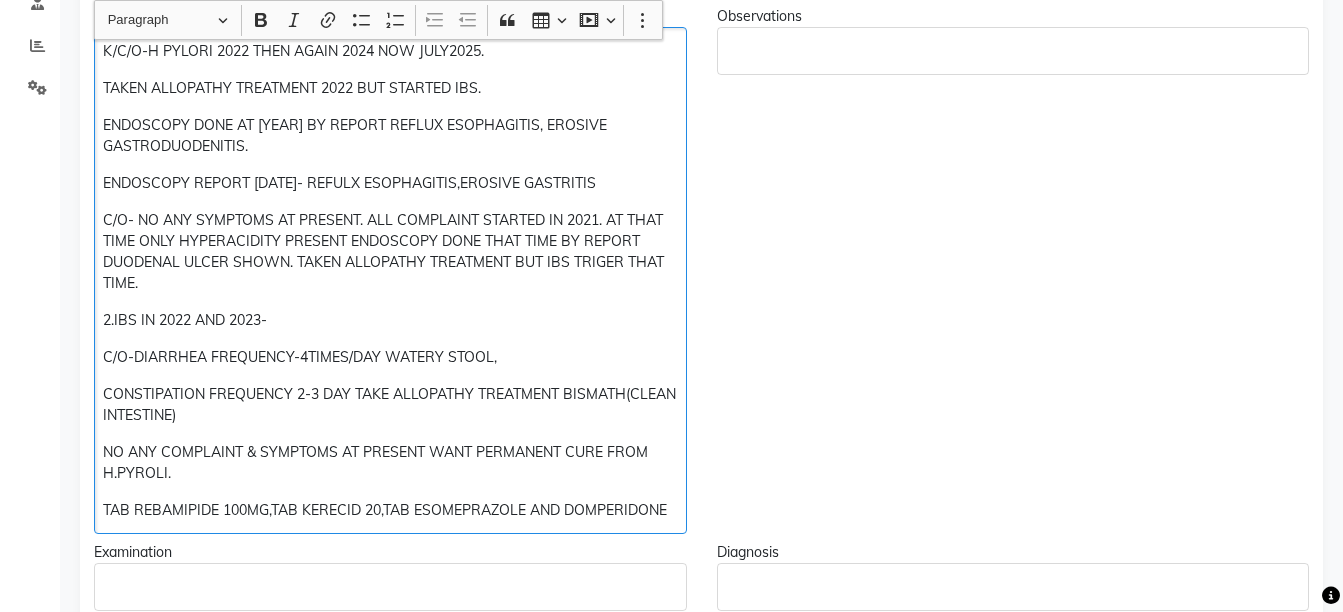 click on "TAB REBAMIPIDE 100MG,TAB KERECID 20,TAB ESOMEPRAZOLE AND DOMPERIDONE" 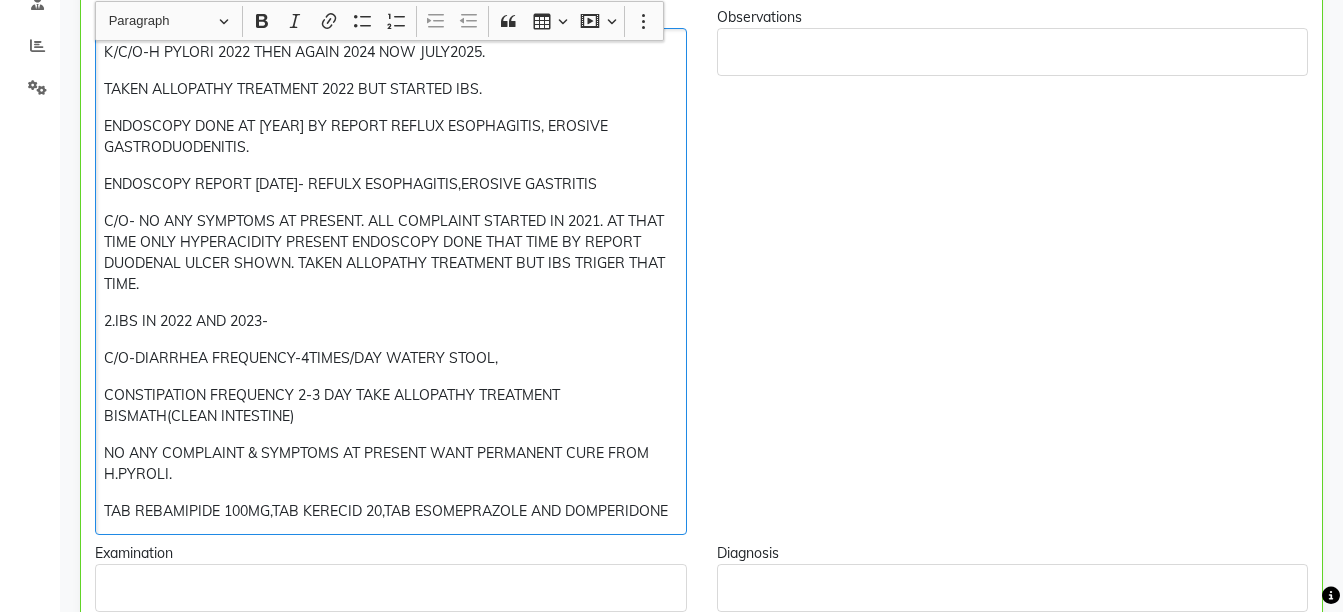 scroll, scrollTop: 441, scrollLeft: 0, axis: vertical 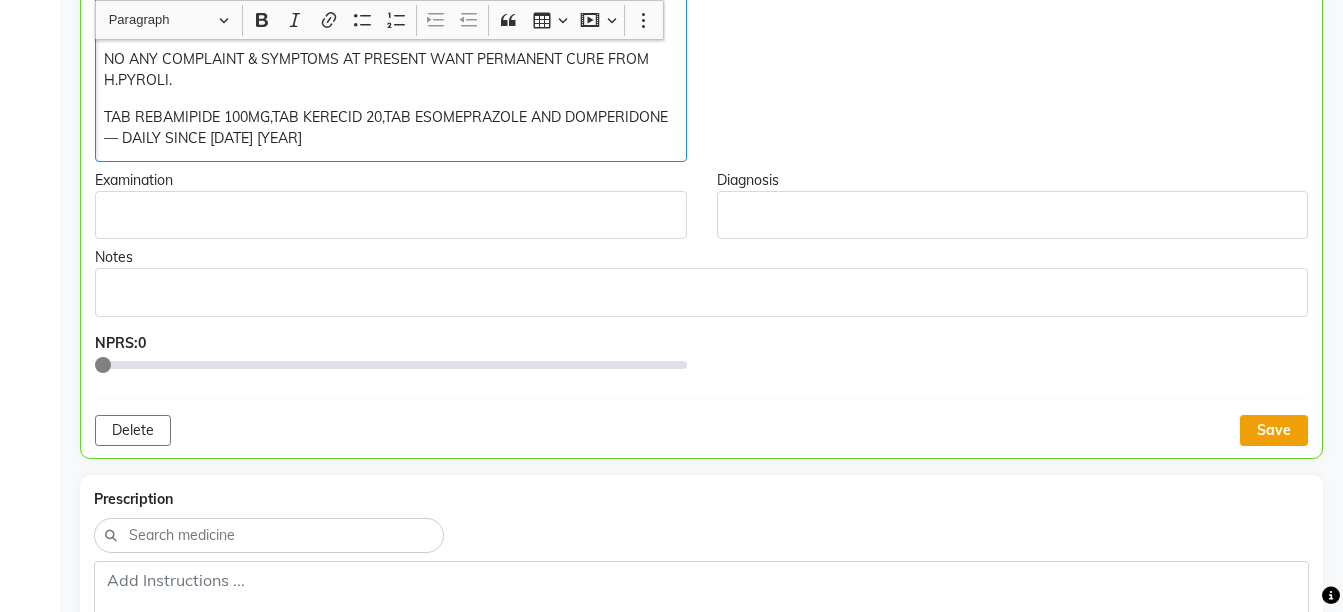 click on "Save" 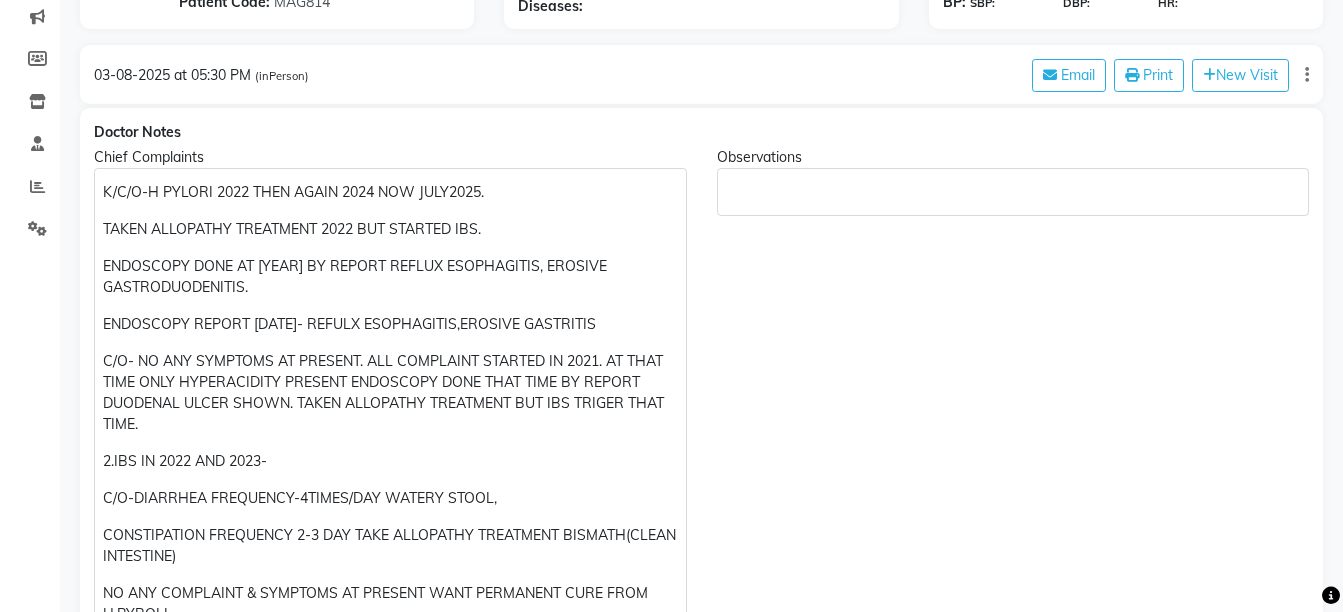 scroll, scrollTop: 107, scrollLeft: 0, axis: vertical 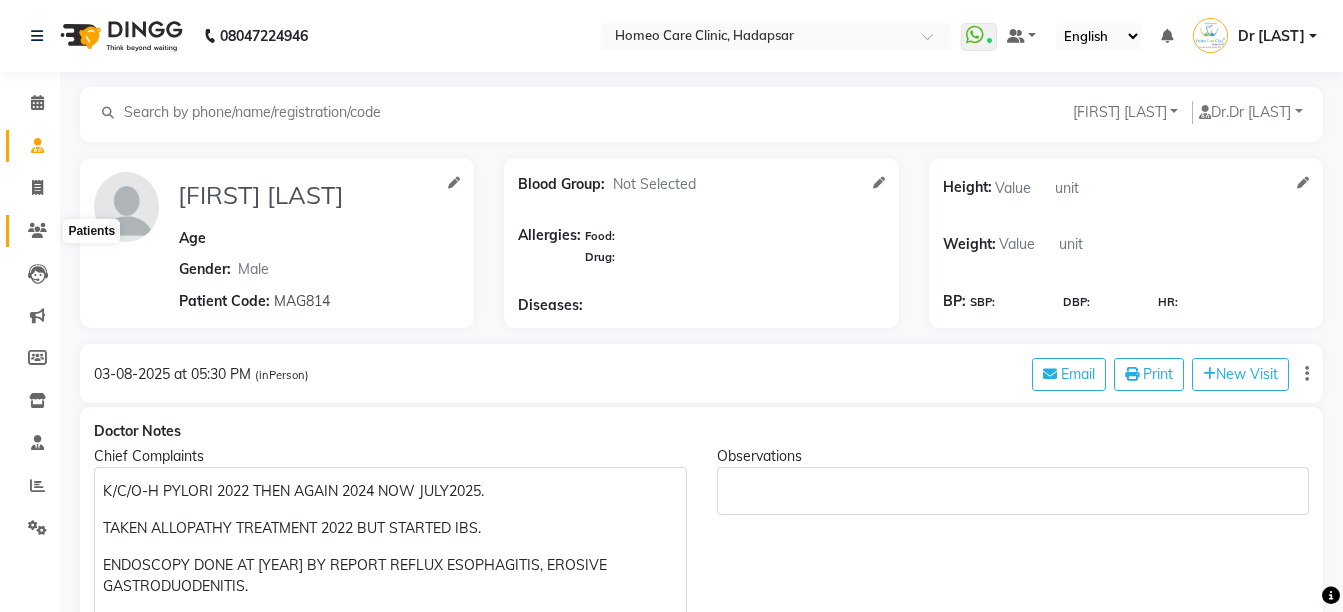 click 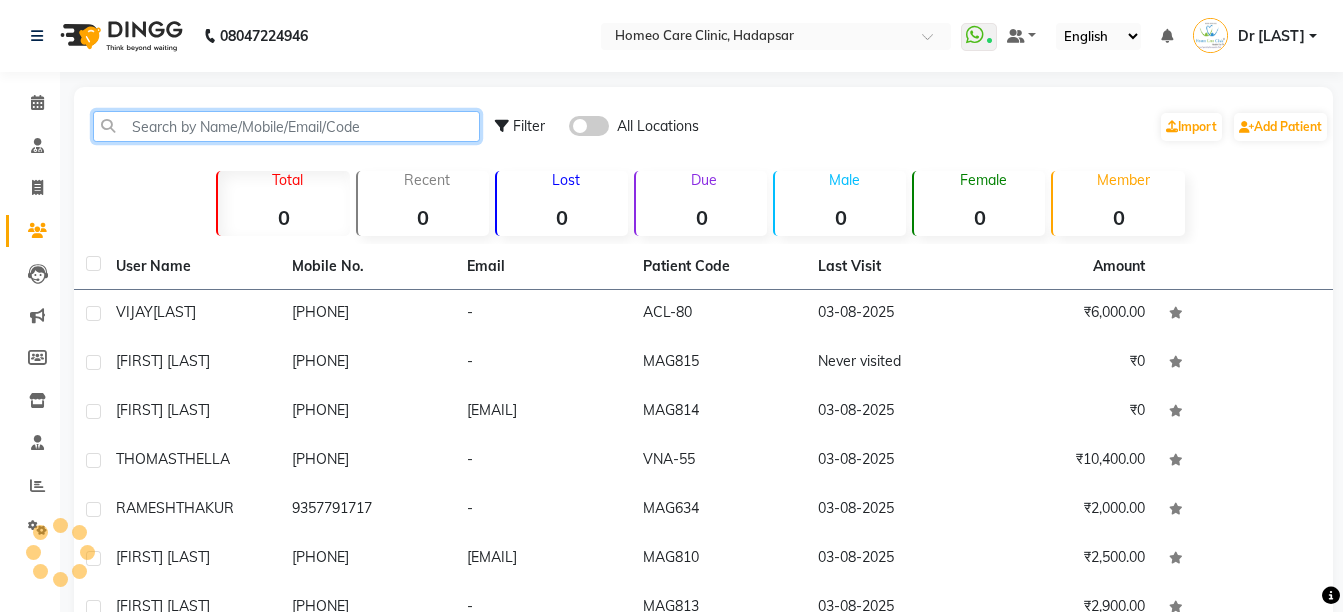 click 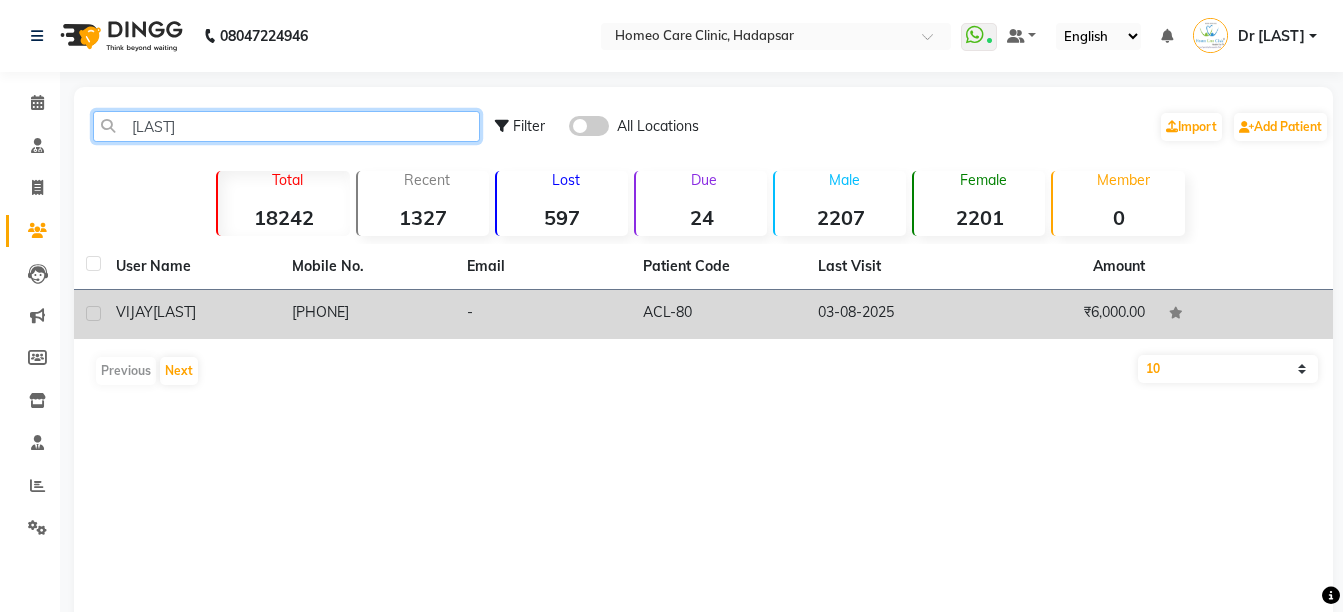 type on "[LAST]" 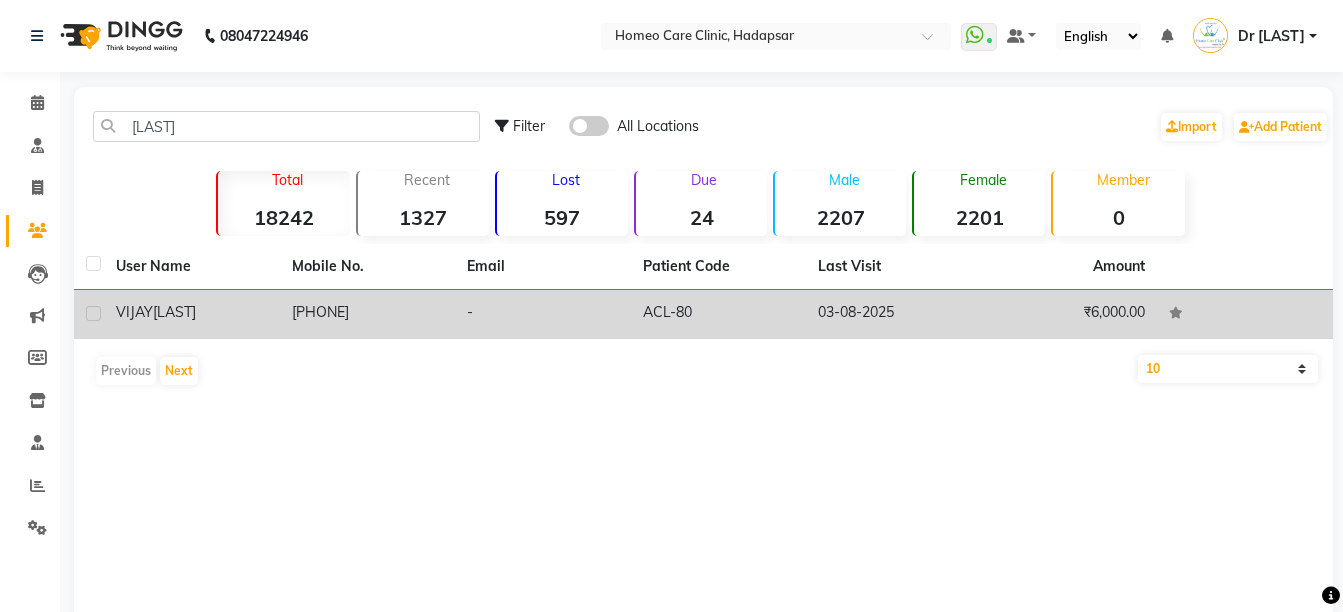 click on "[LAST]" 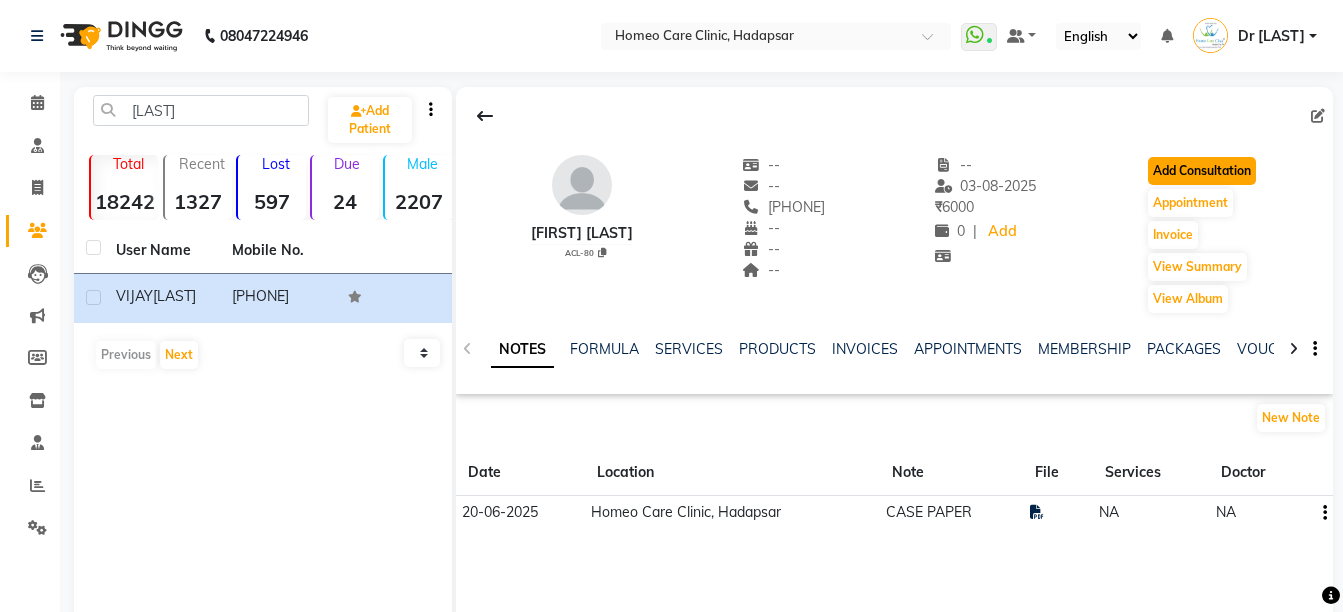 click on "Add Consultation" 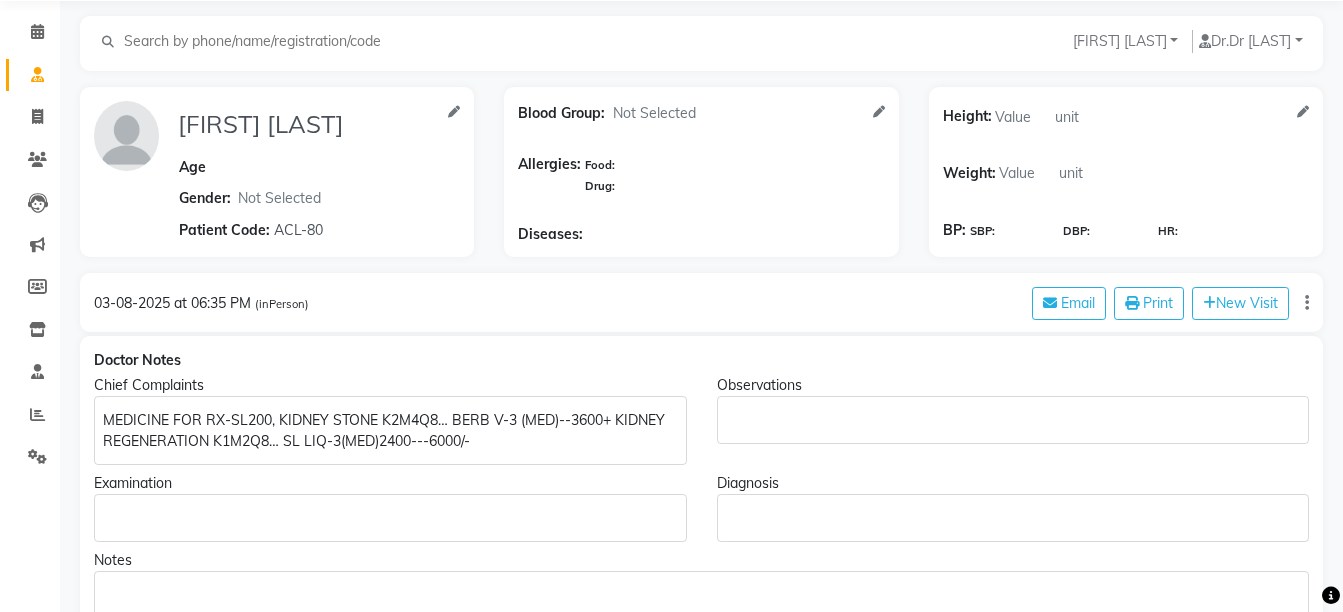 scroll, scrollTop: 74, scrollLeft: 0, axis: vertical 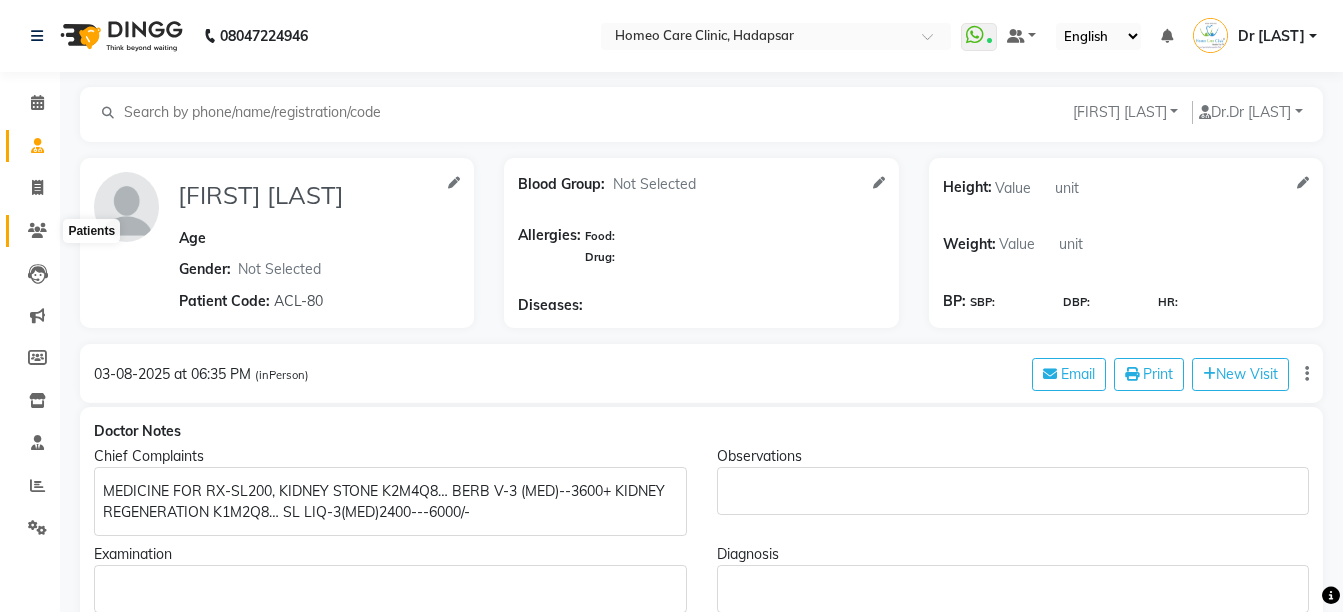 click 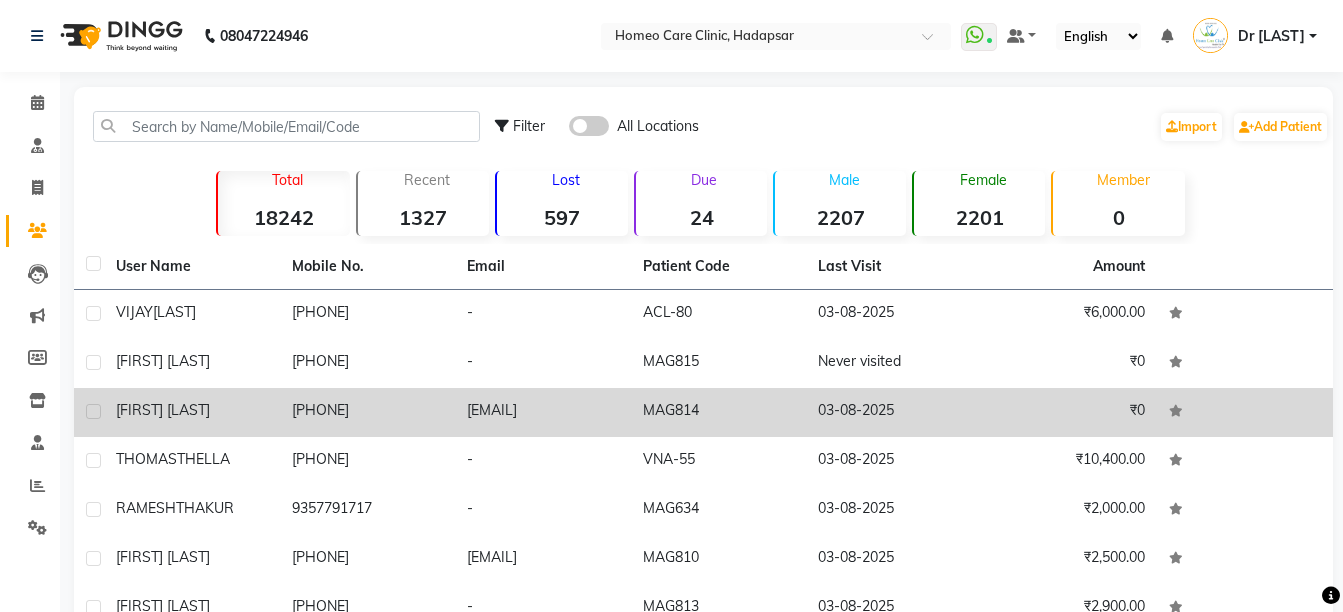 click on "[FIRST] [LAST]" 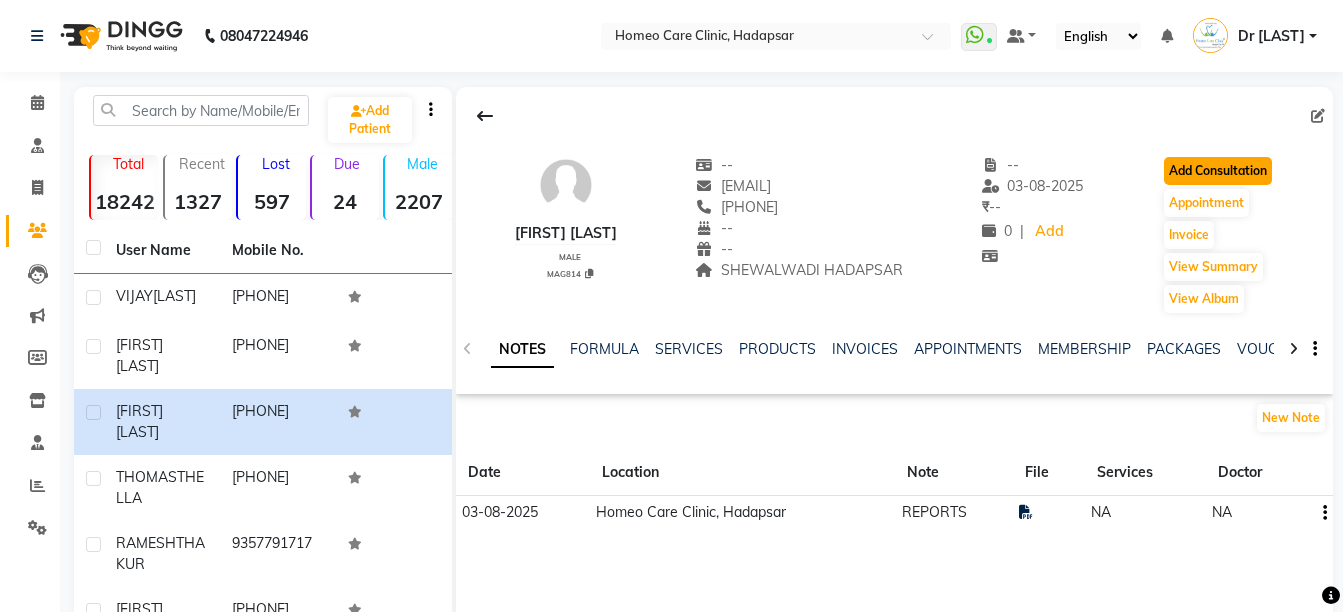 click on "Add Consultation" 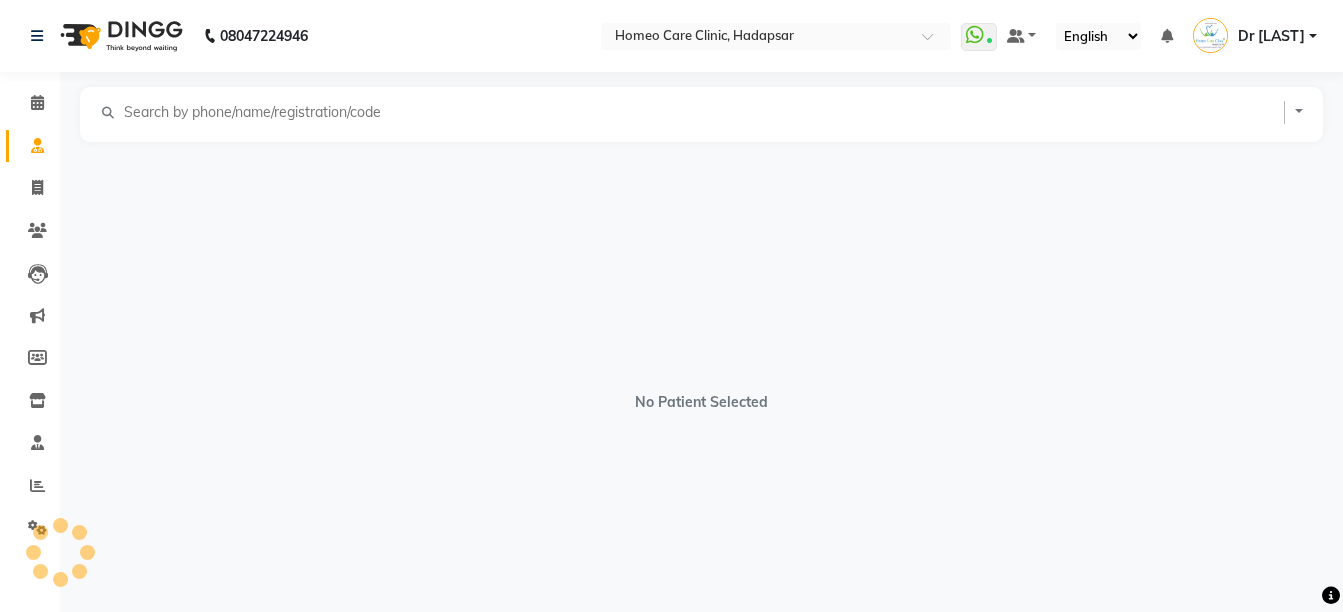 select on "male" 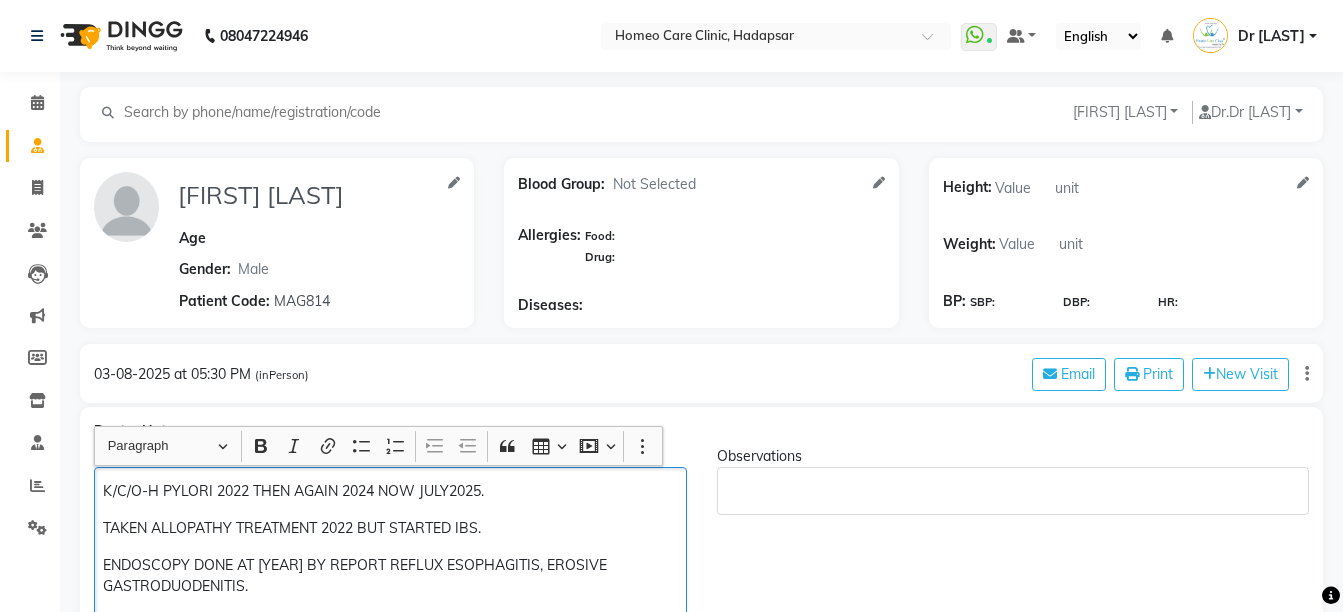 click on "K/C/O-H PYLORI 2022 THEN AGAIN 2024 NOW JULY2025." 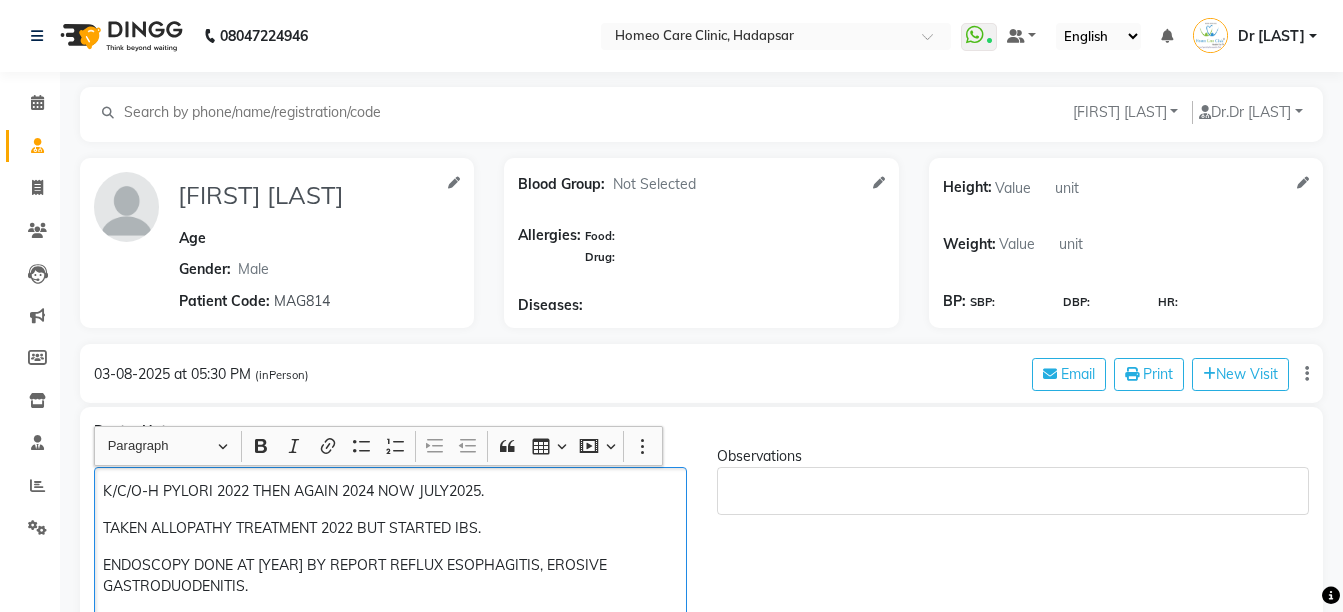 type 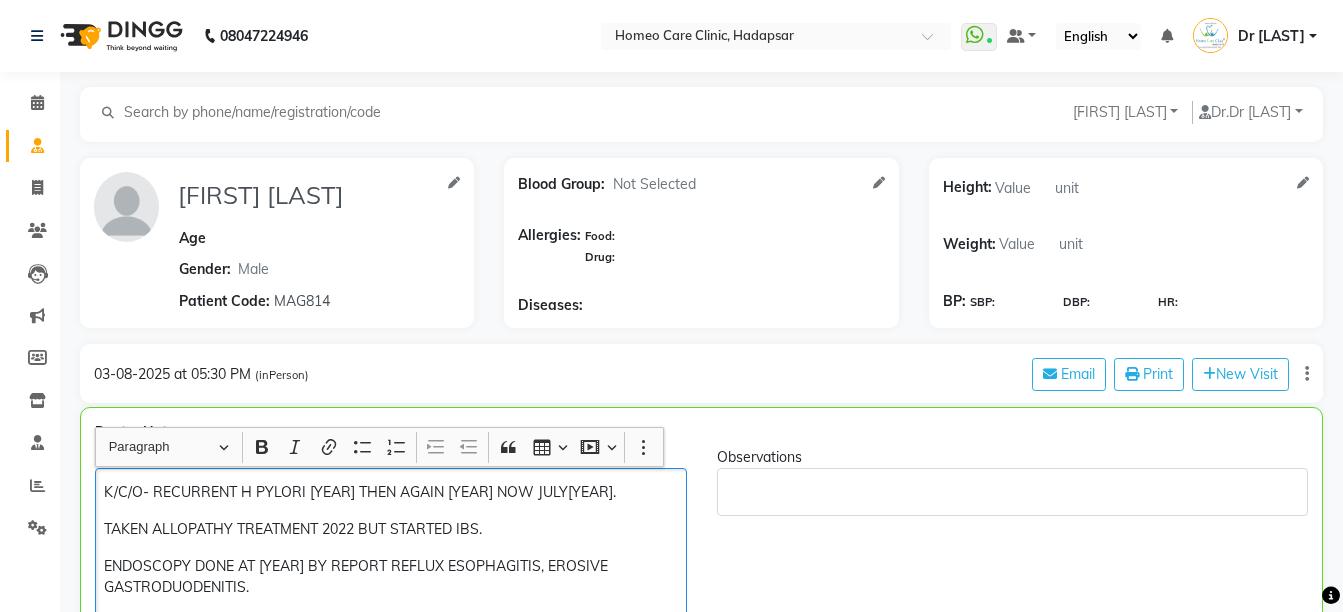 click on "K/C/O- RECURRENT H PYLORI 2022 THEN AGAIN 2024 NOW JULY2025." 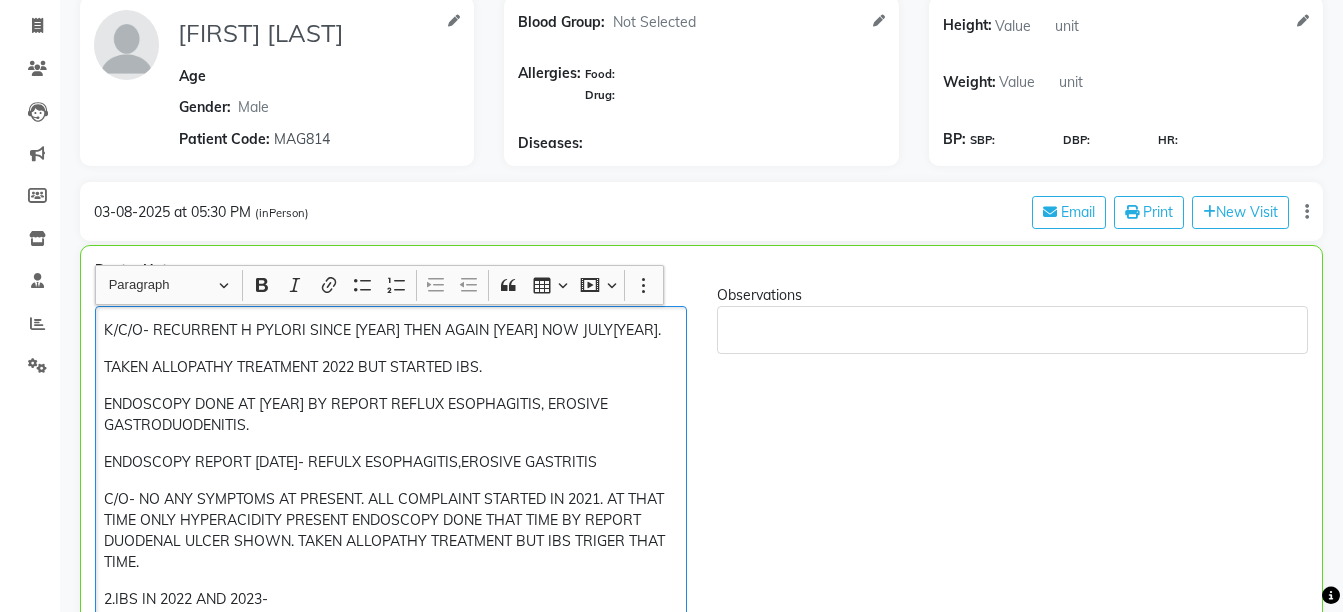 scroll, scrollTop: 198, scrollLeft: 0, axis: vertical 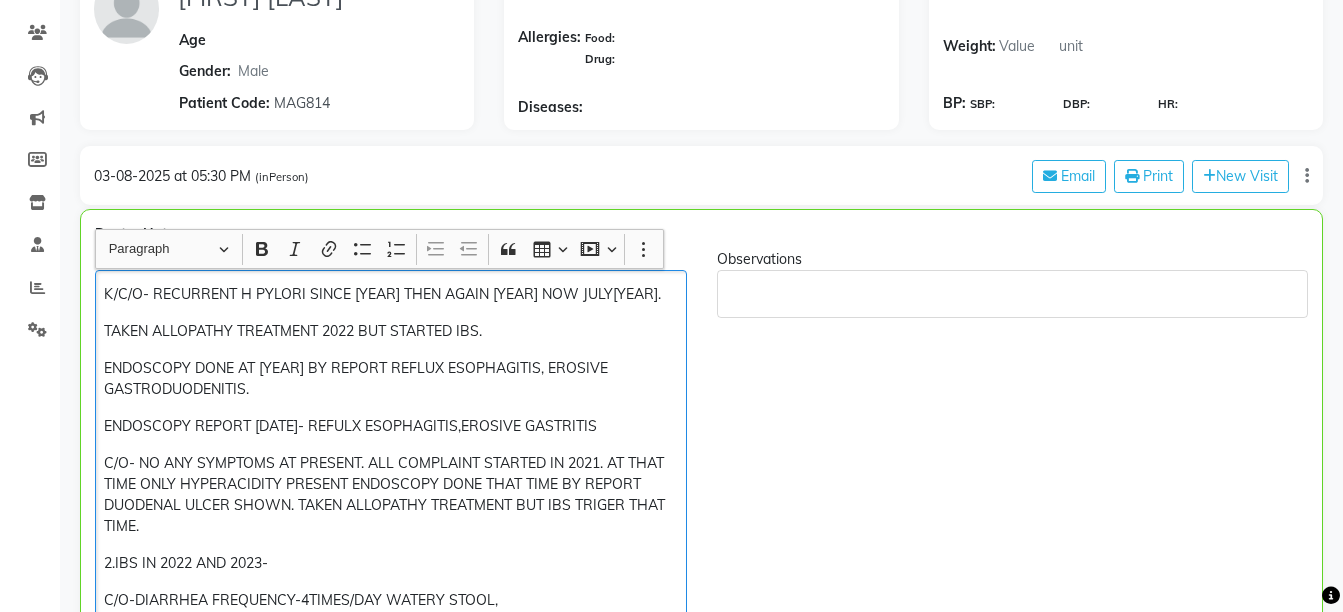 click on "K/C/O- RECURRENT H PYLORI SINCE 2022 THEN AGAIN 2024 NOW JULY2025.  TAKEN ALLOPATHY TREATMENT 2022 BUT STARTED IBS.  ENDOSCOPY DONE AT 2024  BY REPORT  REFLUX ESOPHAGITIS, EROSIVE GASTRODUODENITIS. ENDOSCOPY REPORT  10/7/25- REFULX ESOPHAGITIS,EROSIVE GASTRITIS  C/O- NO ANY SYMPTOMS AT PRESENT. ALL COMPLAINT STARTED IN 2021. AT THAT TIME ONLY HYPERACIDITY PRESENT ENDOSCOPY DONE THAT TIME BY REPORT DUODENAL ULCER SHOWN. TAKEN ALLOPATHY TREATMENT BUT IBS TRIGER THAT TIME. 2.IBS IN 2022 AND 2023- C/O-DIARRHEA FREQUENCY-4TIMES/DAY WATERY STOOL, CONSTIPATION  FREQUENCY 2-3 DAY  TAKE ALLOPATHY TREATMENT BISMATH(CLEAN INTESTINE) NO ANY COMPLAINT & SYMPTOMS AT PRESENT WANT PERMANENT CURE FROM H.PYROLI. TAB REBAMIPIDE 100MG,TAB KERECID 20,TAB ESOMEPRAZOLE AND DOMPERIDONE  — DAILY SINCE 7th JULY 2025" 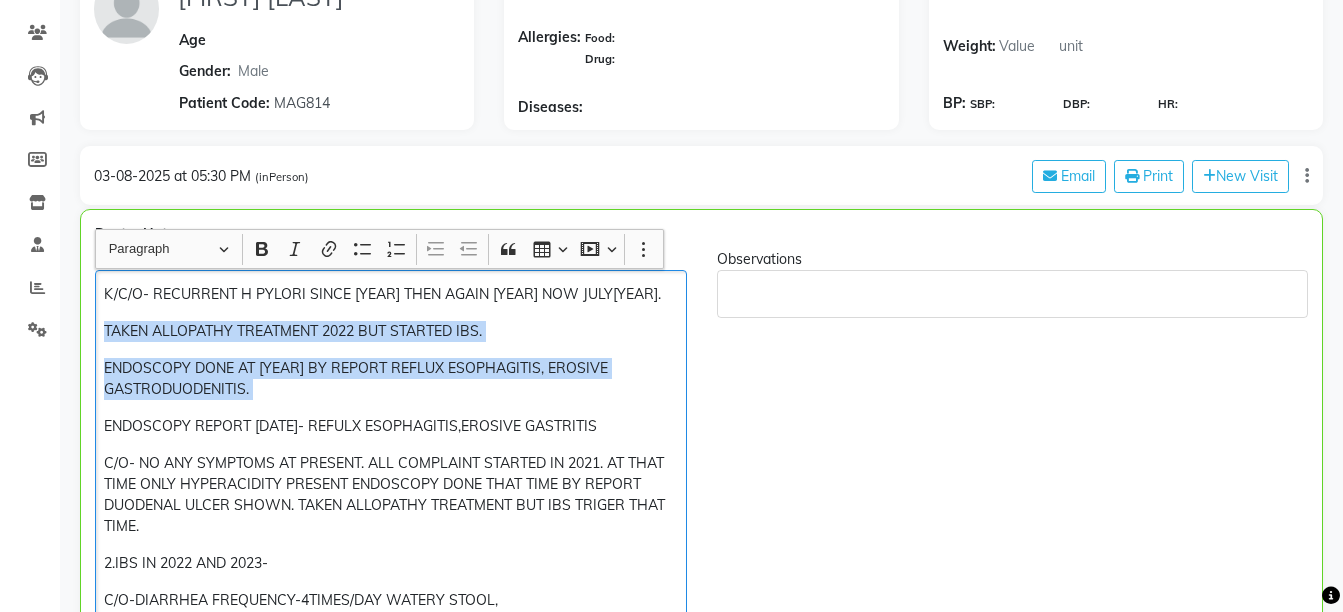 copy on "TAKEN ALLOPATHY TREATMENT 2022 BUT STARTED IBS.  ENDOSCOPY DONE AT 2024  BY REPORT  REFLUX ESOPHAGITIS, EROSIVE GASTRODUODENITIS." 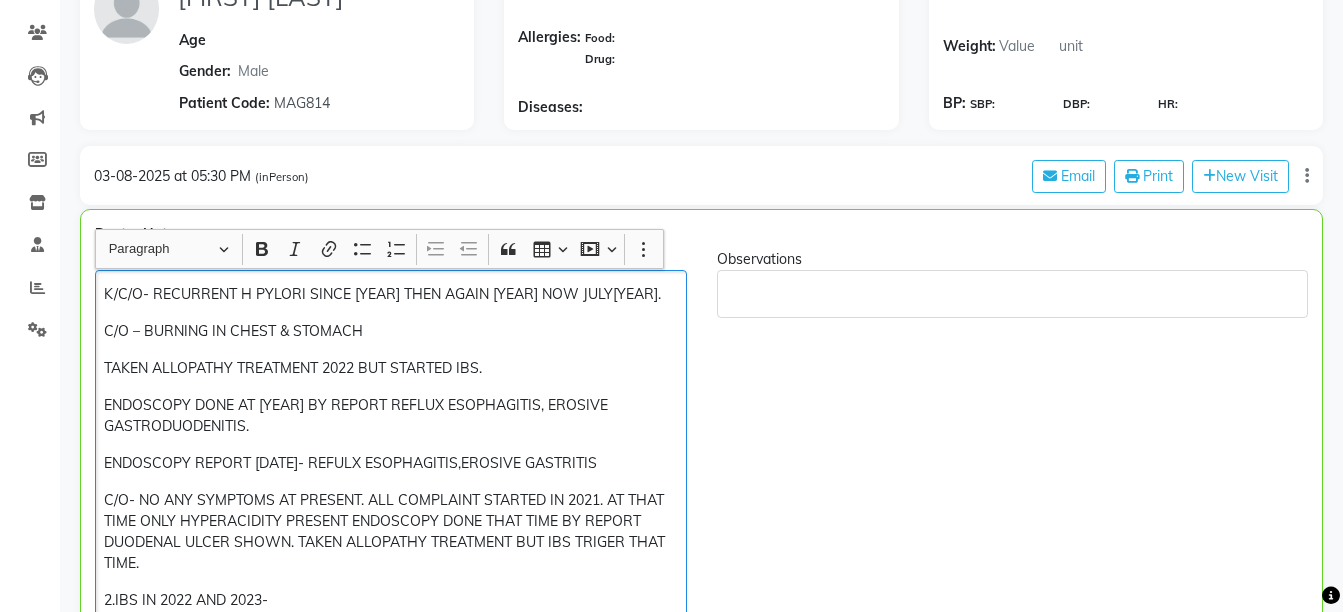 click on "2.IBS IN 2022 AND 2023-" 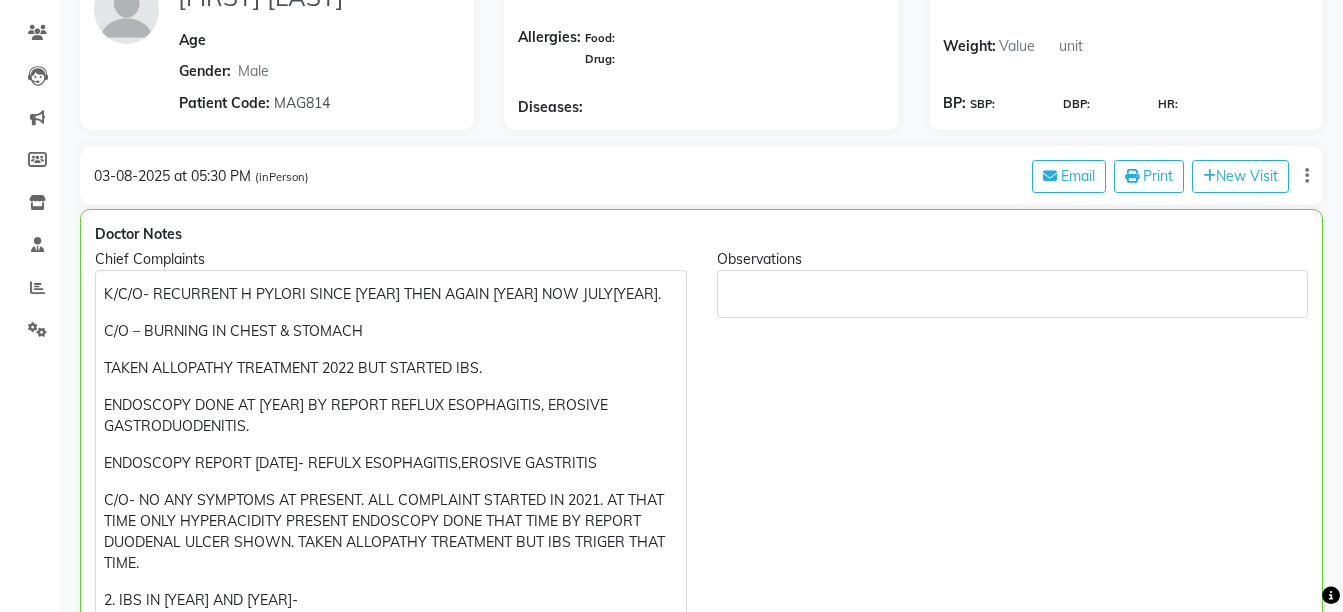 drag, startPoint x: 1342, startPoint y: 195, endPoint x: 1351, endPoint y: 179, distance: 18.35756 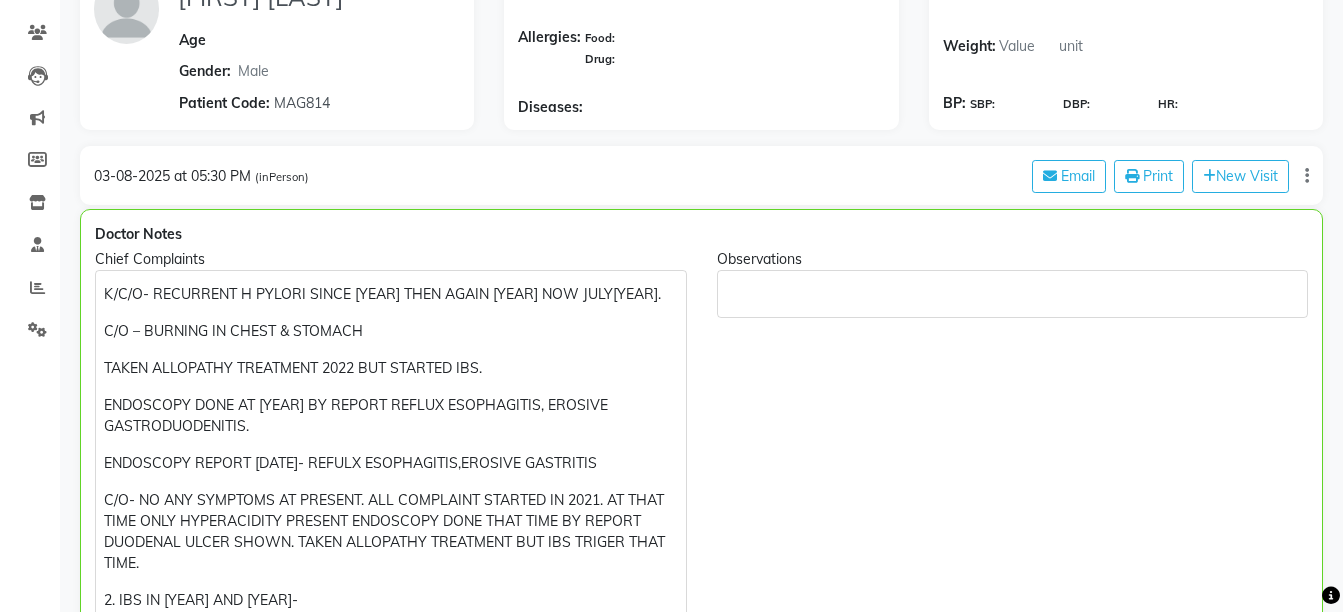 click on "08047224946 Select Location × Homeo Care Clinic, Hadapsar   WhatsApp Status  ✕ Status:  Connected Most Recent Message: 03-08-2025     06:34 PM Recent Service Activity: 03-08-2025     06:41 PM Default Panel My Panel English ENGLISH Español العربية मराठी हिंदी ગુજરાતી தமிழ் 中文 Notifications nothing to show Dr Vaseem Choudhary Manage Profile Change Password Sign out  Version:3.15.11  ☀ Homeo Care Clinic, Hadapsar   Calendar  Consultation  Invoice  Patients  Leads   Marketing  Members  Inventory  Staff  Reports  Settings Completed InProgress Upcoming Dropped Tentative Check-In Confirm Bookings Generate Report Segments Page Builder SUDARSHAN GUJAR Add Family Member  Dr.   Dr Vaseem Choudhary Dingg Support Dr.Anisa Choudhary Dr Faraz Choudhary  Dr Komal Saste Dr Nijol Patil Dr Nikita Patil Dr.Nupur Jain Dr Pooja Doshi Dr Shraddha Nair Dr Vaseem Choudhary Ejas Choudhary Nikita Bhondave Prajakta Yadav SUDARSHAN GUJAR Age Gender:  Not Selected" at bounding box center (671, 108) 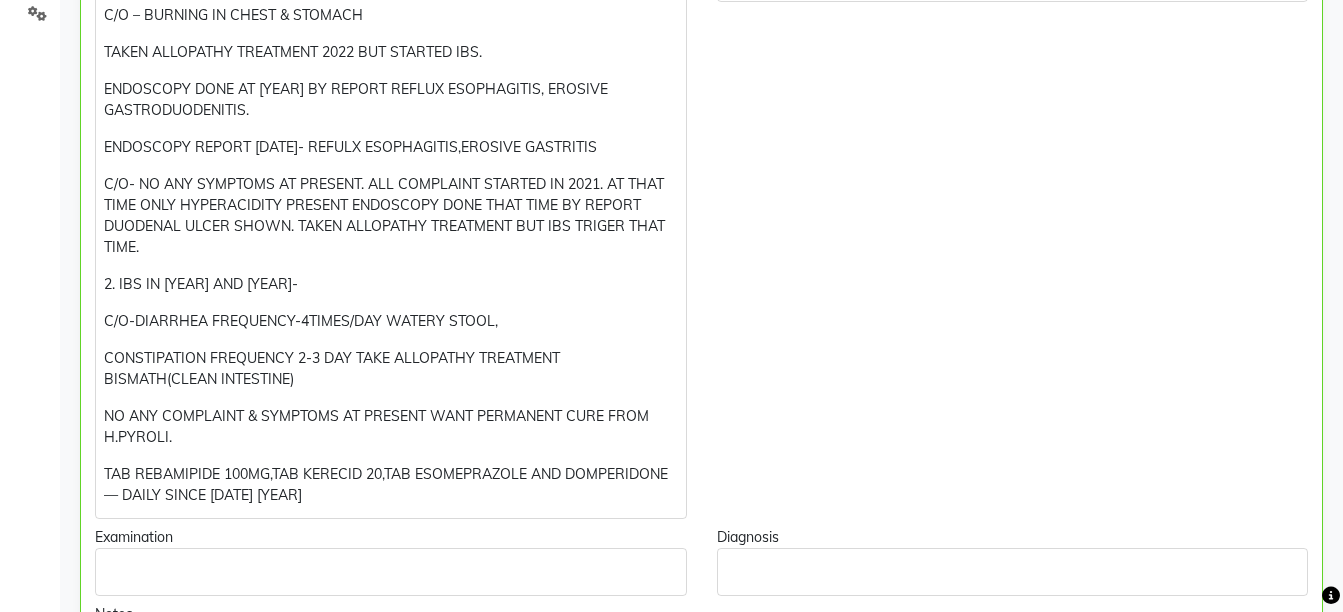 scroll, scrollTop: 547, scrollLeft: 0, axis: vertical 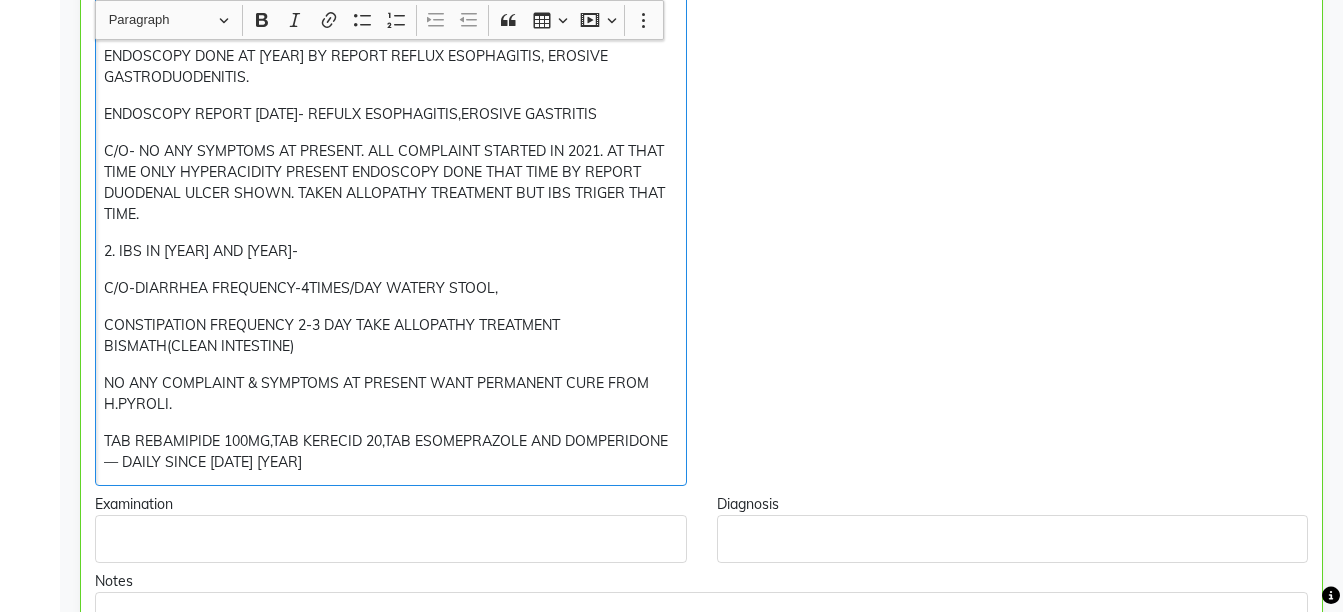 click on "CONSTIPATION  FREQUENCY 2-3 DAY  TAKE ALLOPATHY TREATMENT BISMATH(CLEAN INTESTINE)" 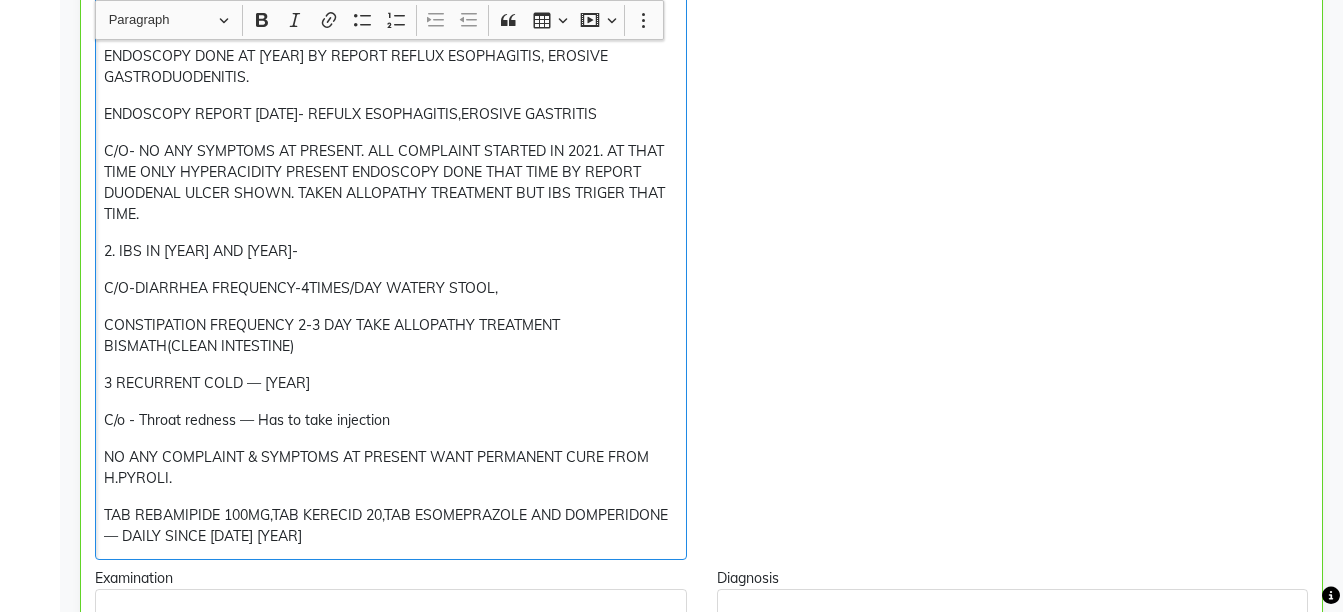 click on "TAB REBAMIPIDE 100MG,TAB KERECID 20,TAB ESOMEPRAZOLE AND DOMPERIDONE  — DAILY SINCE 7th JULY 2025" 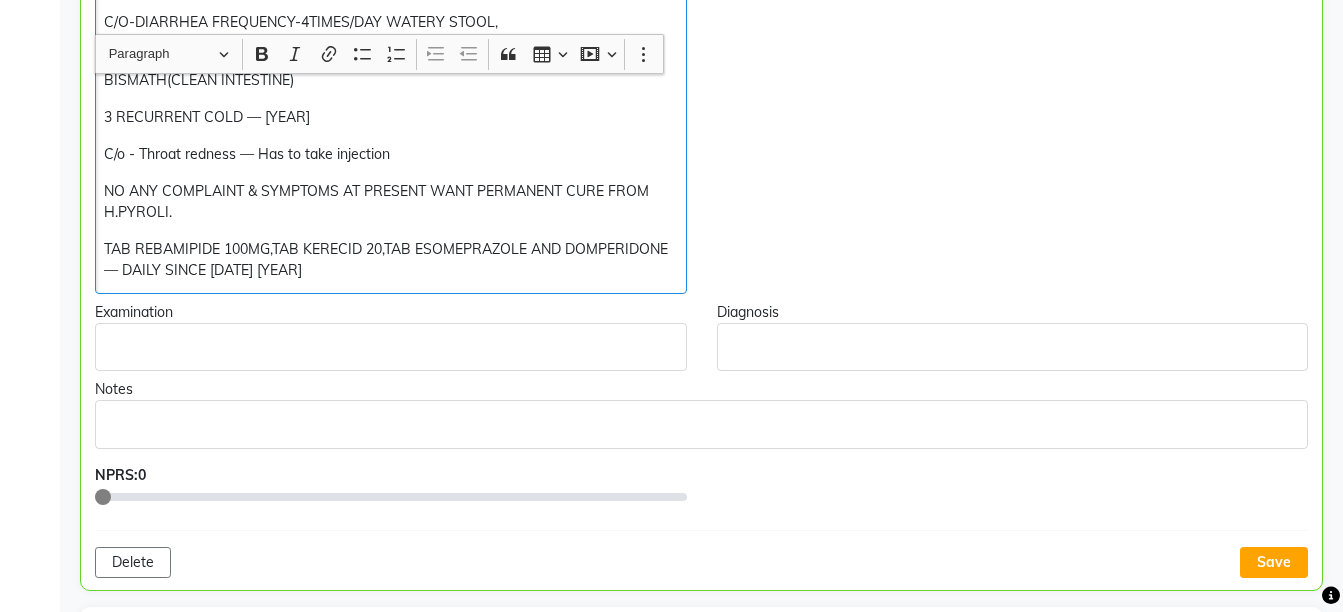 scroll, scrollTop: 938, scrollLeft: 0, axis: vertical 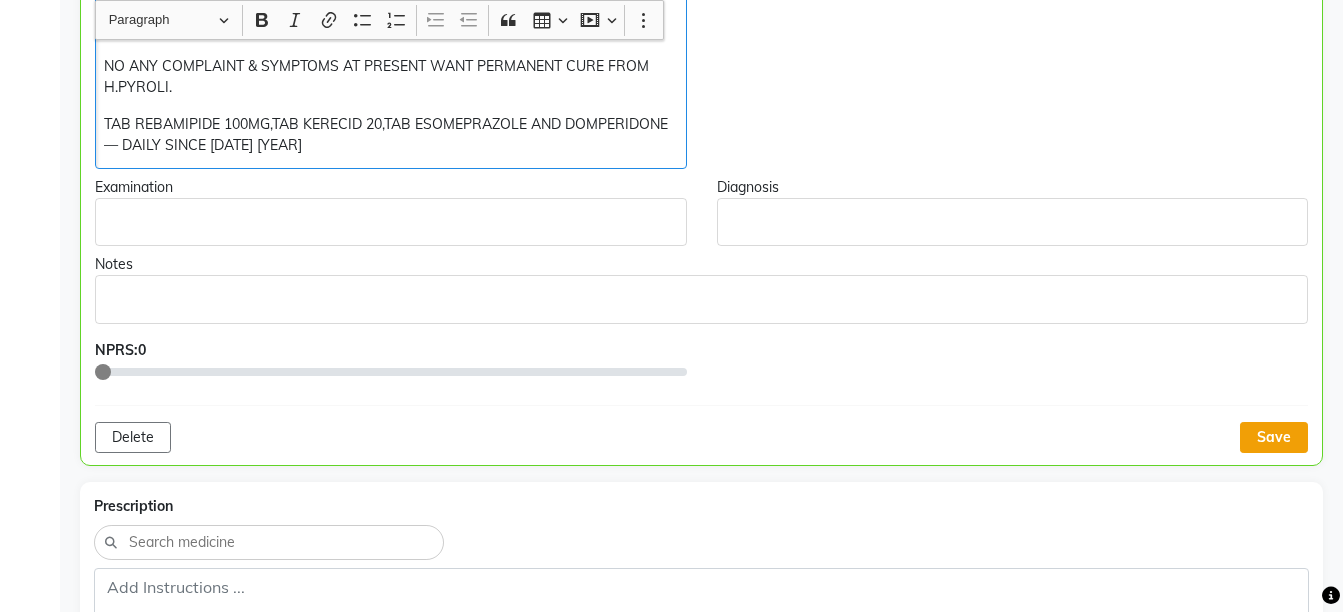 click on "Save" 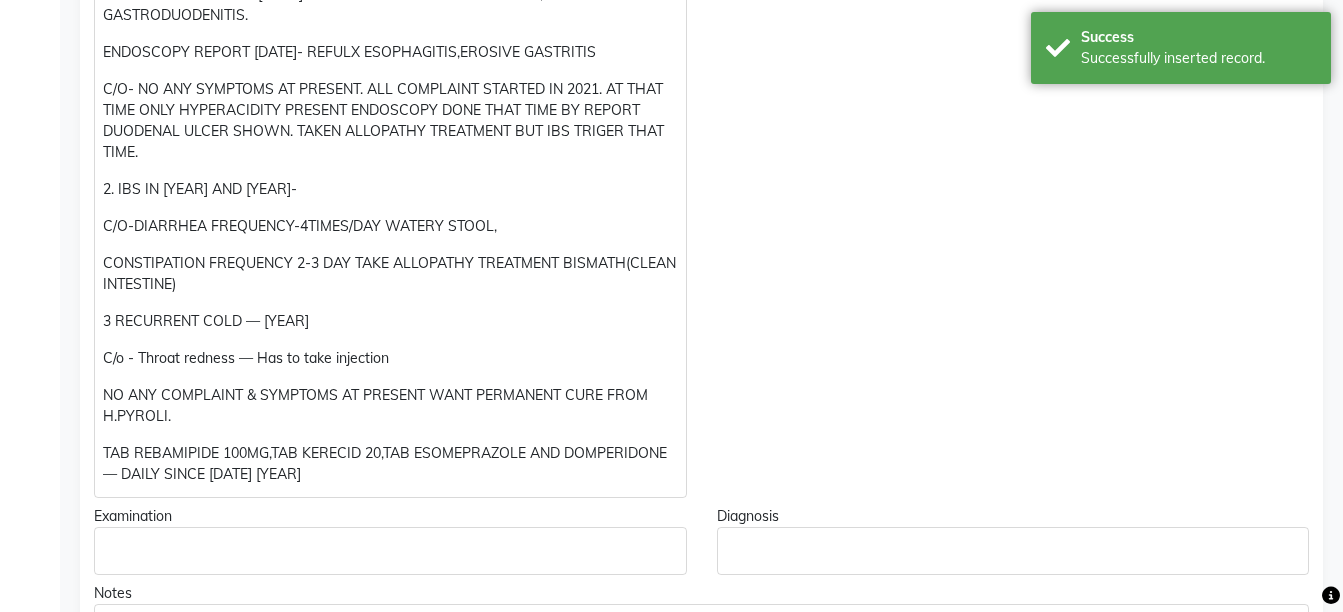 scroll, scrollTop: 616, scrollLeft: 0, axis: vertical 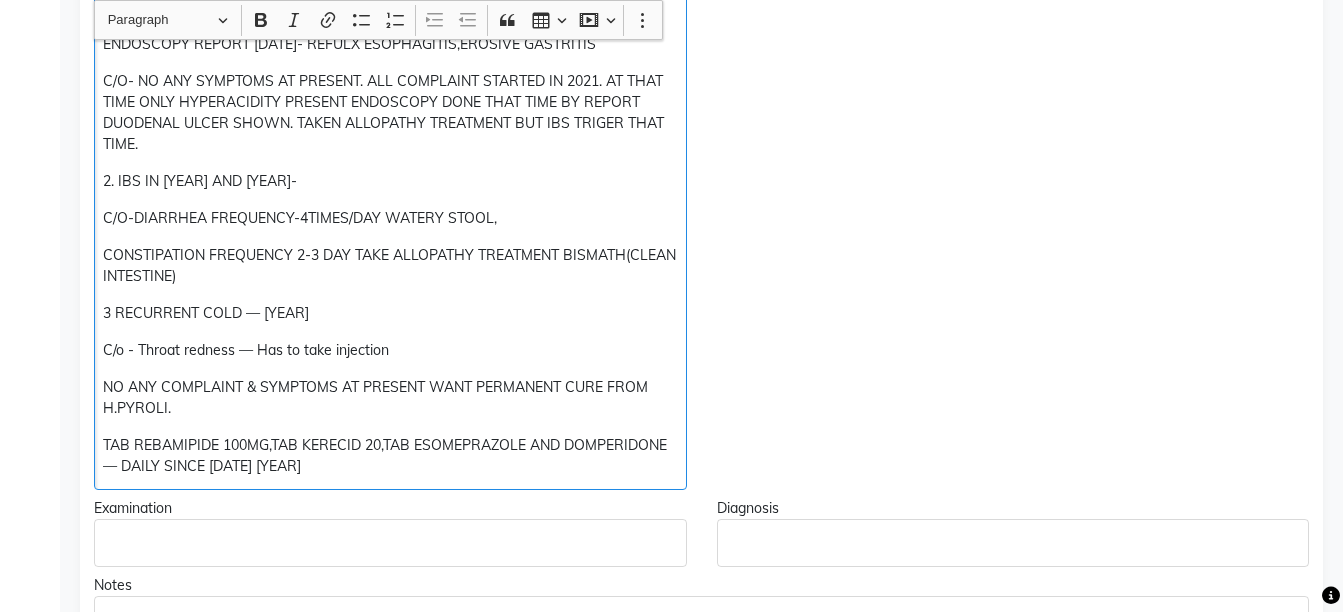 click on "NO ANY COMPLAINT & SYMPTOMS AT PRESENT WANT PERMANENT CURE FROM H.PYROLI." 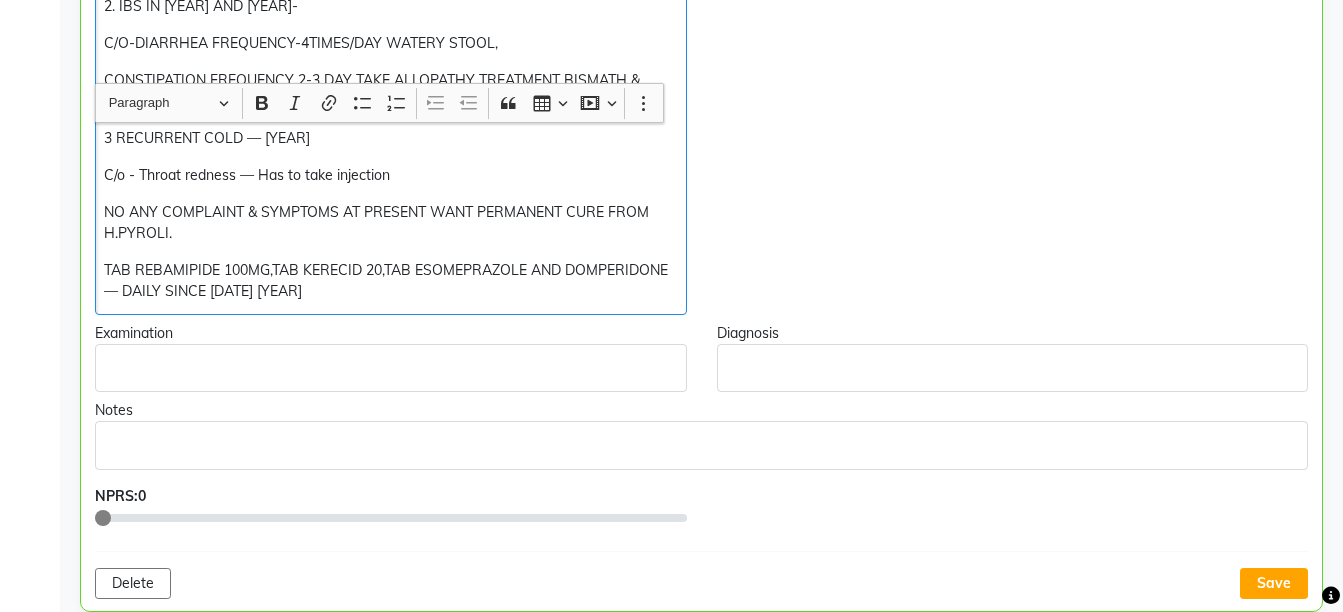 scroll, scrollTop: 875, scrollLeft: 0, axis: vertical 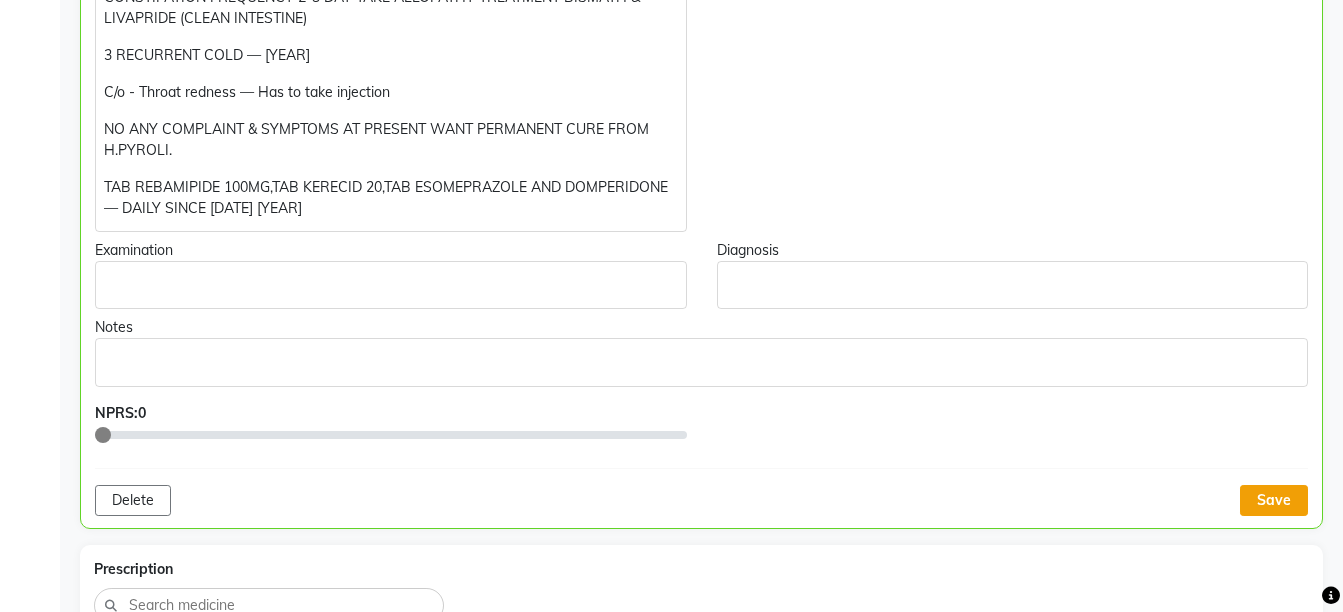 click on "Save" 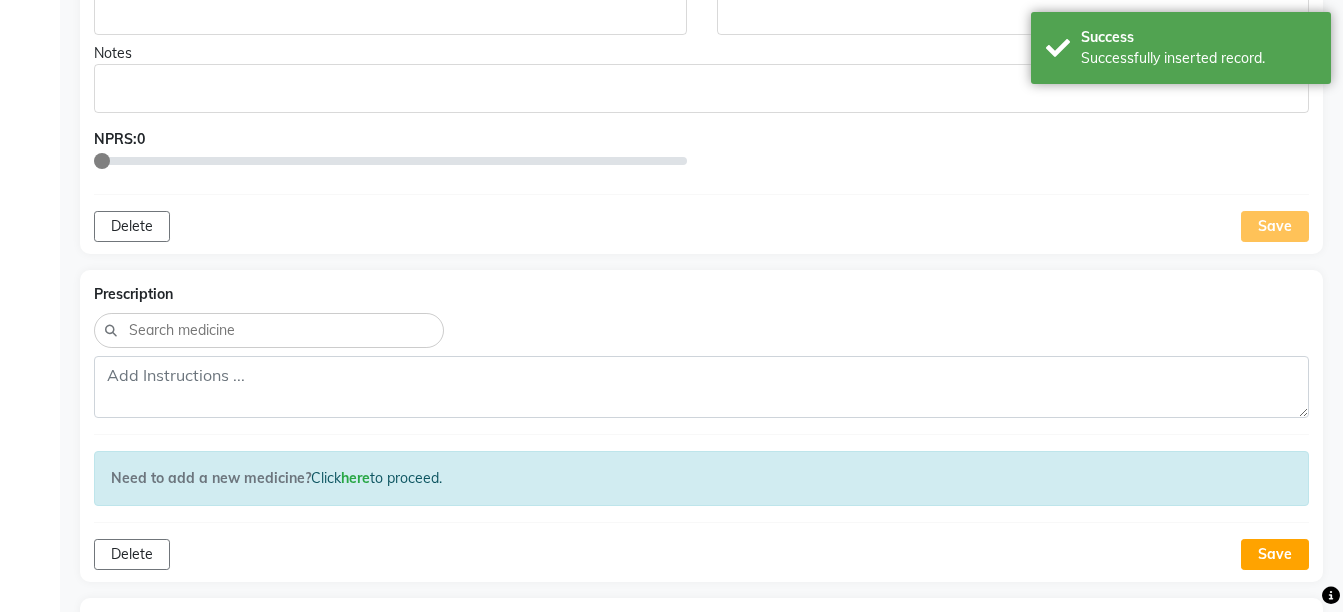 scroll, scrollTop: 1292, scrollLeft: 0, axis: vertical 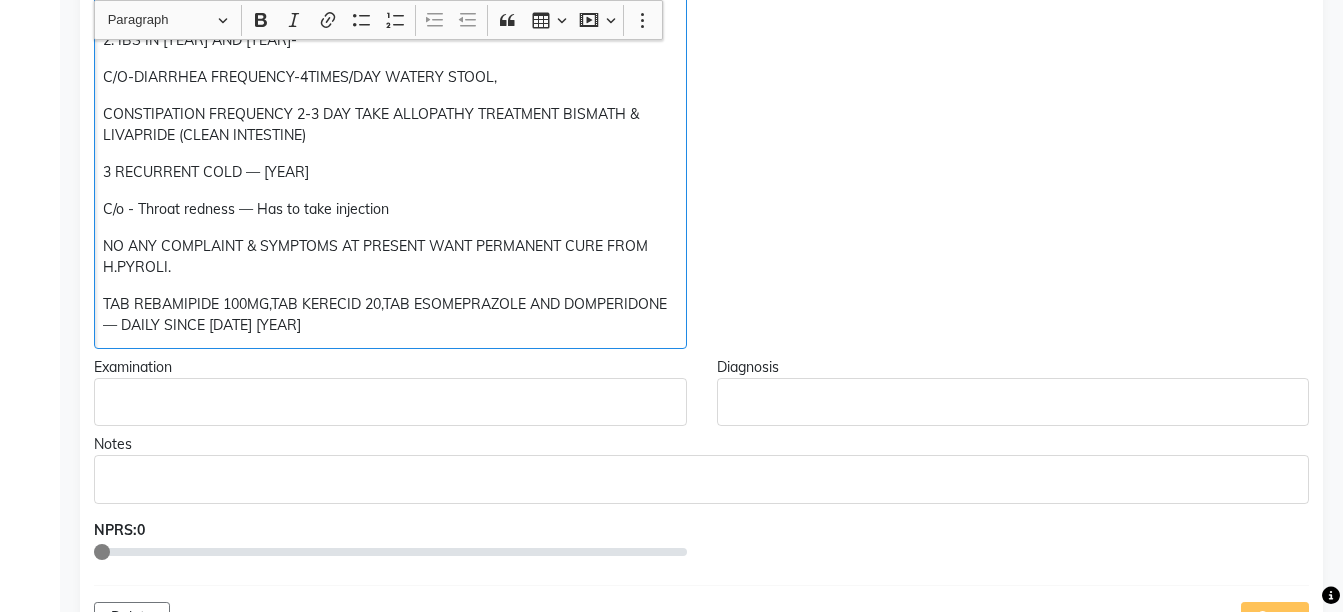 click on "NO ANY COMPLAINT & SYMPTOMS AT PRESENT WANT PERMANENT CURE FROM H.PYROLI." 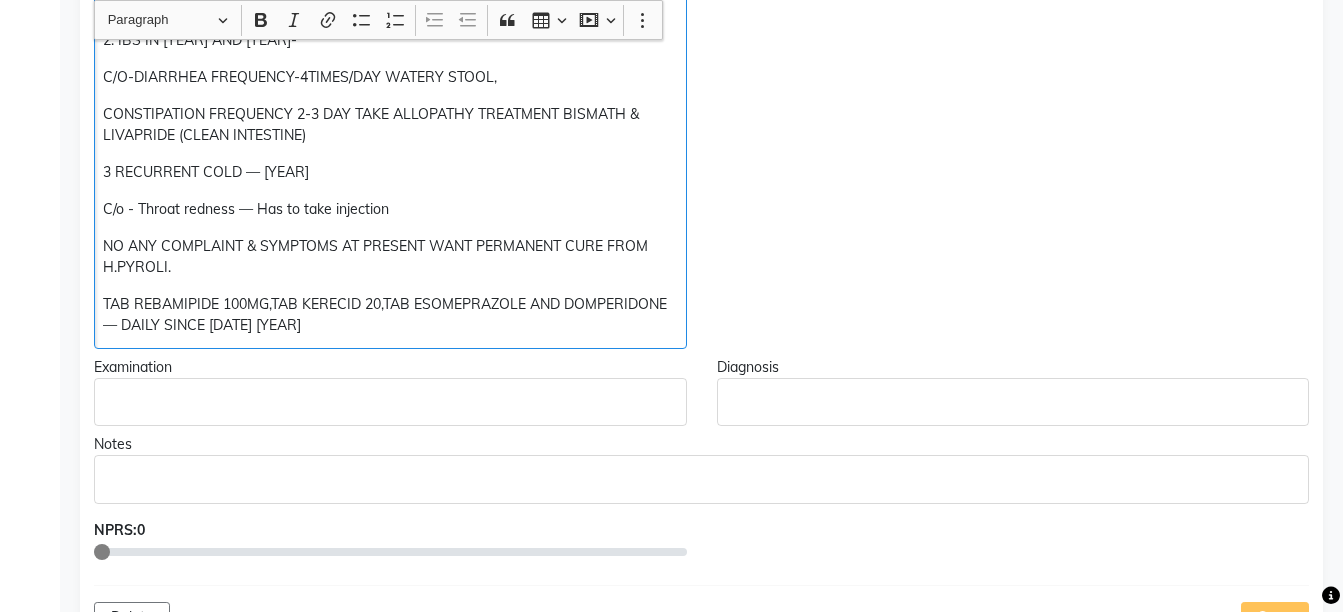 scroll, scrollTop: 758, scrollLeft: 0, axis: vertical 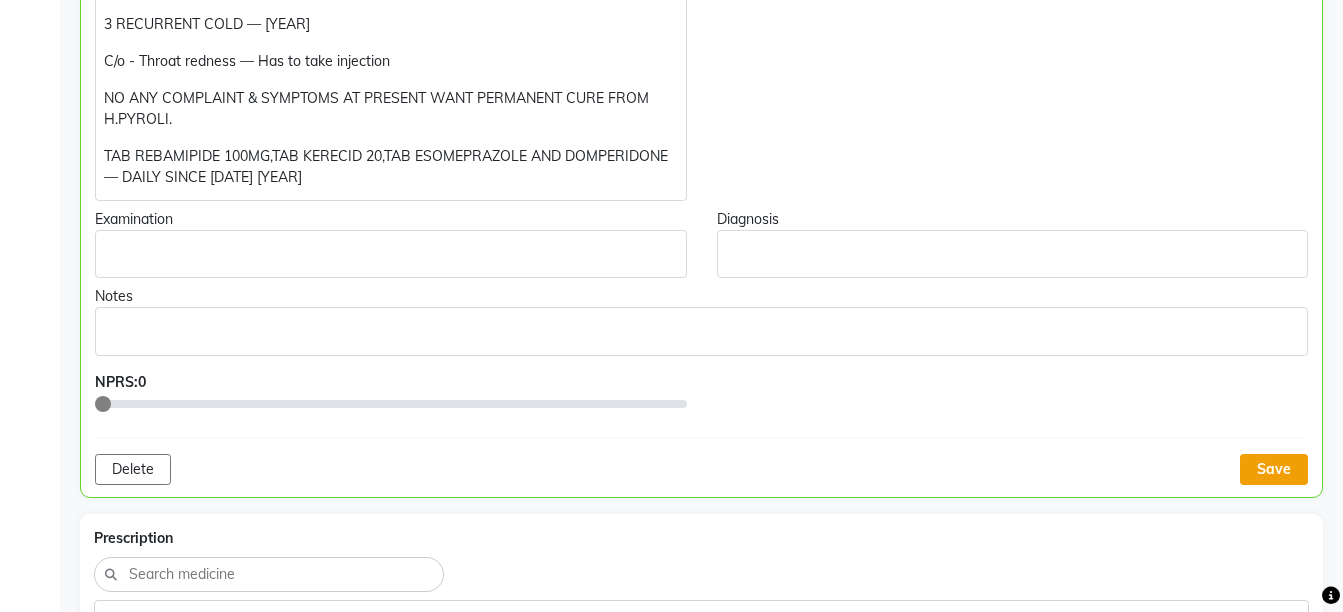 click on "Save" 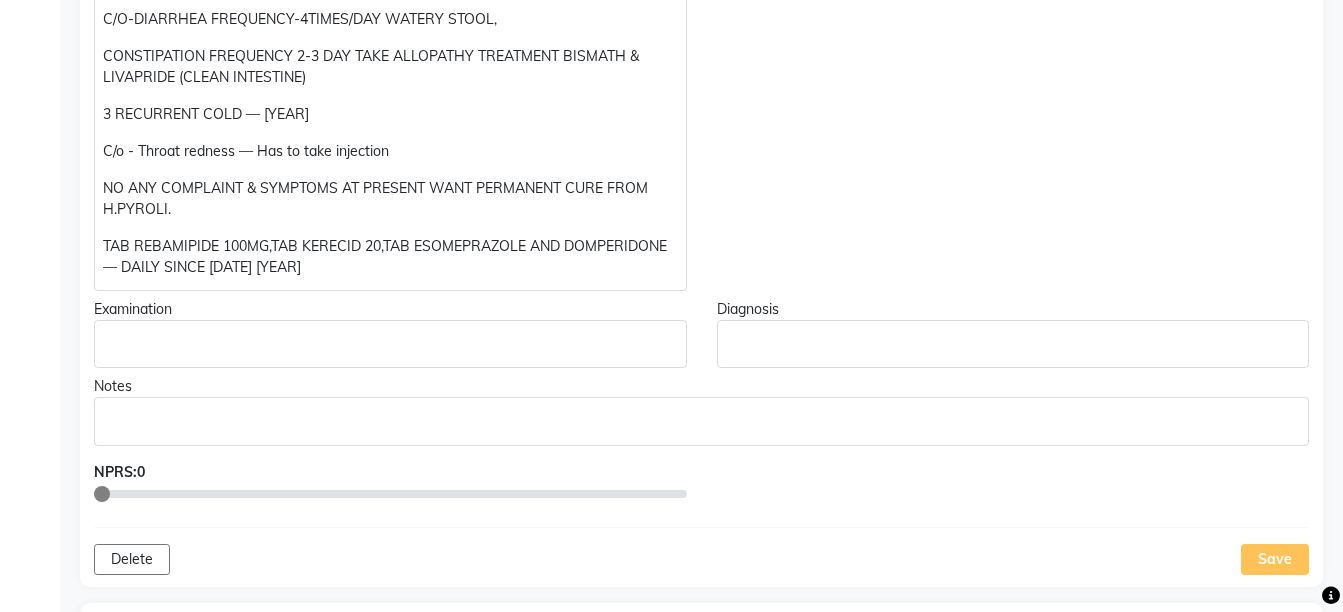 scroll, scrollTop: 0, scrollLeft: 0, axis: both 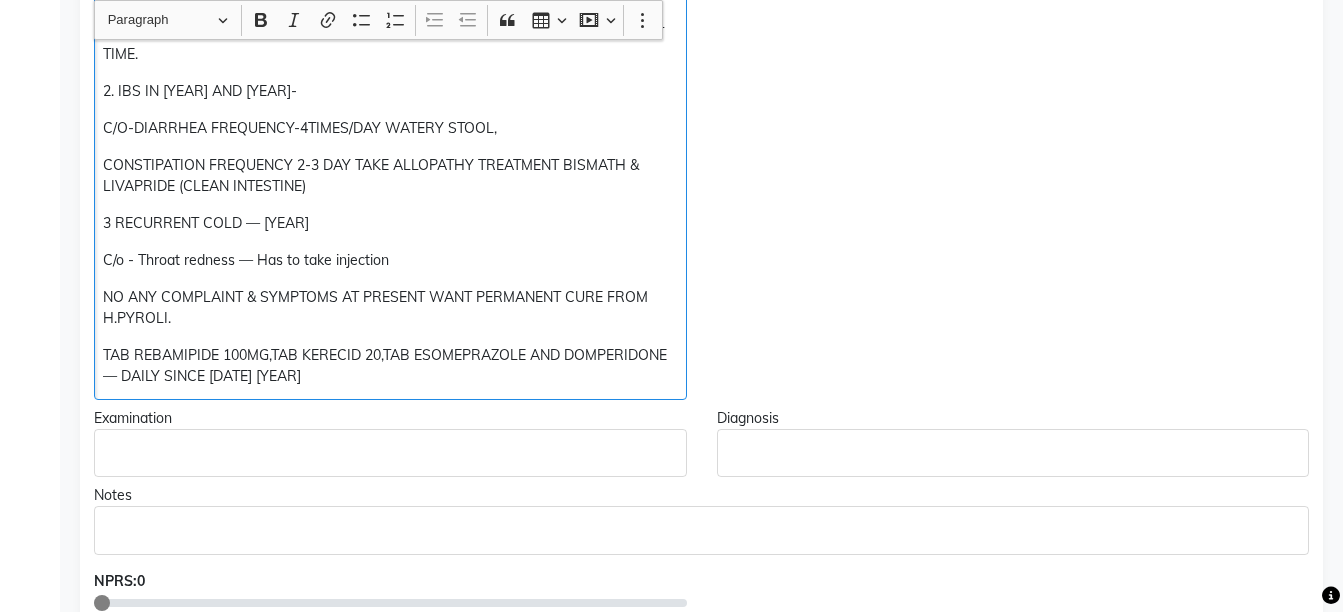 click on "TAB REBAMIPIDE 100MG,TAB KERECID 20,TAB ESOMEPRAZOLE AND DOMPERIDONE  — DAILY SINCE 7th JULY 2025" 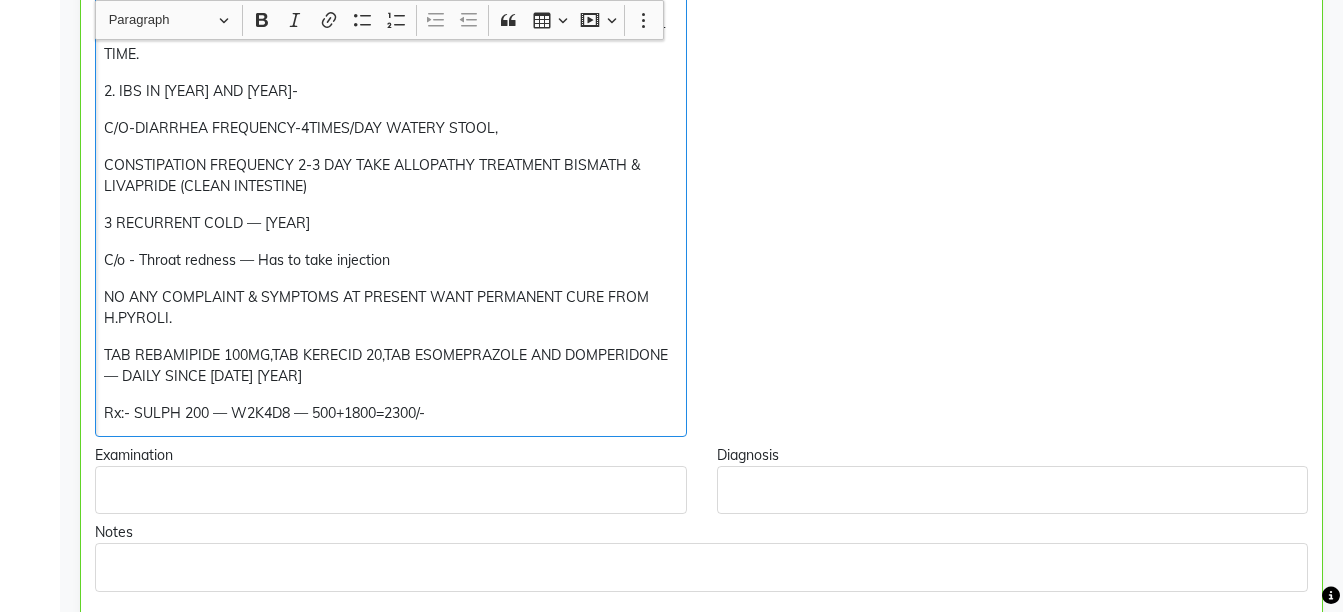 copy on "TAB REBAMIPIDE 100MG,TAB KERECID 20,TAB ESOMEPRAZOLE AND DOMPERIDONE  — DAILY SINCE 7th JULY 2025 Rx:- SULPH 200 — W2K4D8 — 500+1800=2300/-" 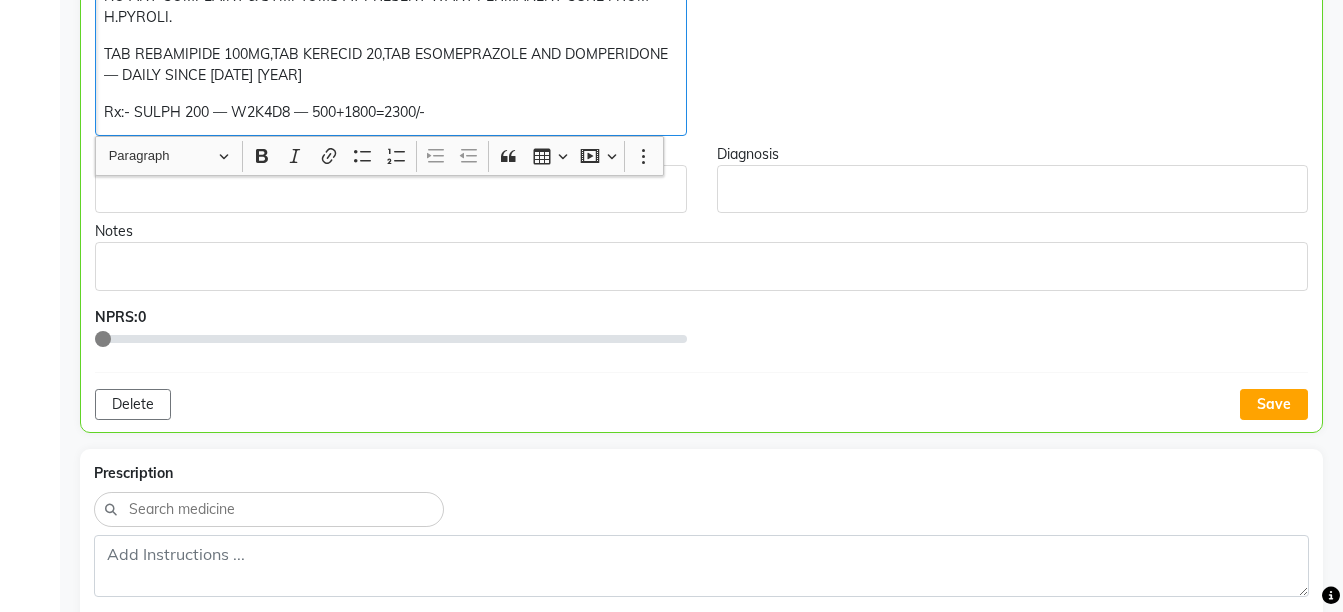 scroll, scrollTop: 1077, scrollLeft: 0, axis: vertical 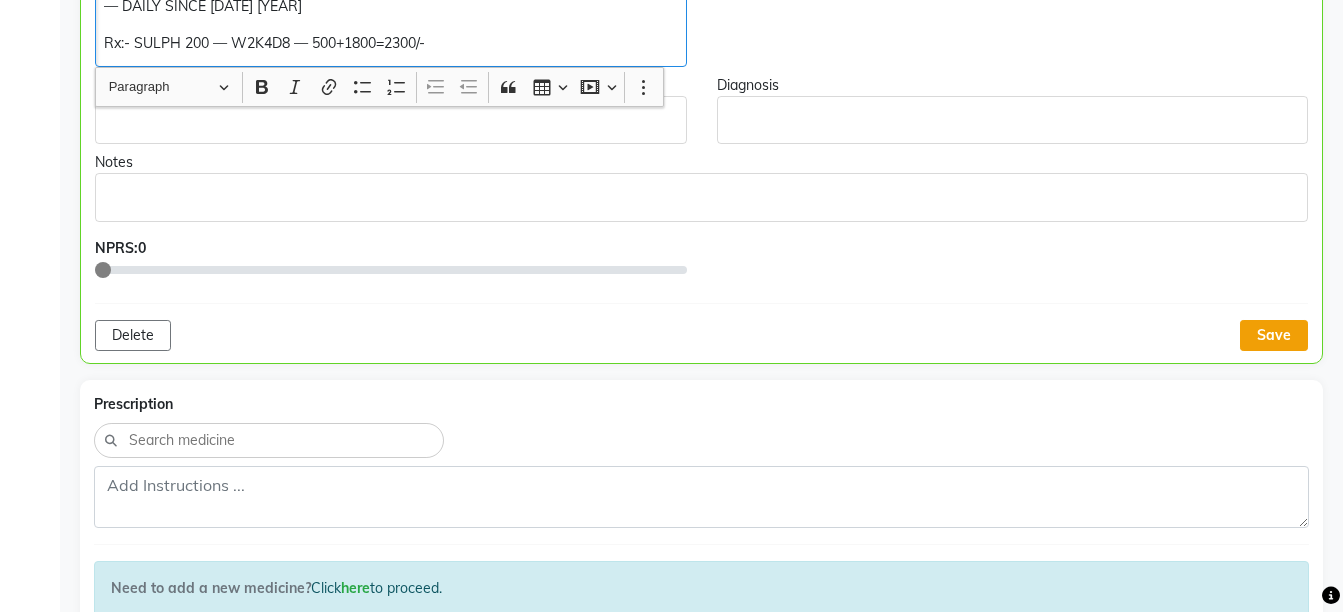 click on "Save" 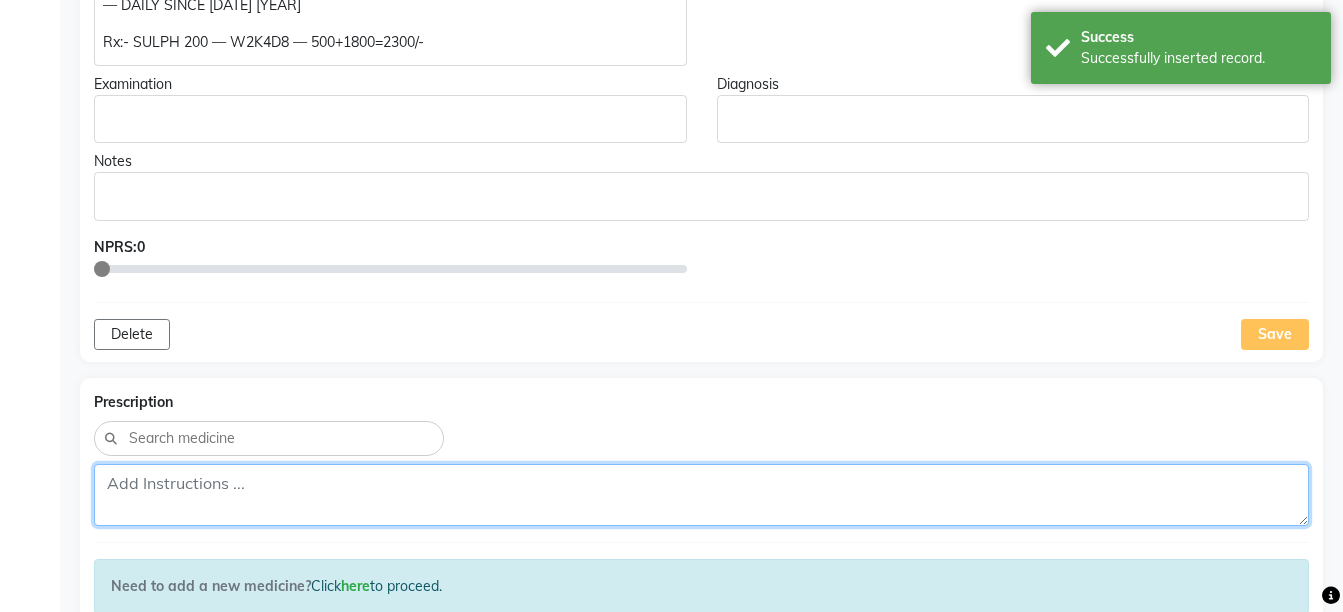 click 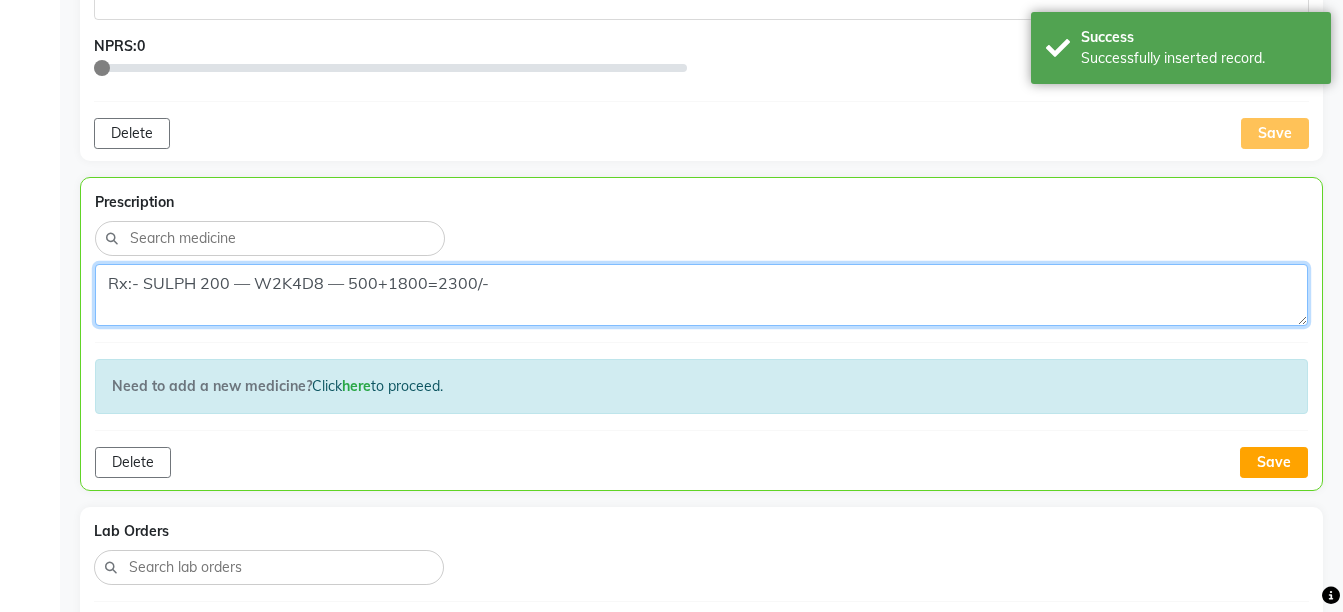 scroll, scrollTop: 1312, scrollLeft: 0, axis: vertical 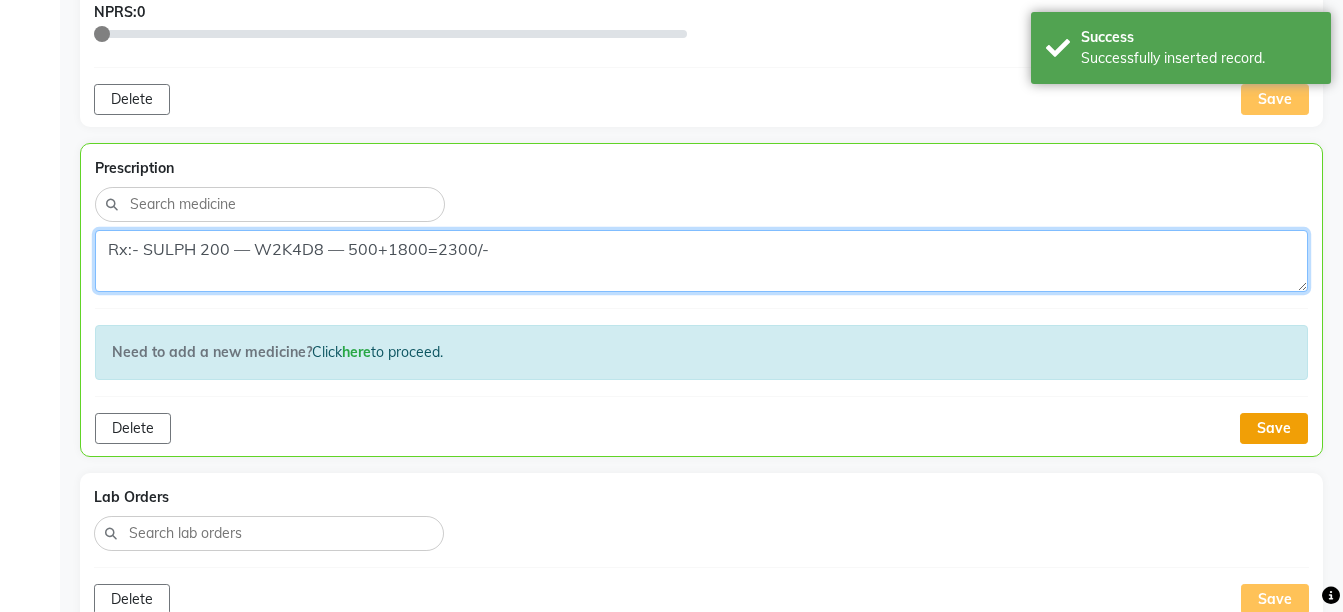 type on "Rx:- SULPH 200 — W2K4D8 — 500+1800=2300/-" 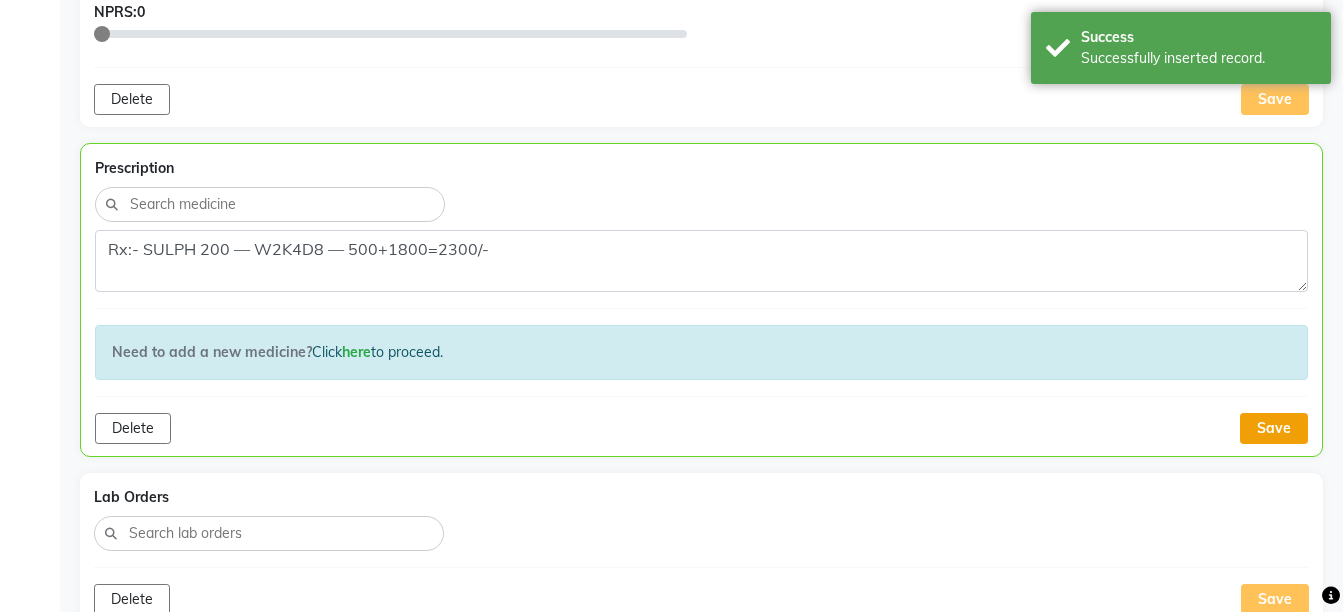 click on "Save" 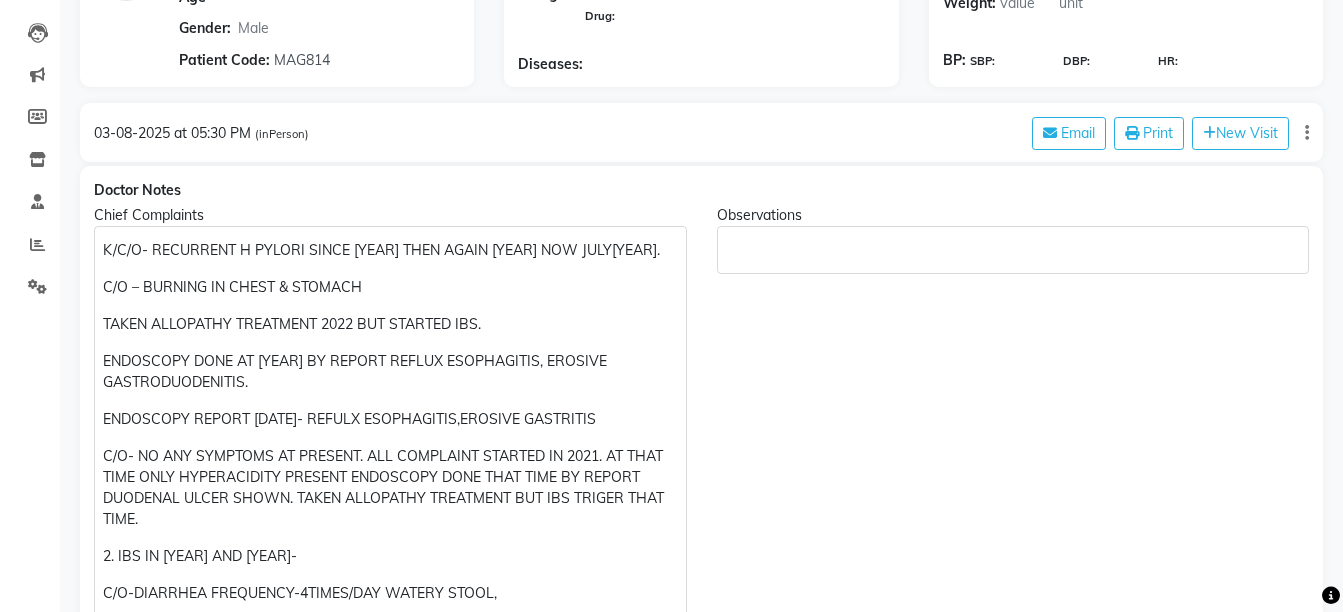 scroll, scrollTop: 62, scrollLeft: 0, axis: vertical 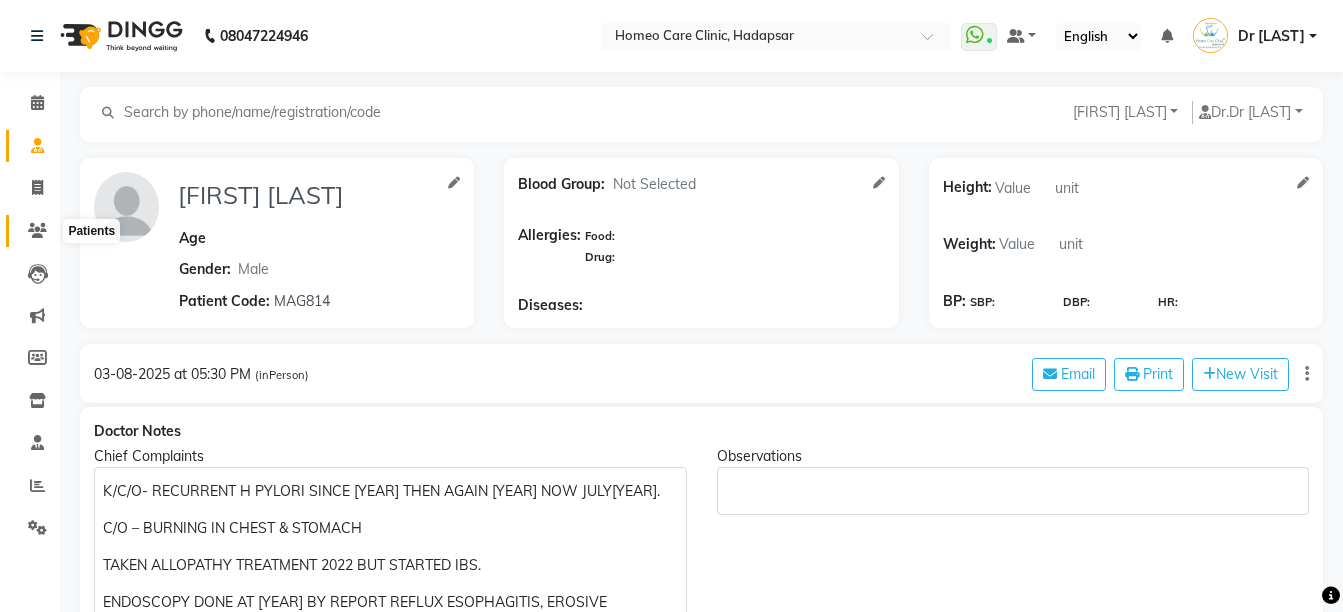 click 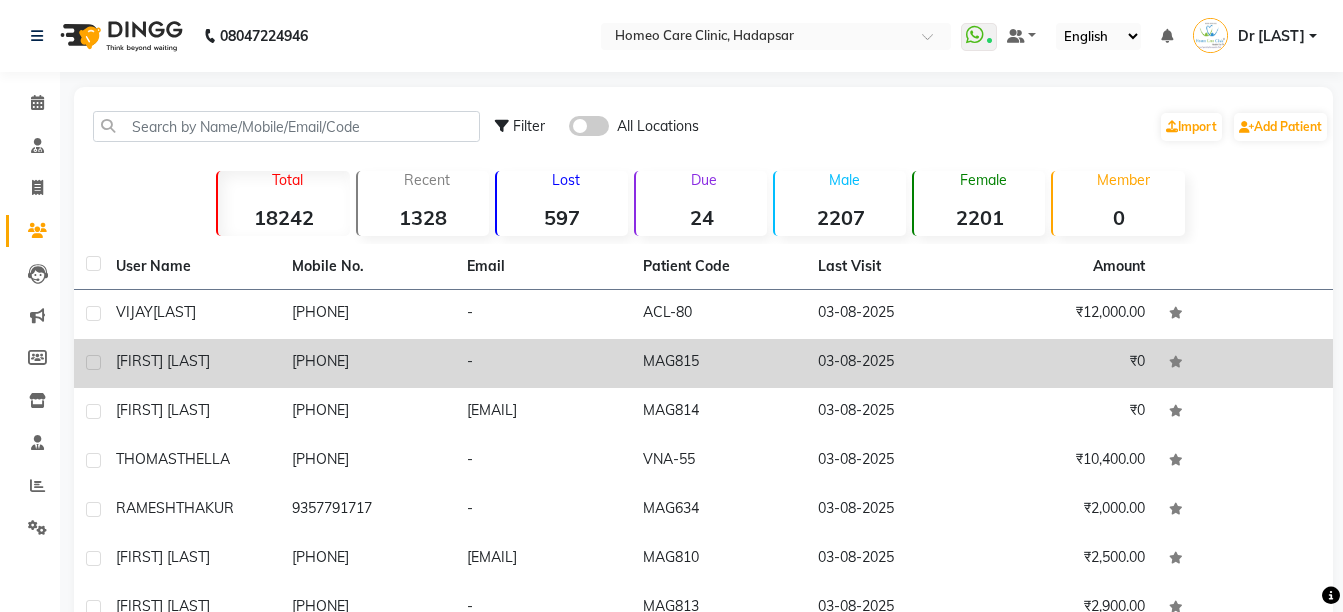 click on "[FIRST] [LAST]" 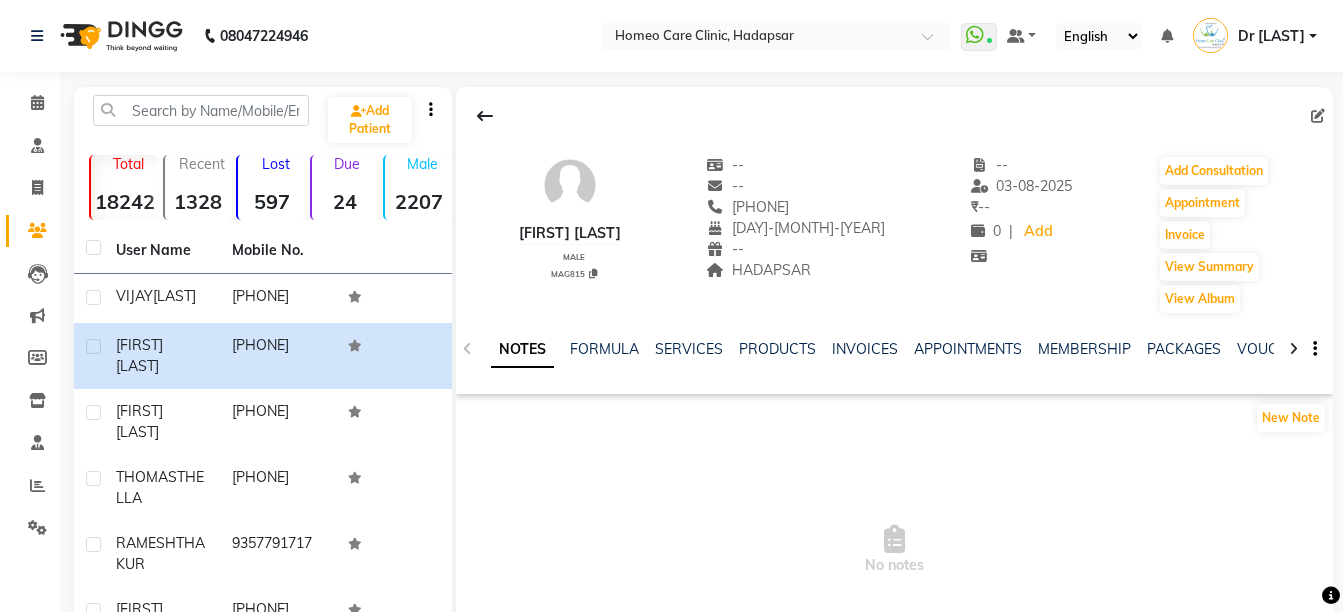 click 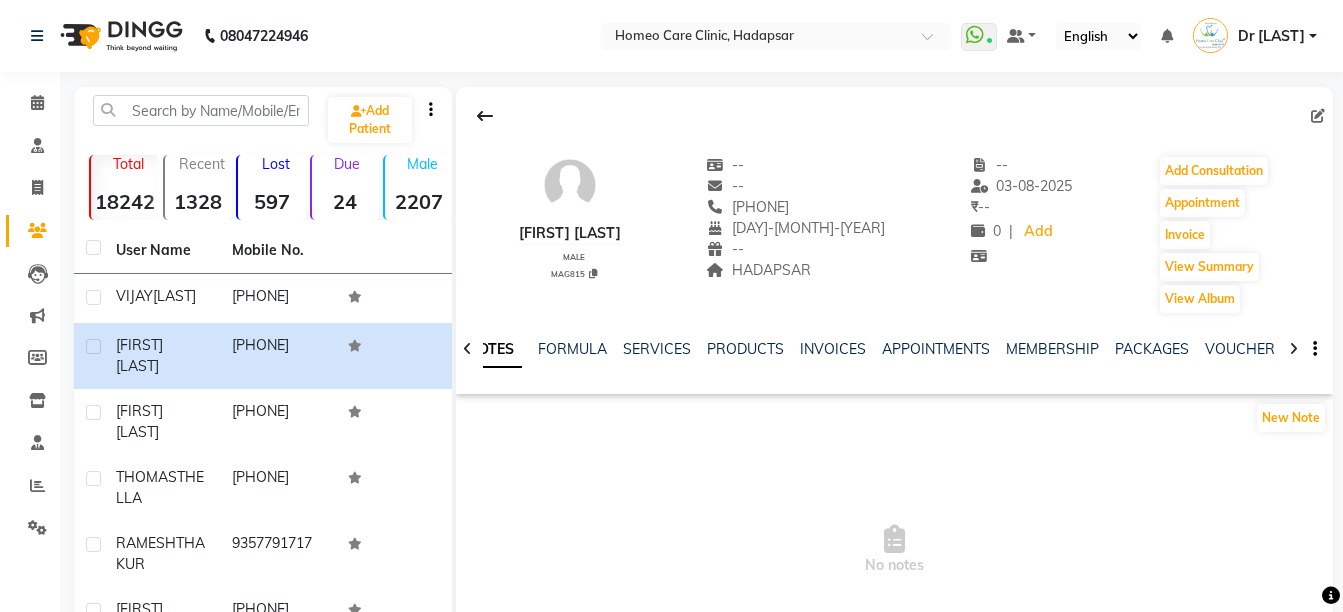 click 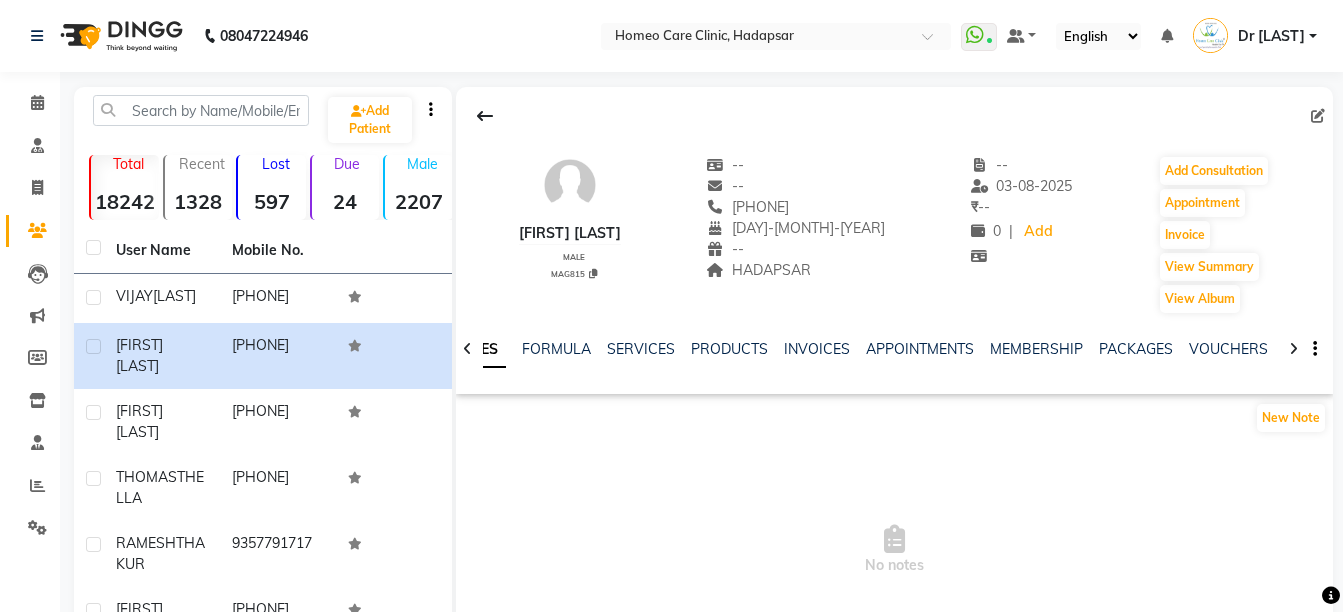 click 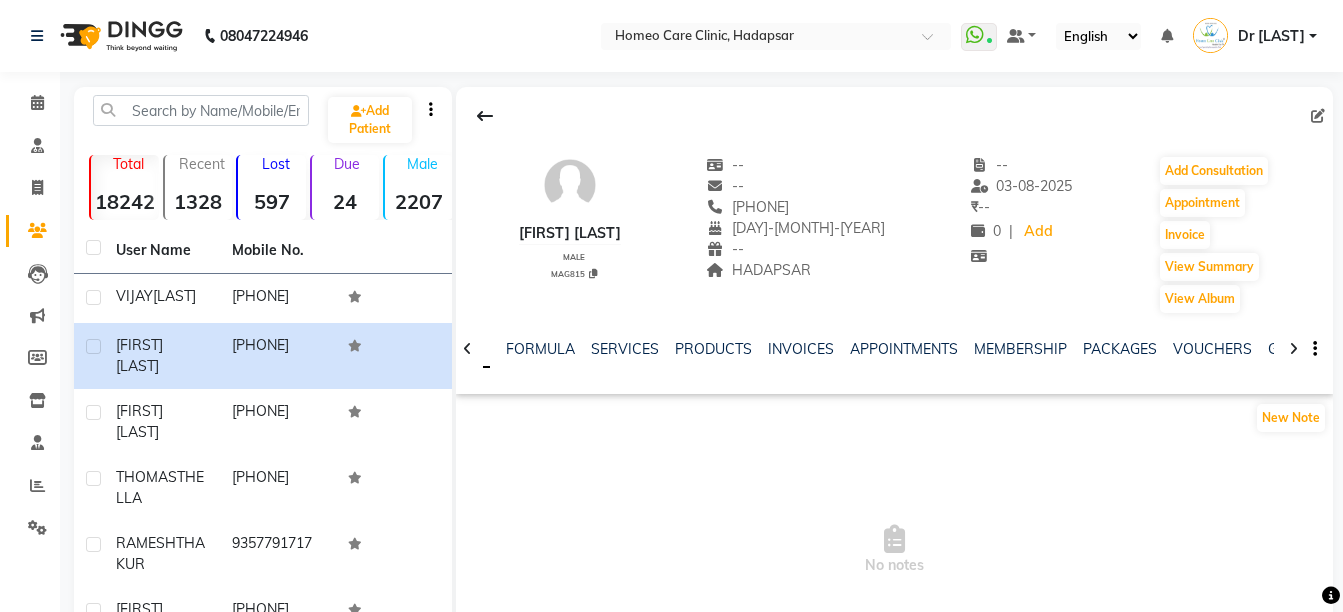 click 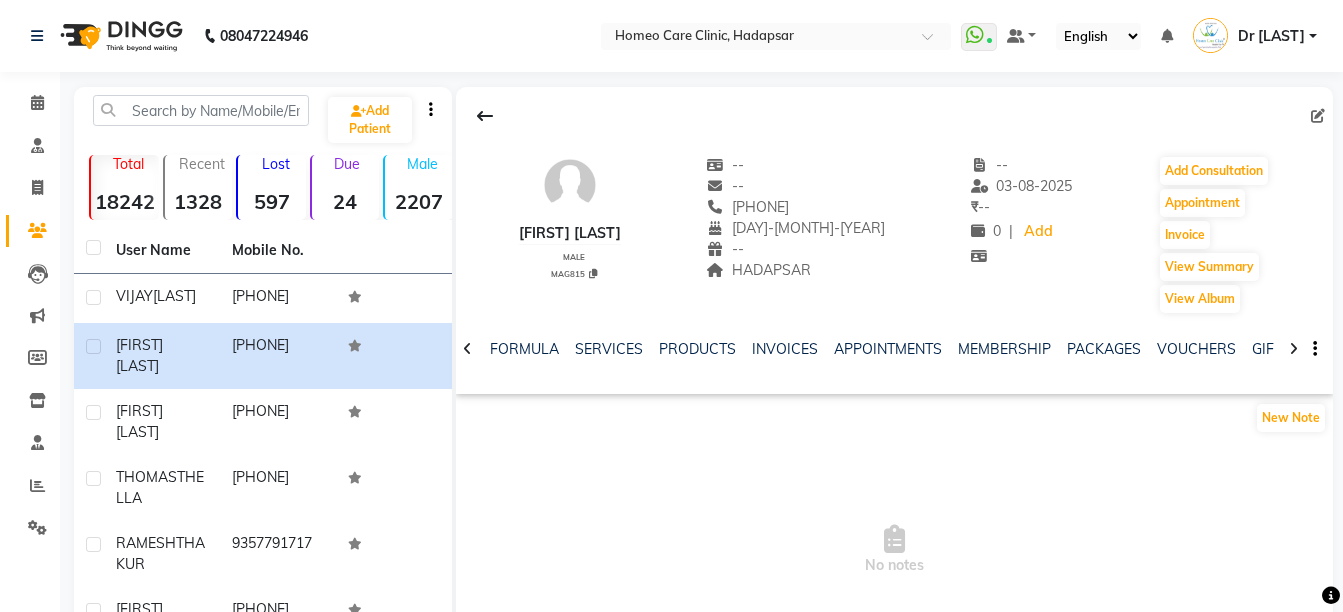 click 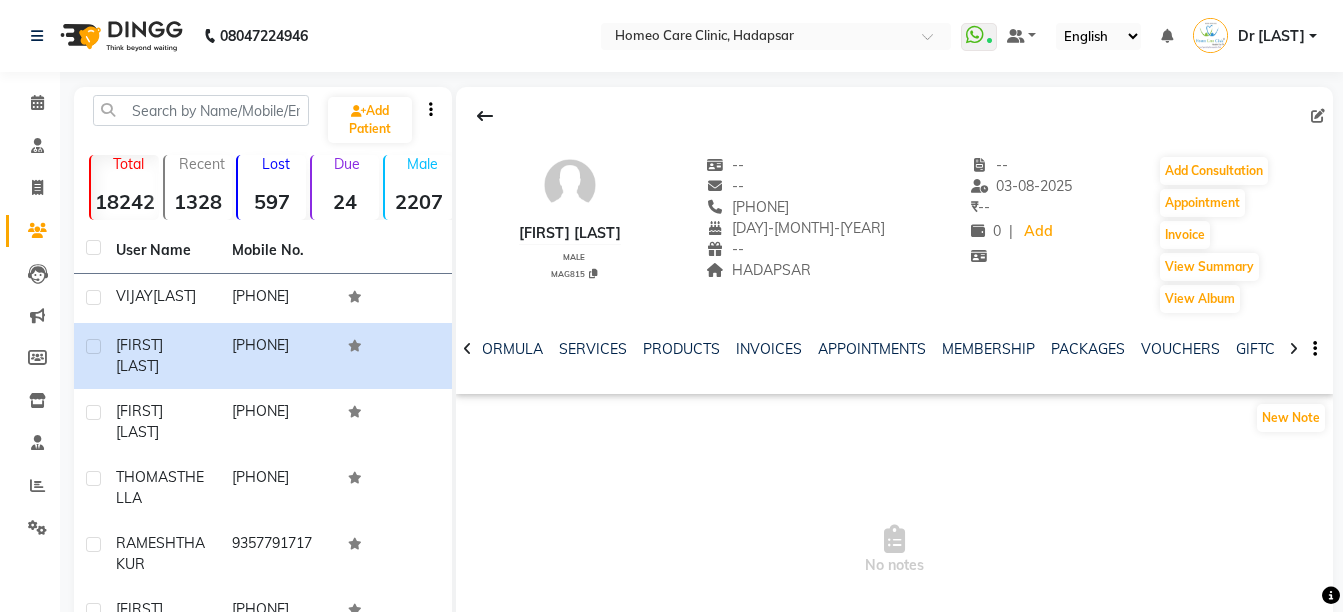 click 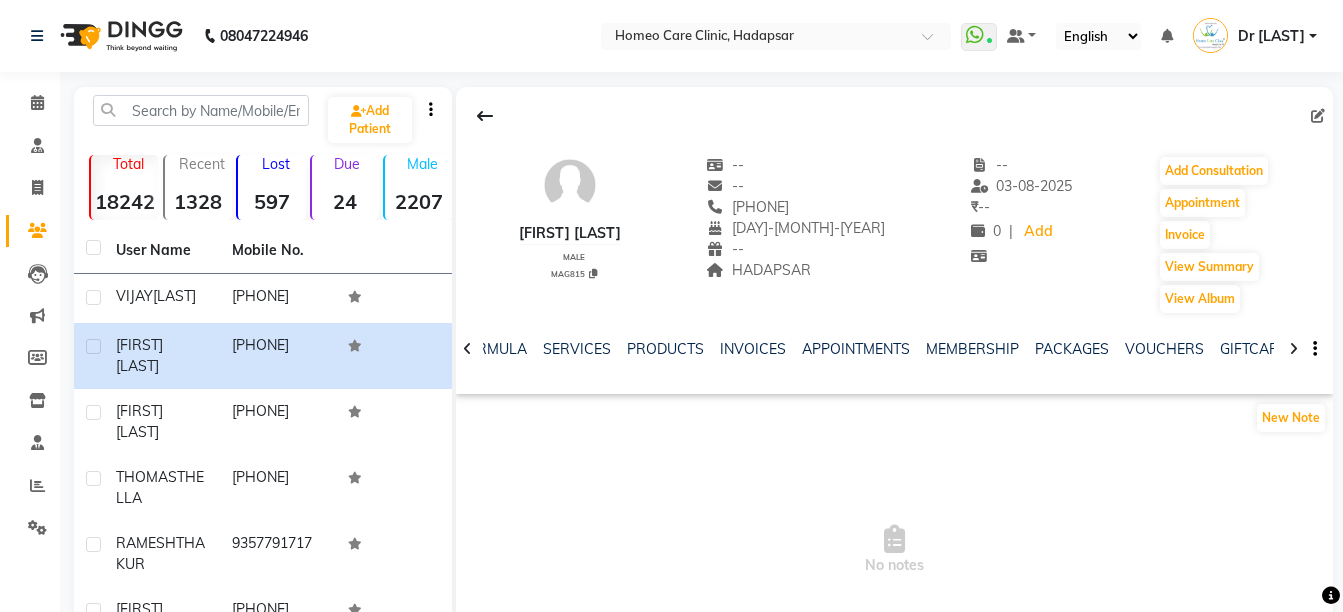 click 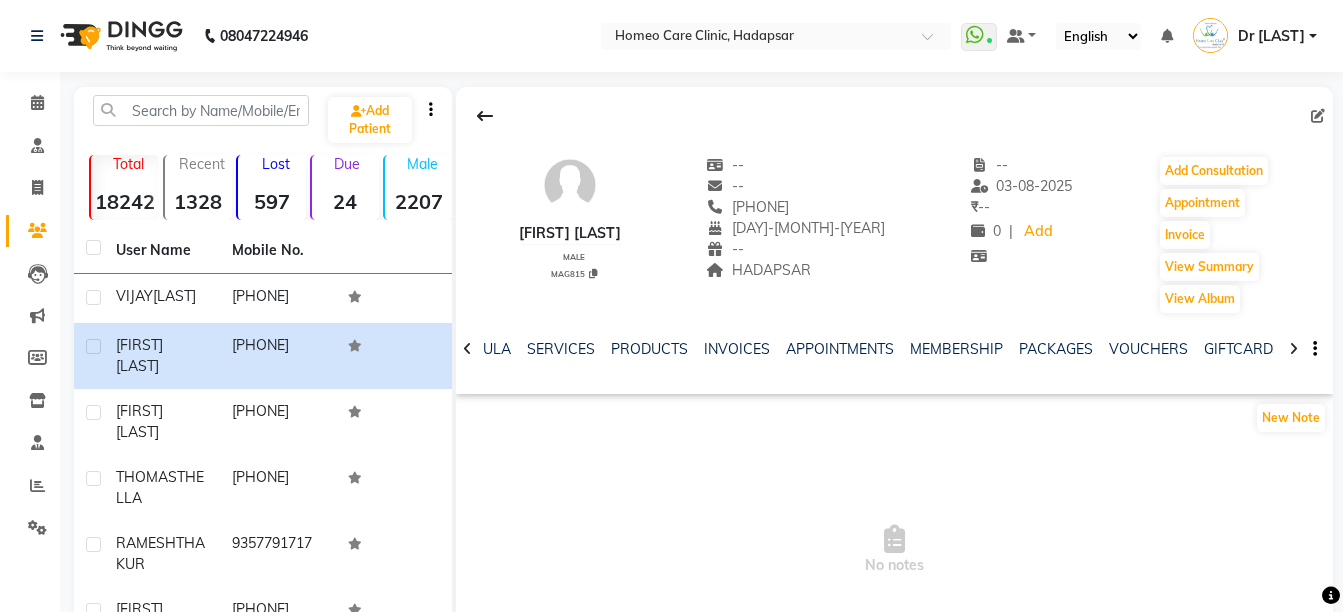 click 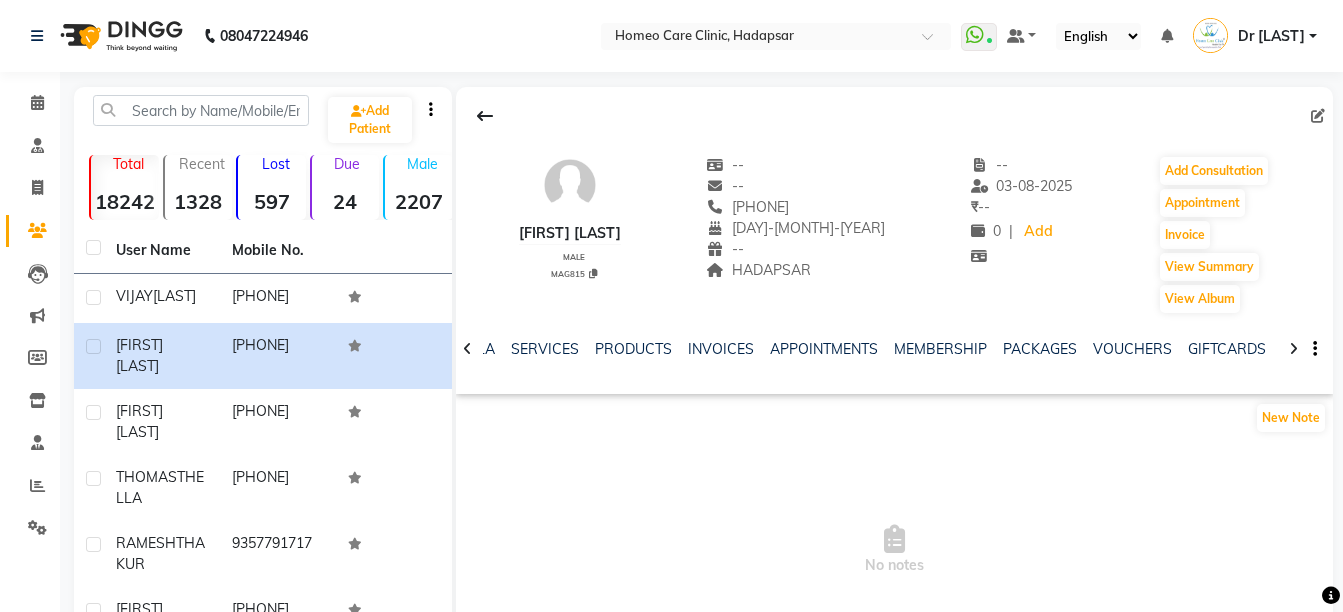 click 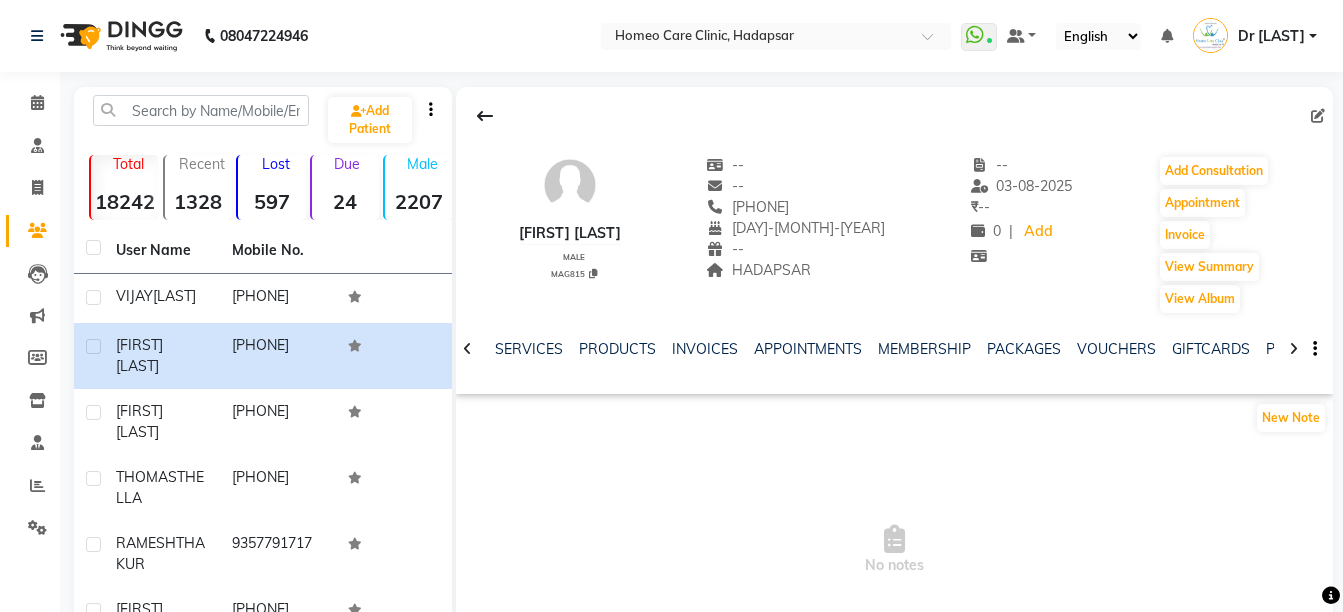click 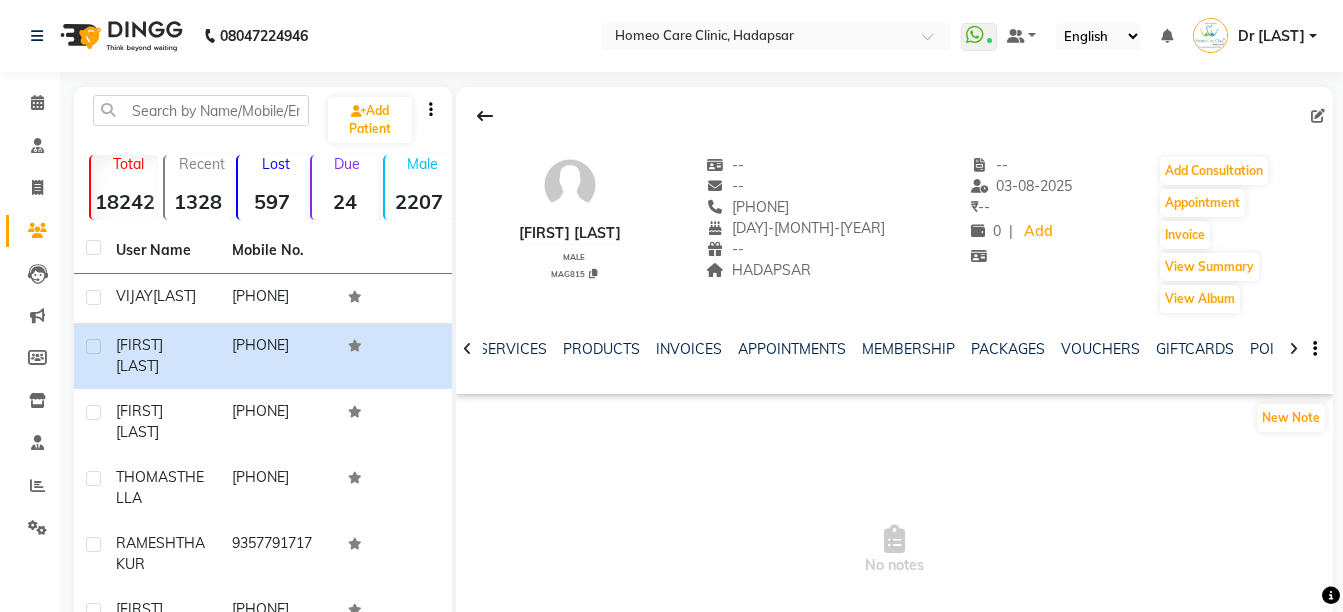 click 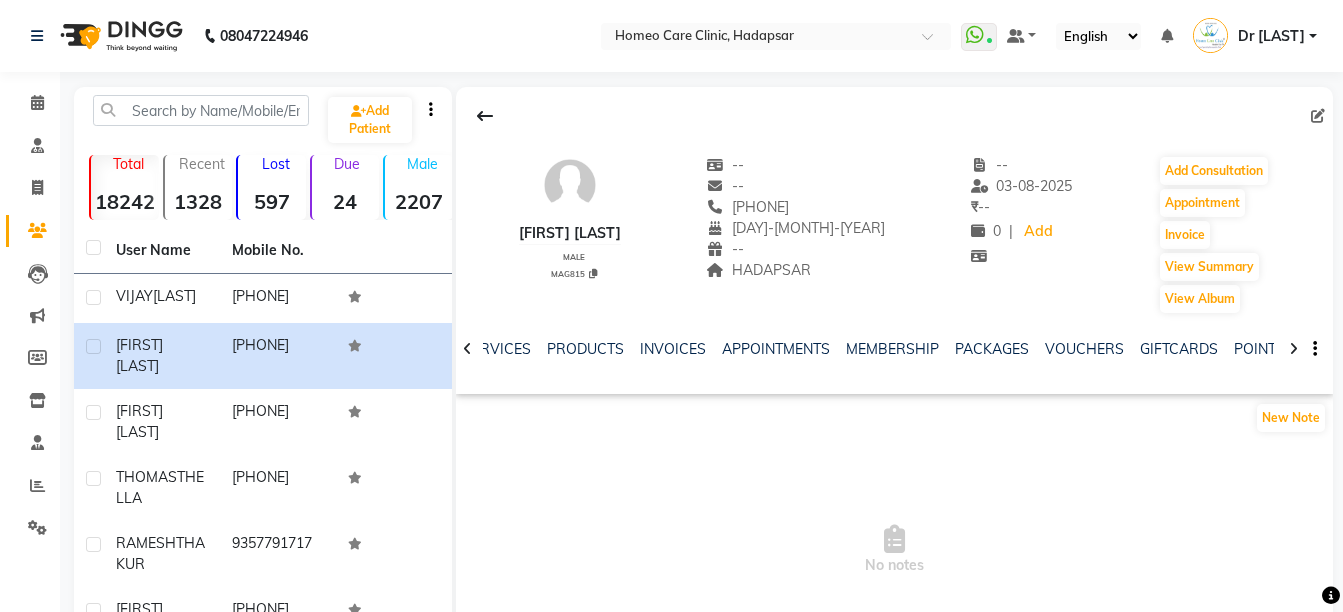 click 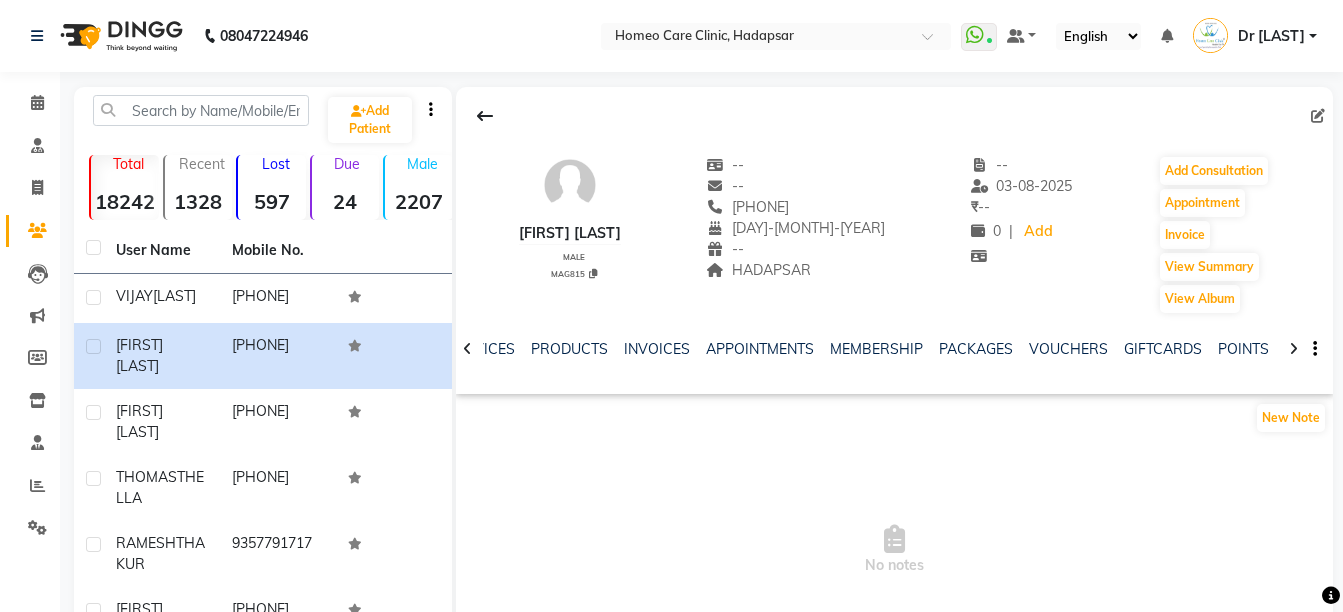 click 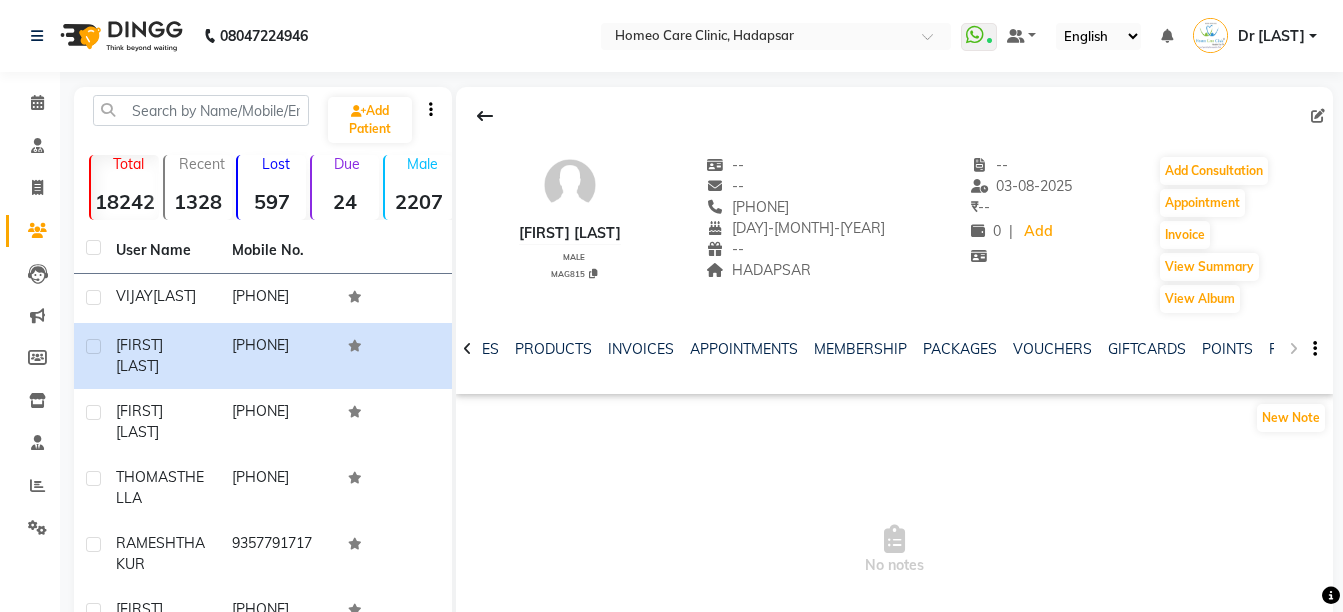 click on "NOTES FORMULA SERVICES PRODUCTS INVOICES APPOINTMENTS MEMBERSHIP PACKAGES VOUCHERS GIFTCARDS POINTS FORMS FAMILY CARDS WALLET" 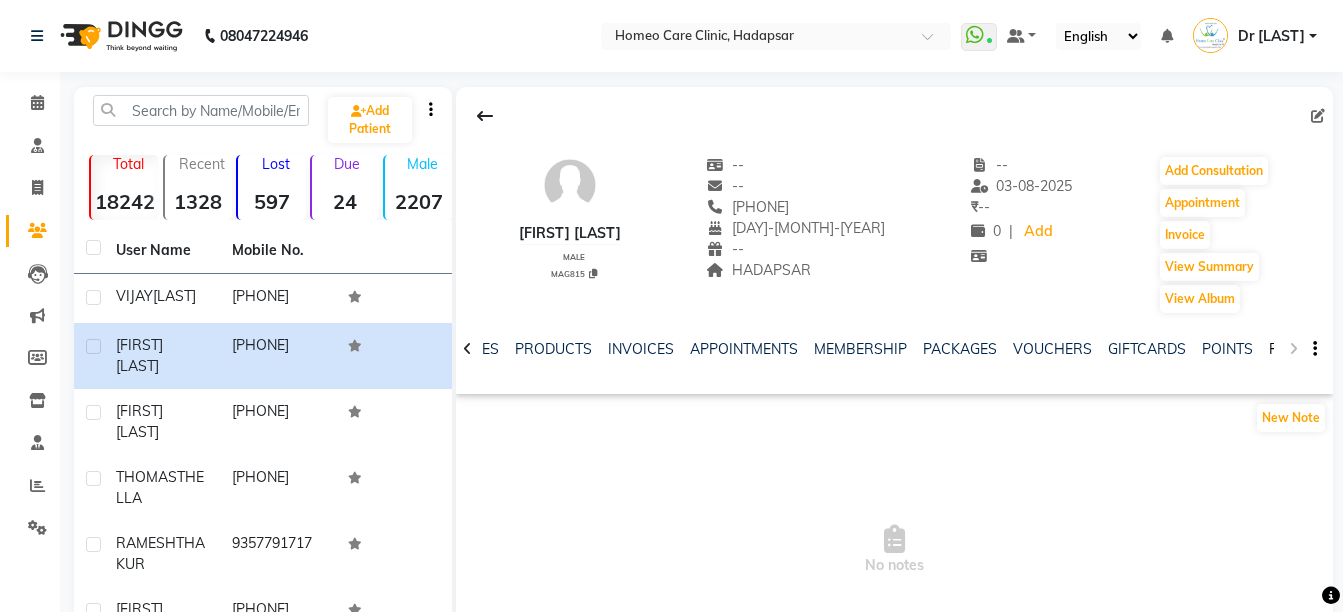 click on "FORMS" 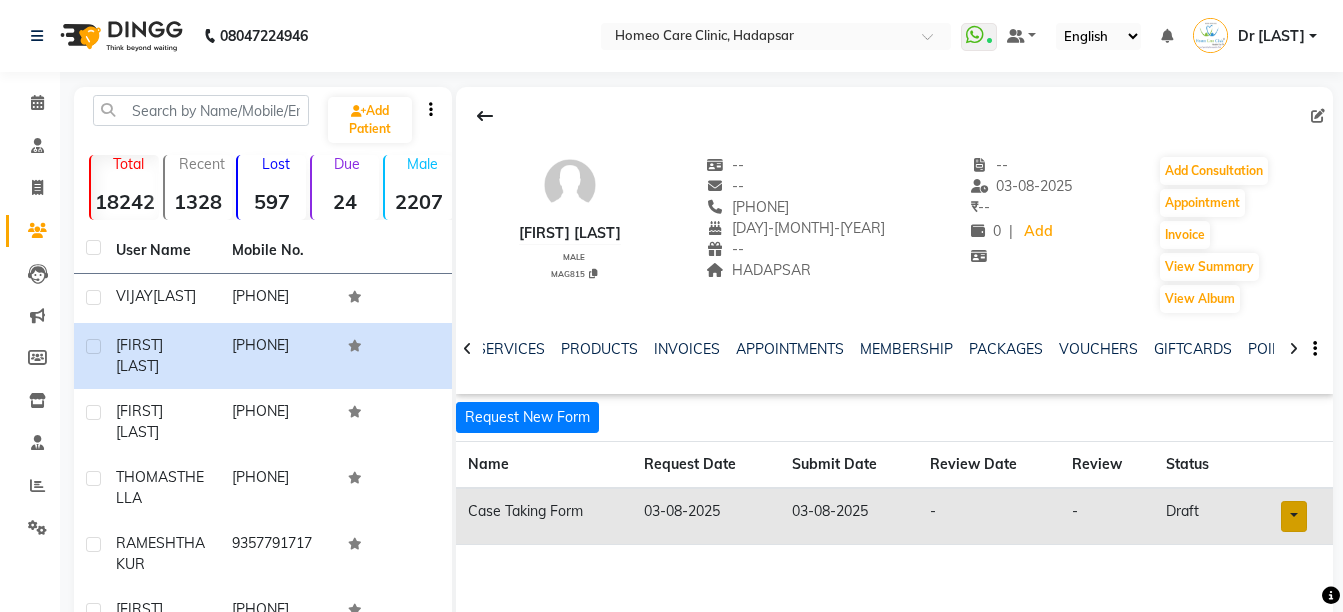 click at bounding box center [1294, 516] 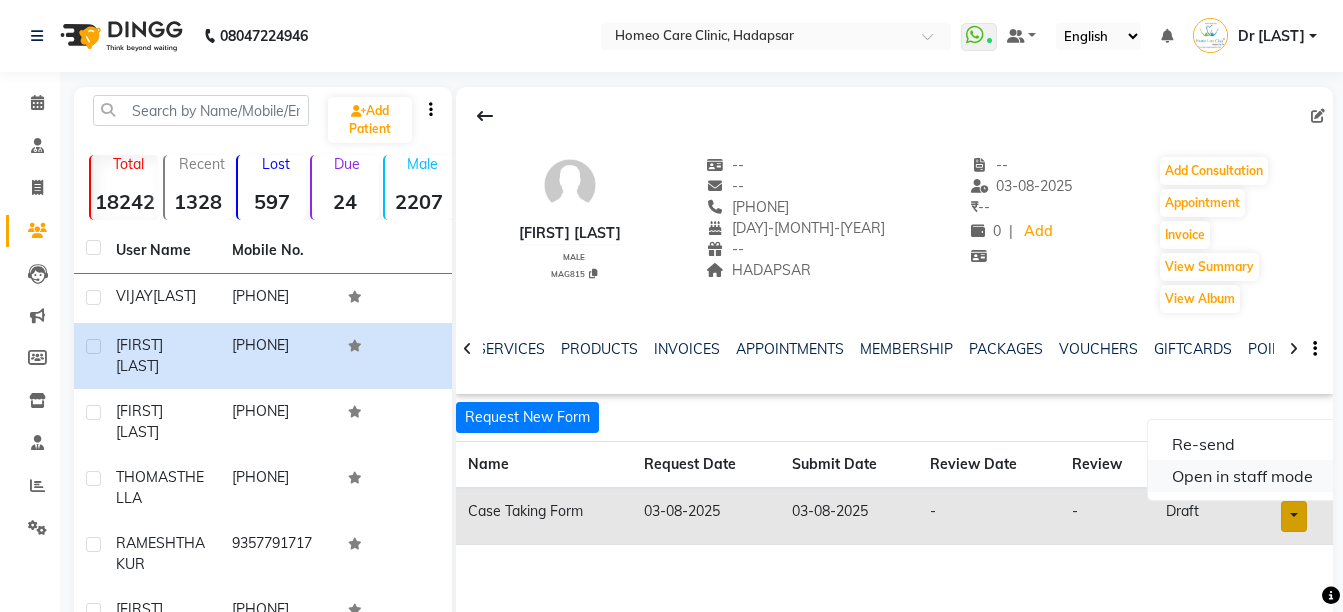 click on "Open in staff mode" 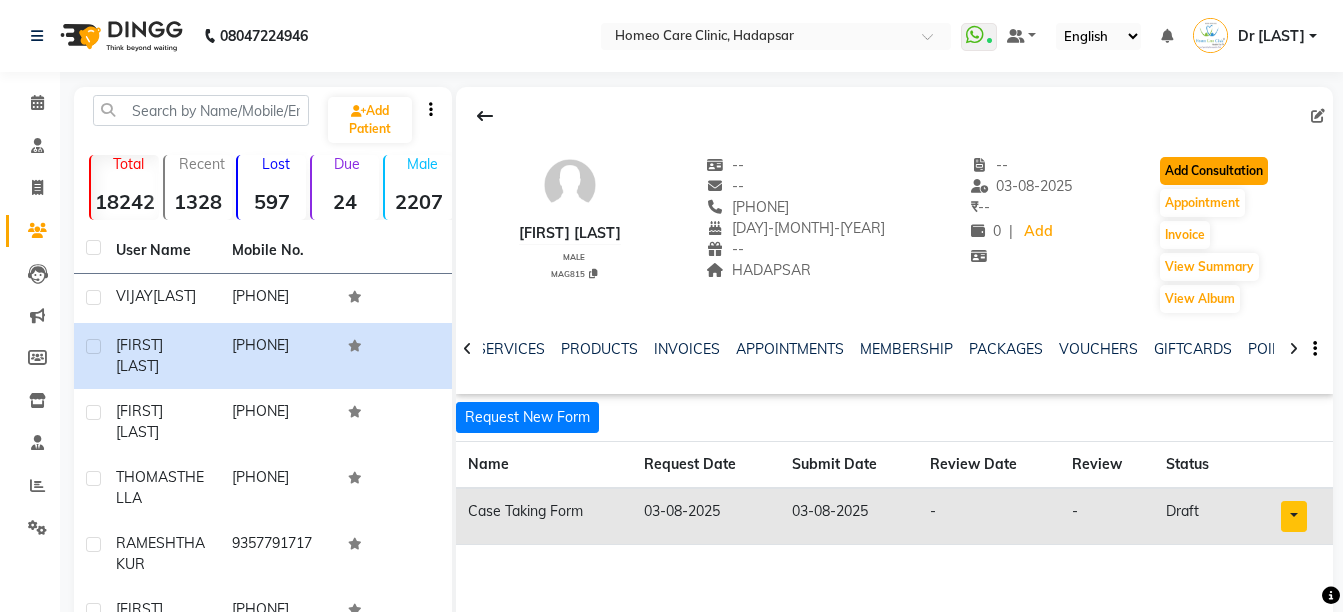 click on "Add Consultation" 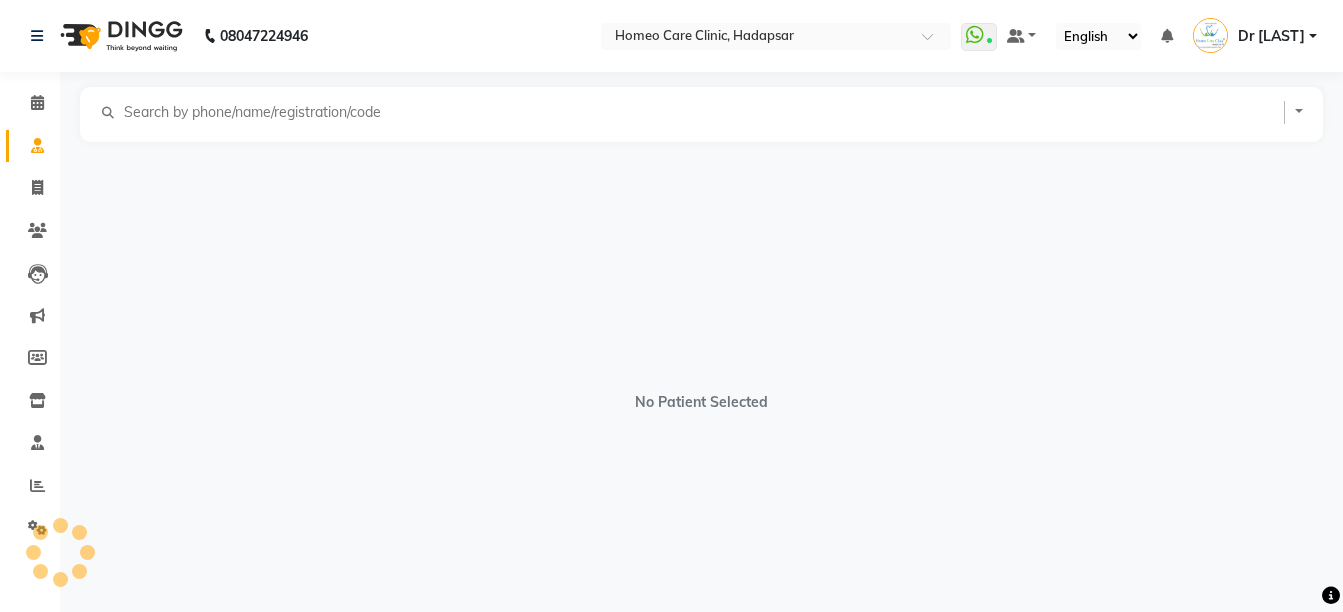 select on "male" 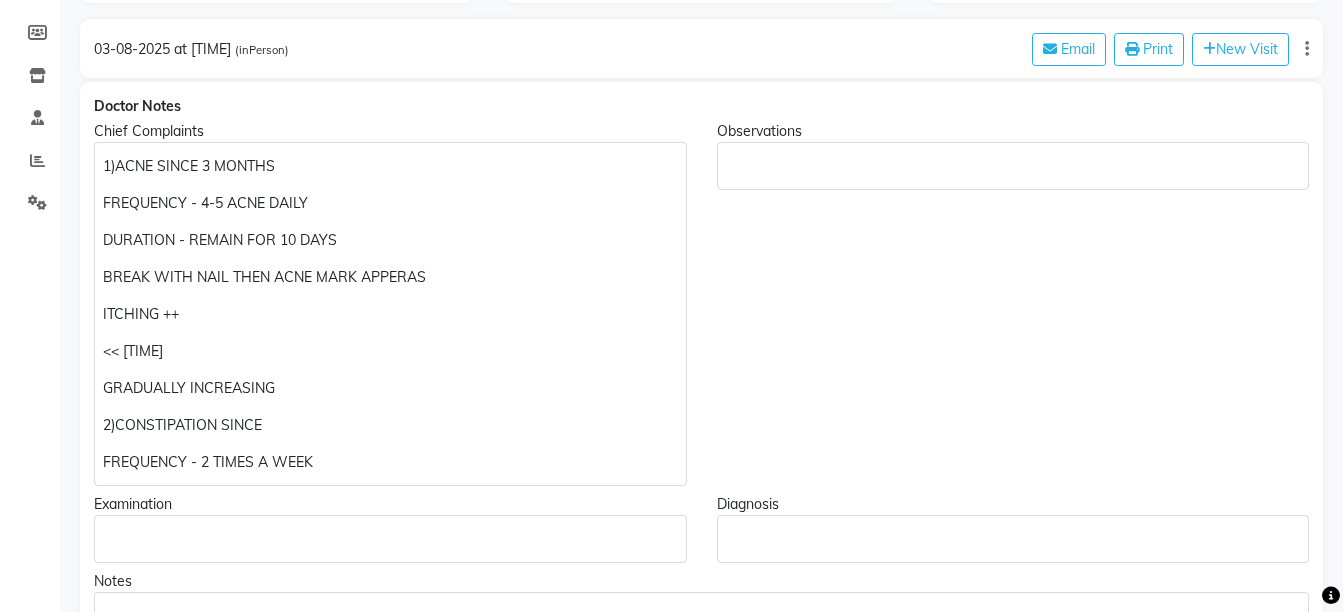 scroll, scrollTop: 13, scrollLeft: 0, axis: vertical 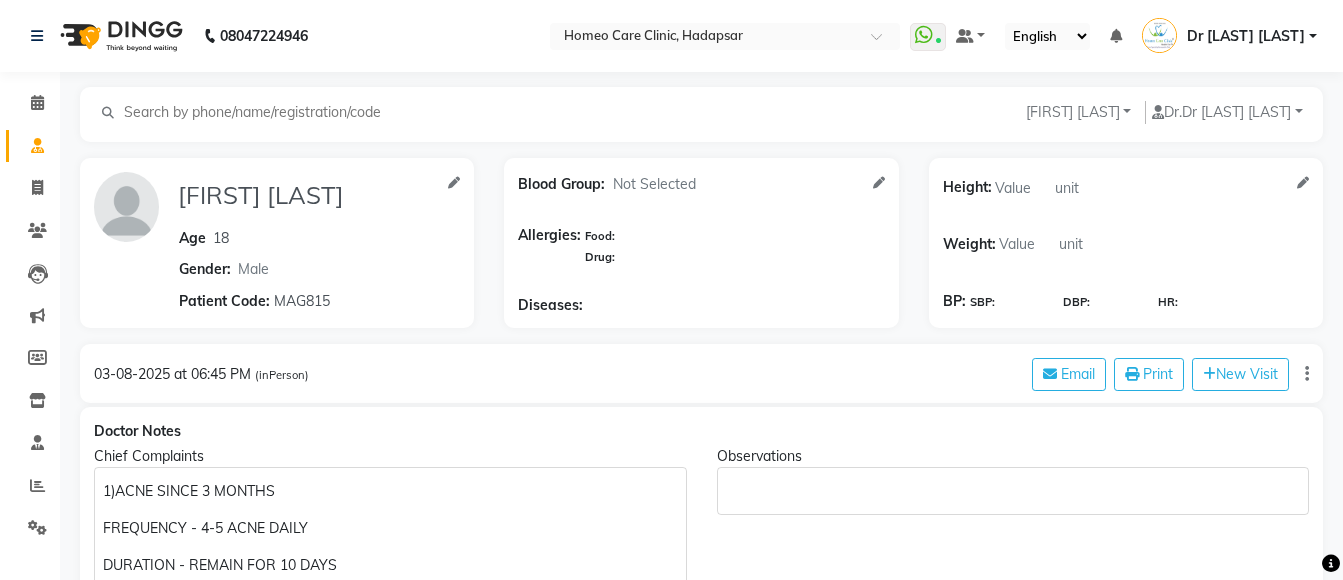 select on "male" 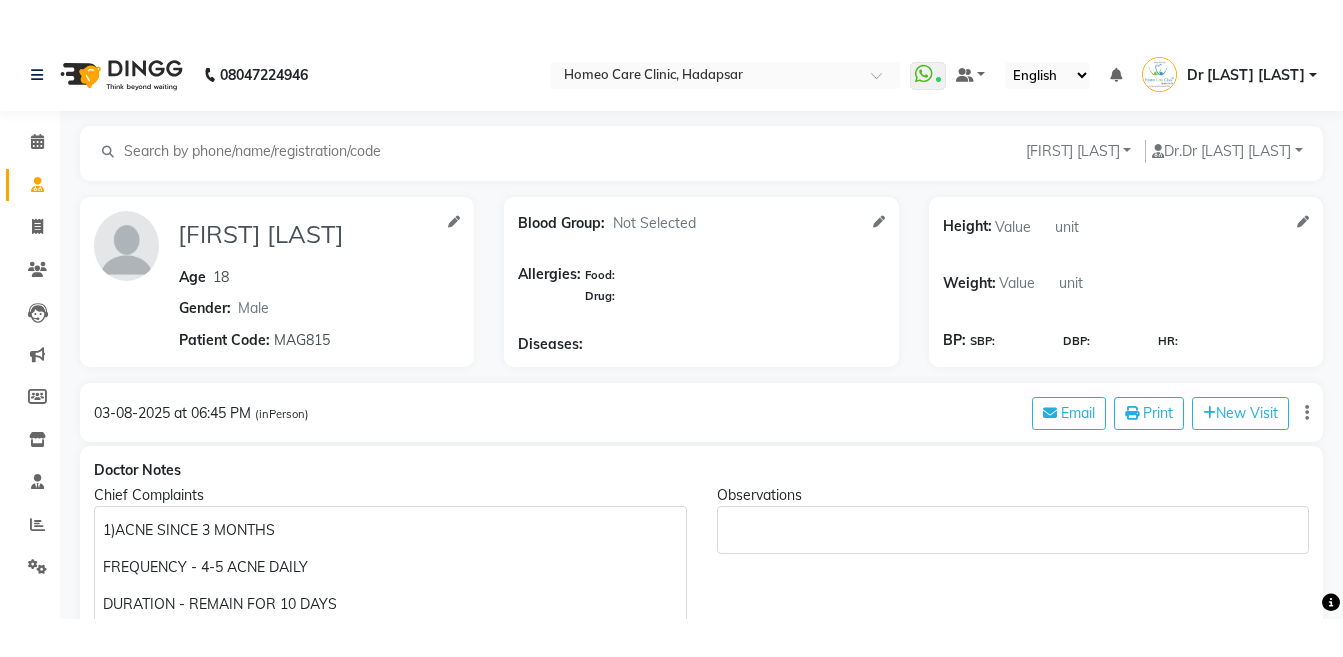 scroll, scrollTop: 0, scrollLeft: 0, axis: both 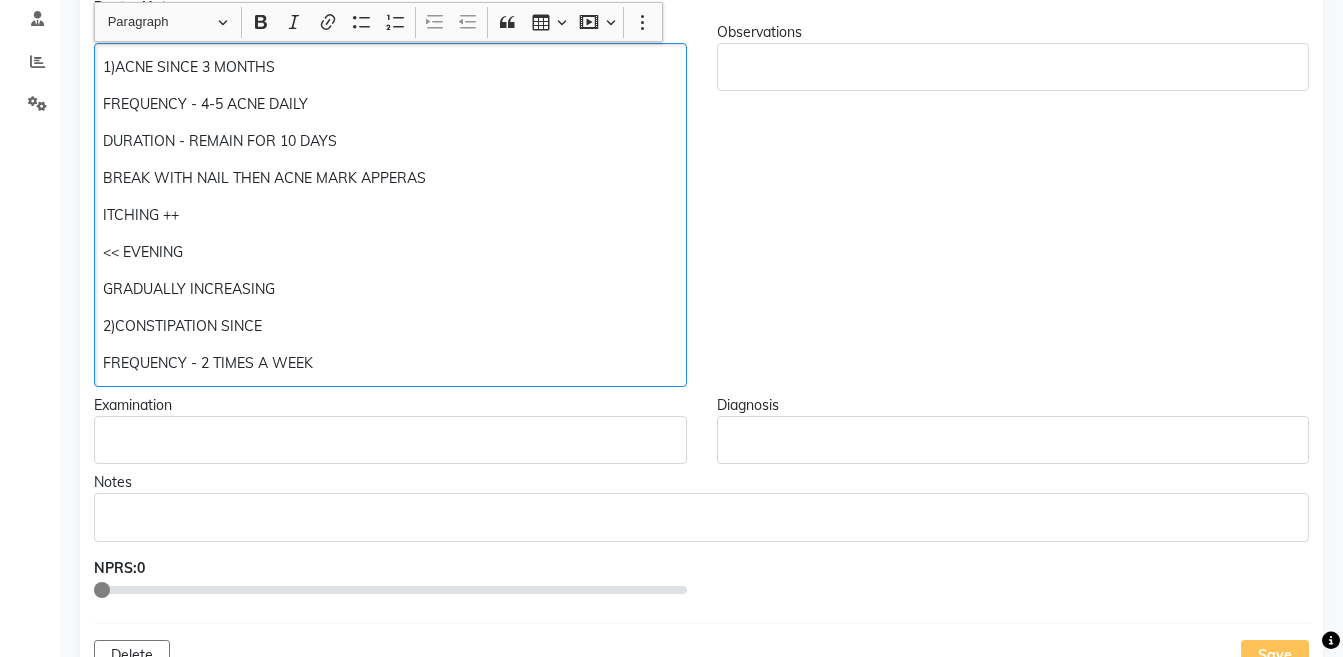 click on "1)ACNE SINCE 3 MONTHS FREQUENCY - 4-5 ACNE DAILY DURATION - REMAIN FOR 10 DAYS BREAK WITH NAIL THEN ACNE MARK APPERAS ITCHING << EVENING GRADUALLY INCREASING 2)CONSTIPATION SINCE FREQUENCY - 2 TIMES A WEEK" 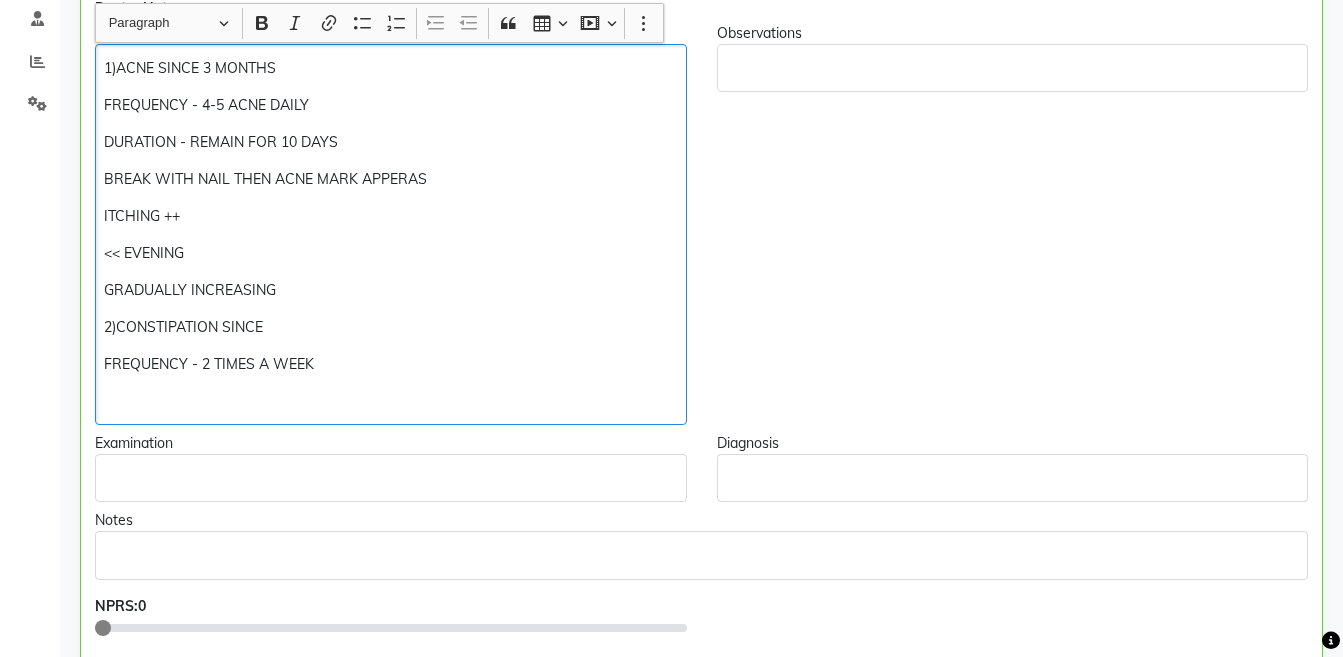 scroll, scrollTop: 425, scrollLeft: 0, axis: vertical 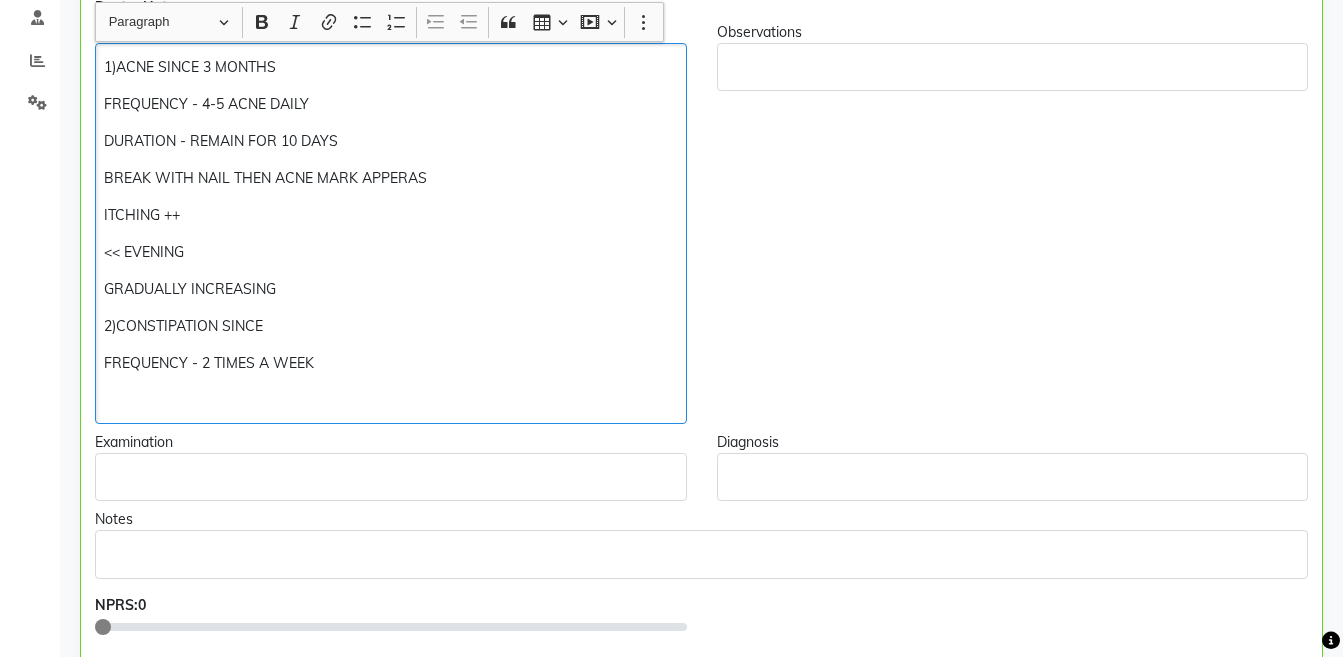 type 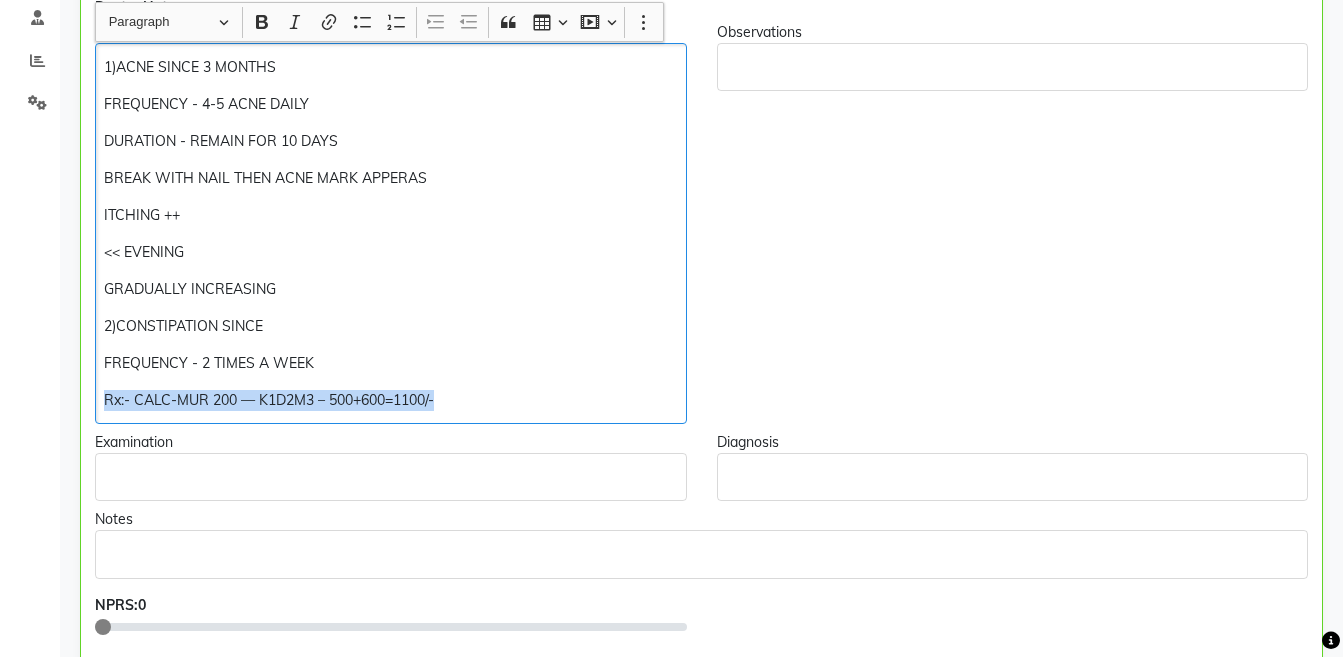 copy on "Rx:- CALC-MUR 200 — K1D2M3 – 500+600=1100/-" 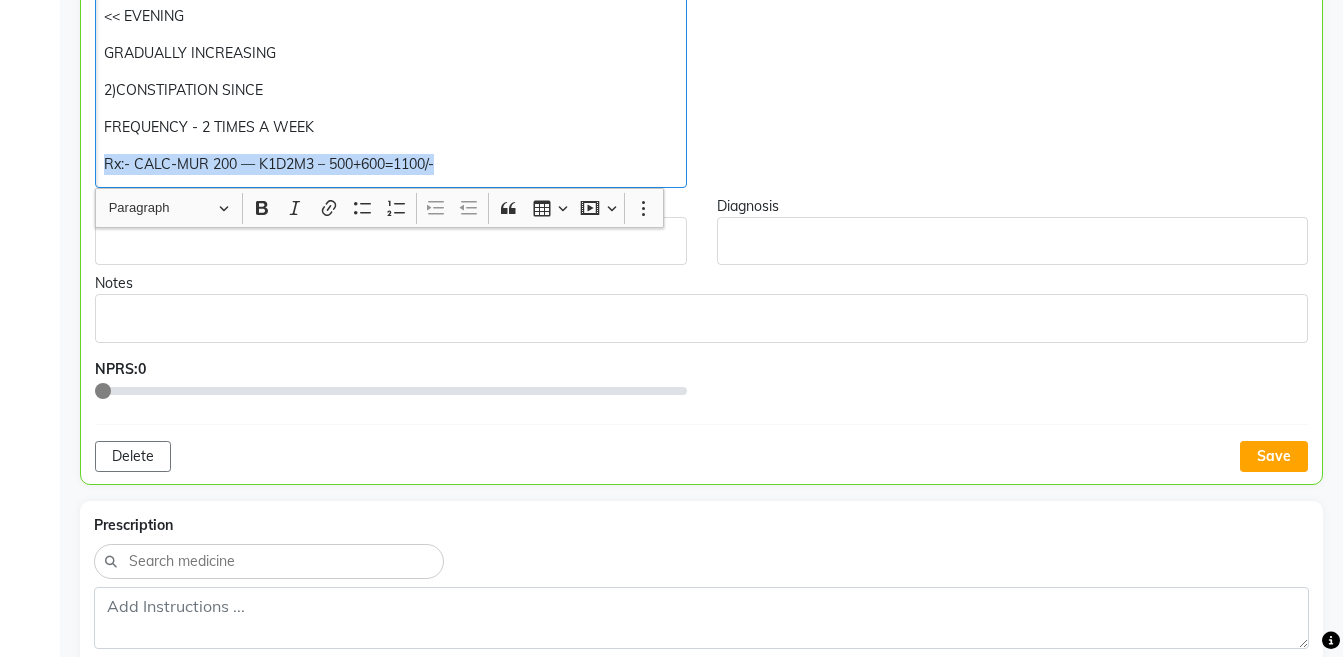 scroll, scrollTop: 795, scrollLeft: 0, axis: vertical 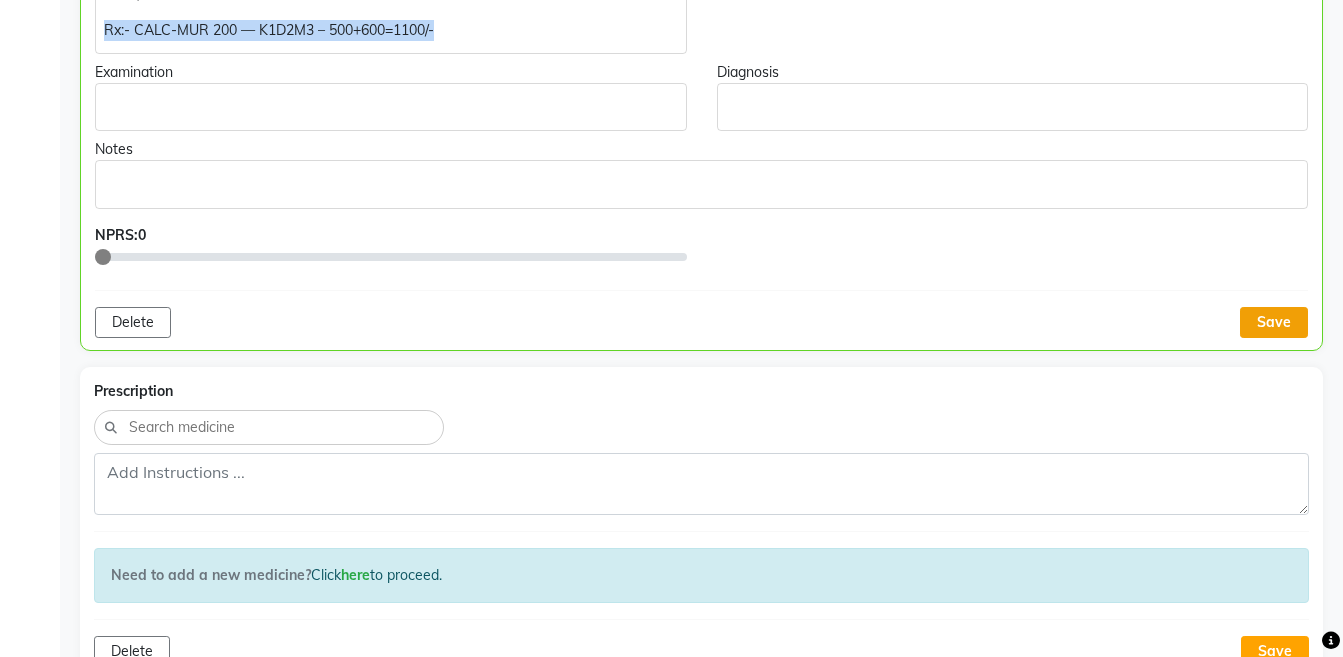 click on "Save" 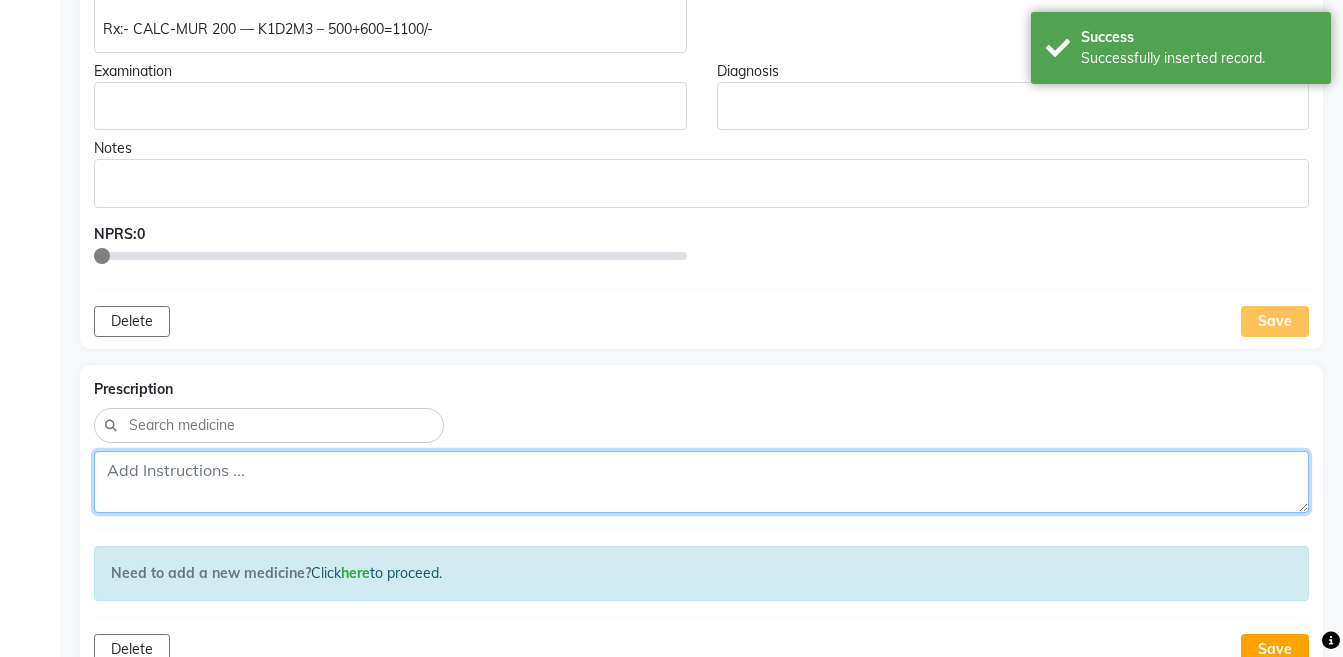 click 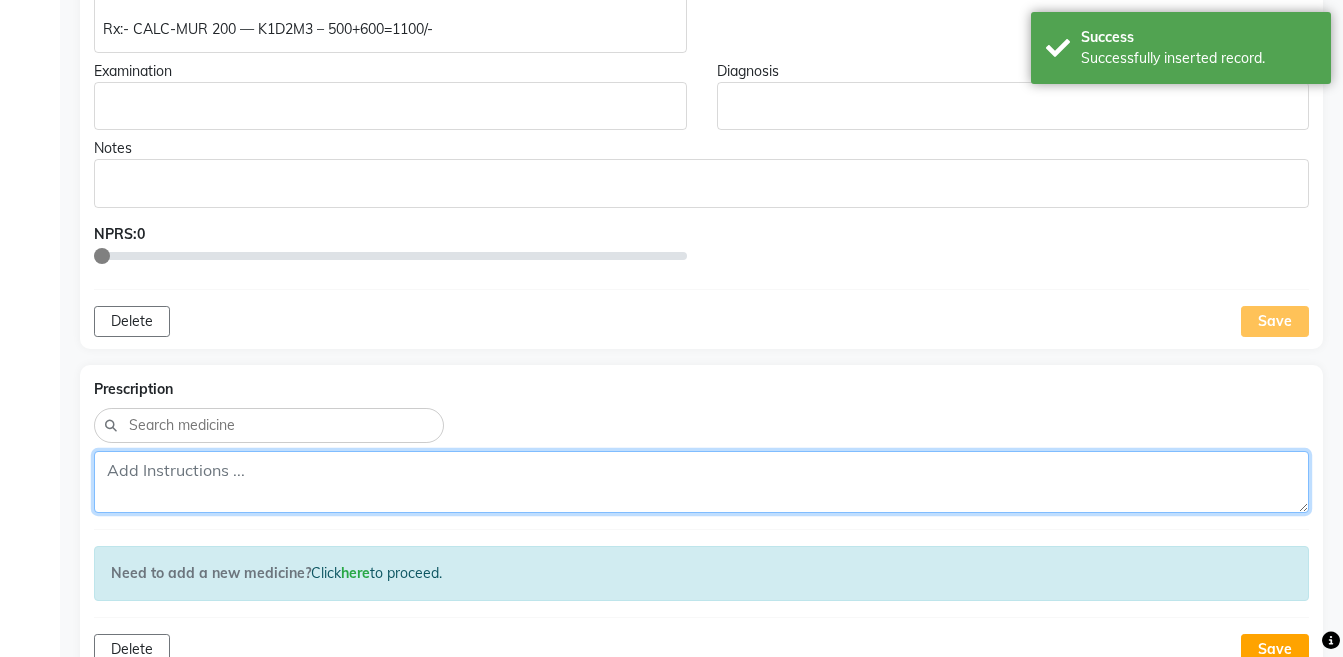 paste on "Rx:- CALC-MUR 200 — K1D2M3 – 500+600=1100/-" 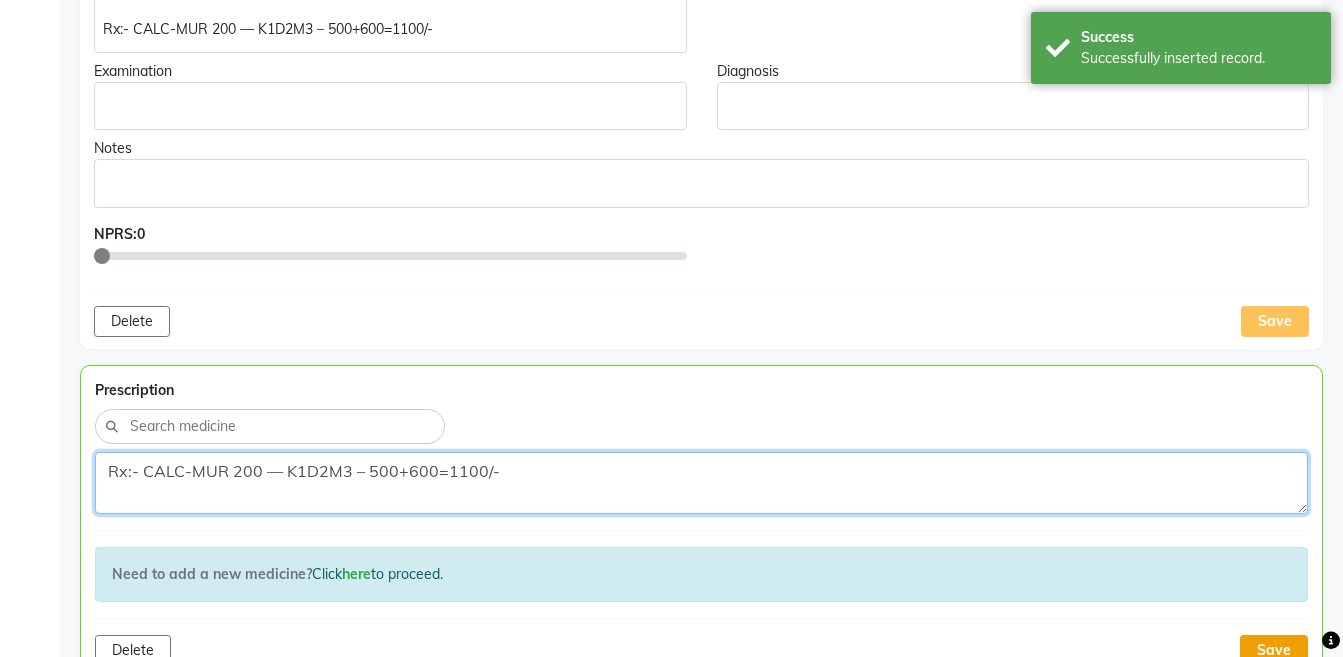 type on "Rx:- CALC-MUR 200 — K1D2M3 – 500+600=1100/-" 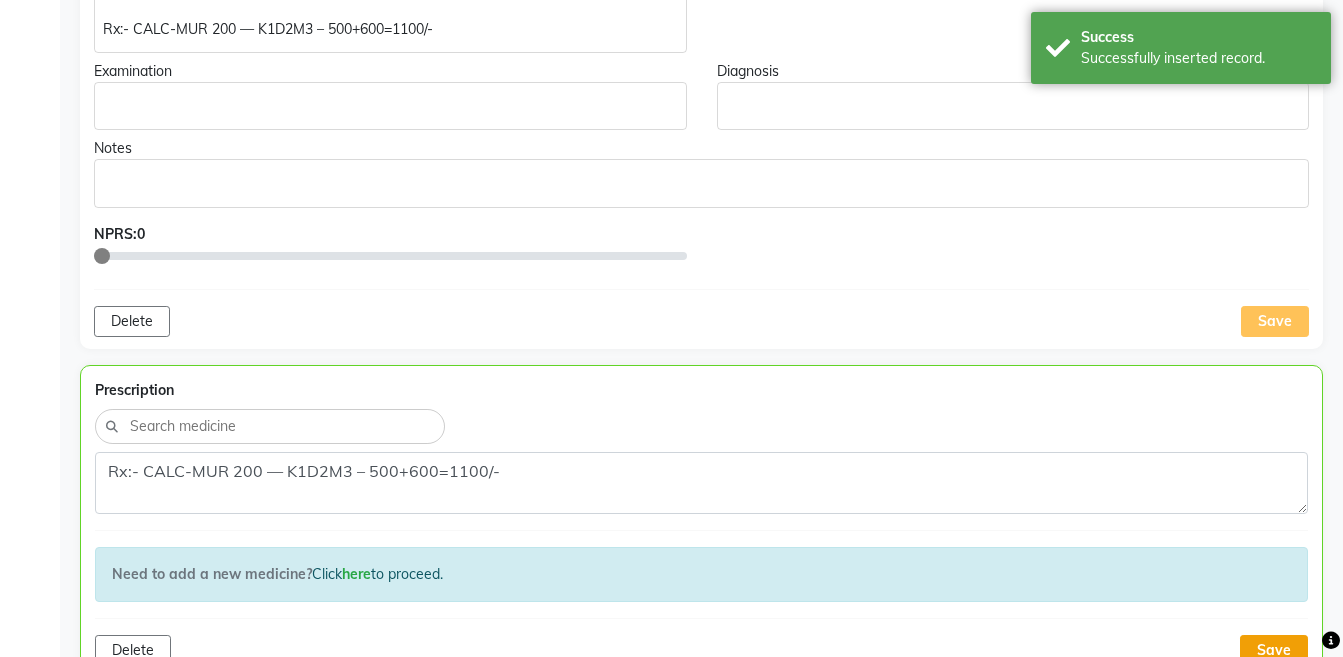 click on "Save" 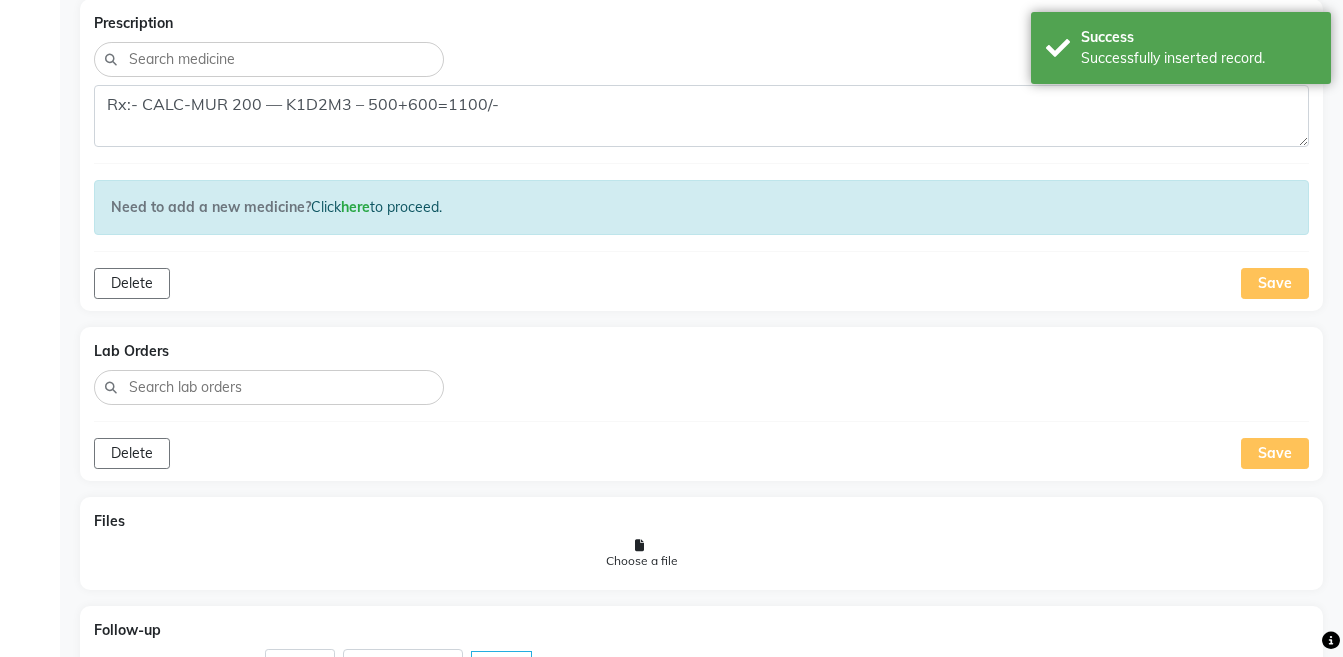 scroll, scrollTop: 1186, scrollLeft: 0, axis: vertical 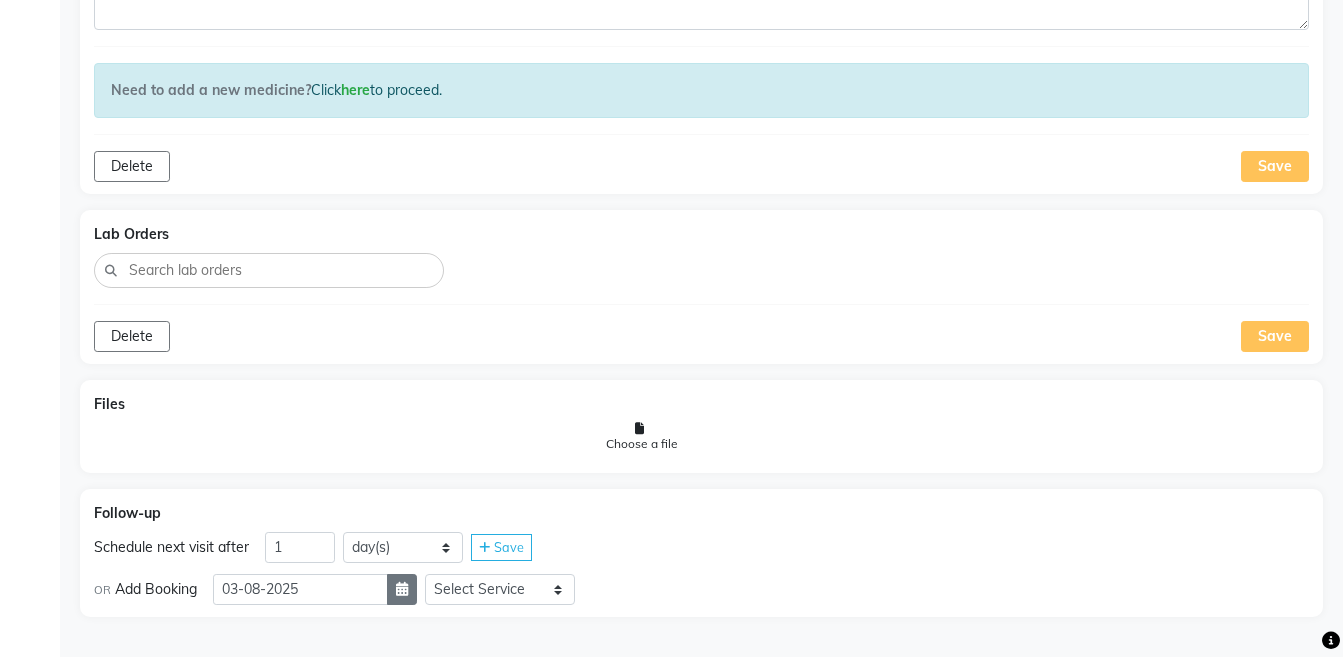 click 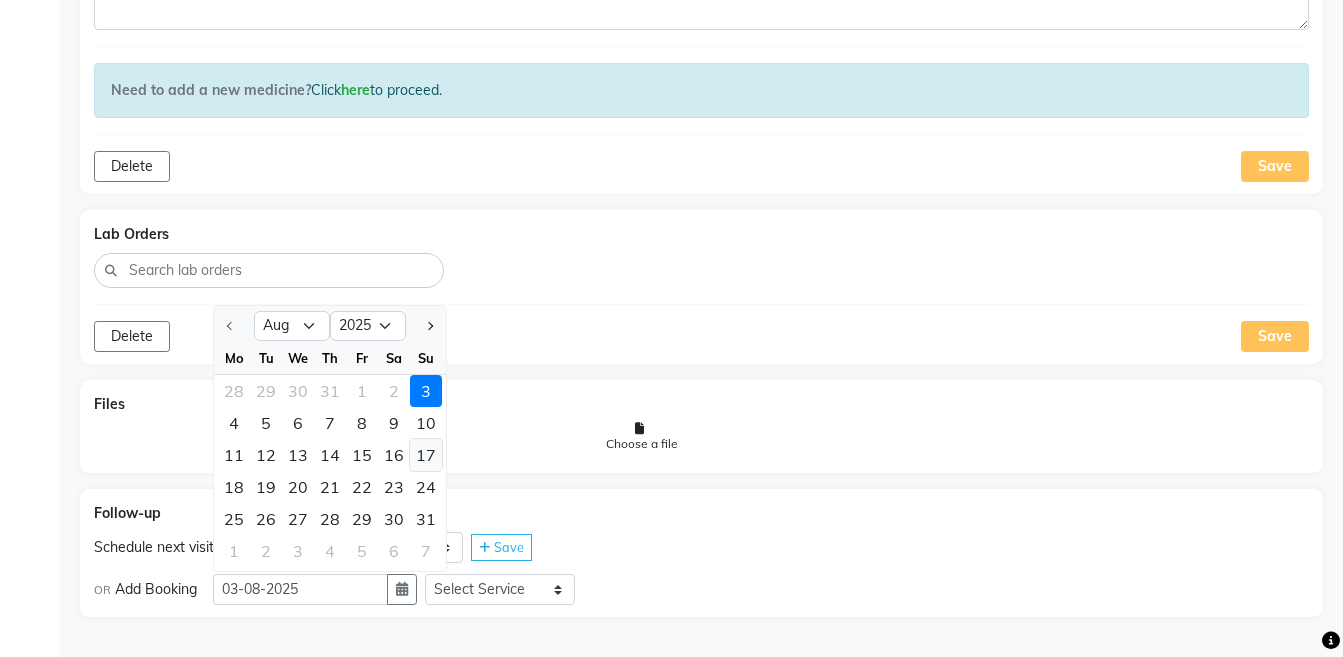 click on "17" 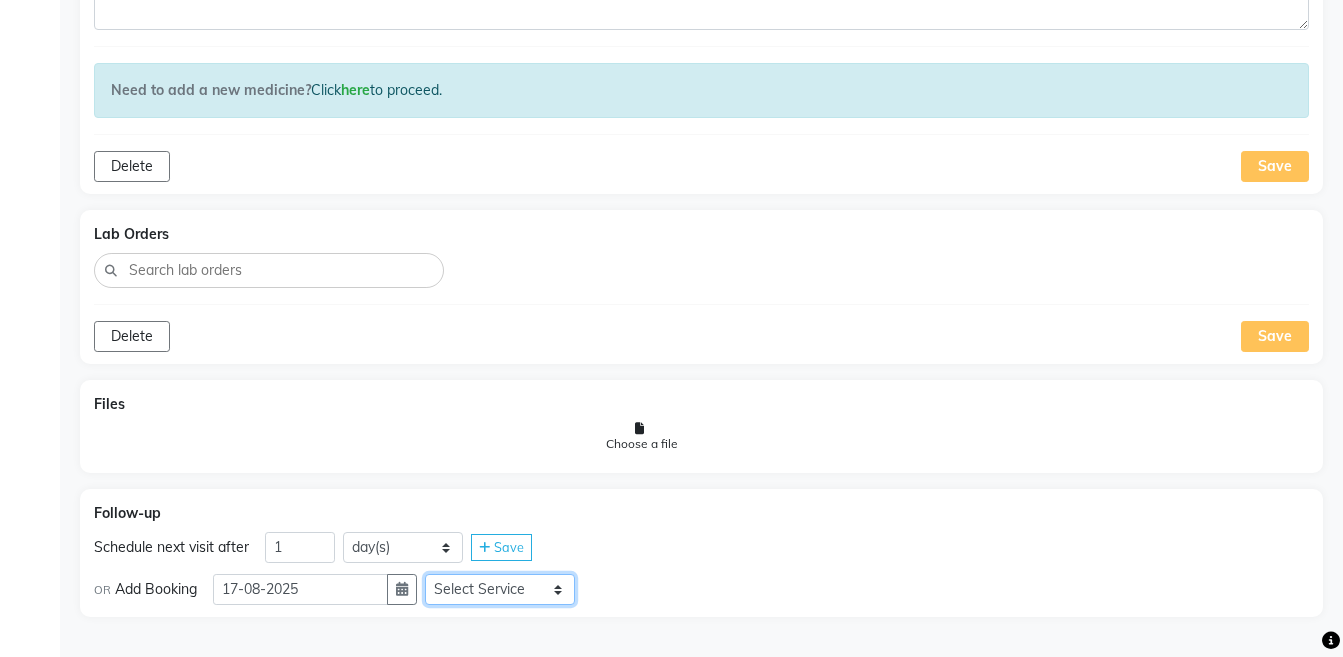 click on "Select Service Medicine Medicine 1 Hydra Facial Medi Facial Vampire Facial With Plasma Oxygeno Facial Anti Aging Facial Korean Glass GLow Facial Full Face Upper Lip Chin Underarms Full Legs & arms Back-side Chest Abdomen Yellow Peel Black Peel Party Peel Glow Peel Argi Peel Under-arm Peel Depigmento Peel Anti Aging Peel Lip Peel Hair PRP GFC PRP Mesotherapy / Dermaroller Under Eye PRP Face PRP Dermapen / Mesotherapt for Full Face Dermapen / Mesotherapt for Scars Carbon Peel LASER BLEECH Laser Bleech BB Glow Indian Glass Glow In Person - Consultation Courier Charges in City Courier Charges out of City In Person - Follow Up Hair Treatment Skin Treatment Online - Consultation Online - Follow Up" 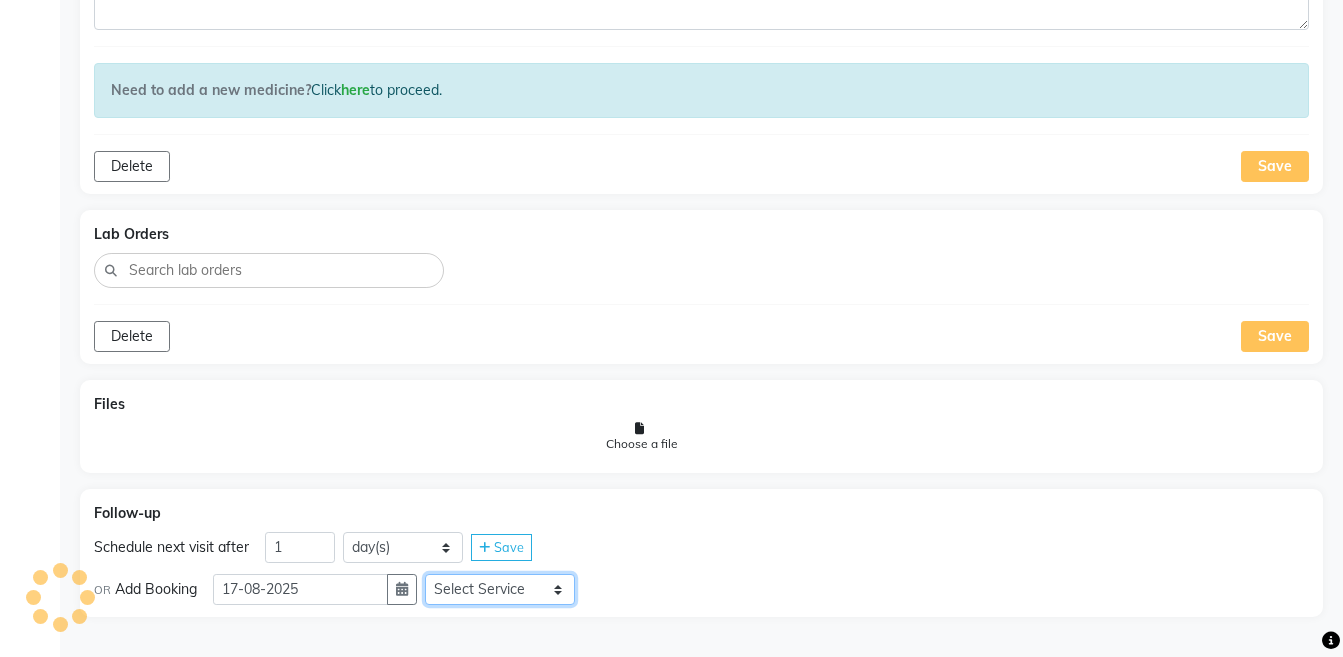 select on "972997" 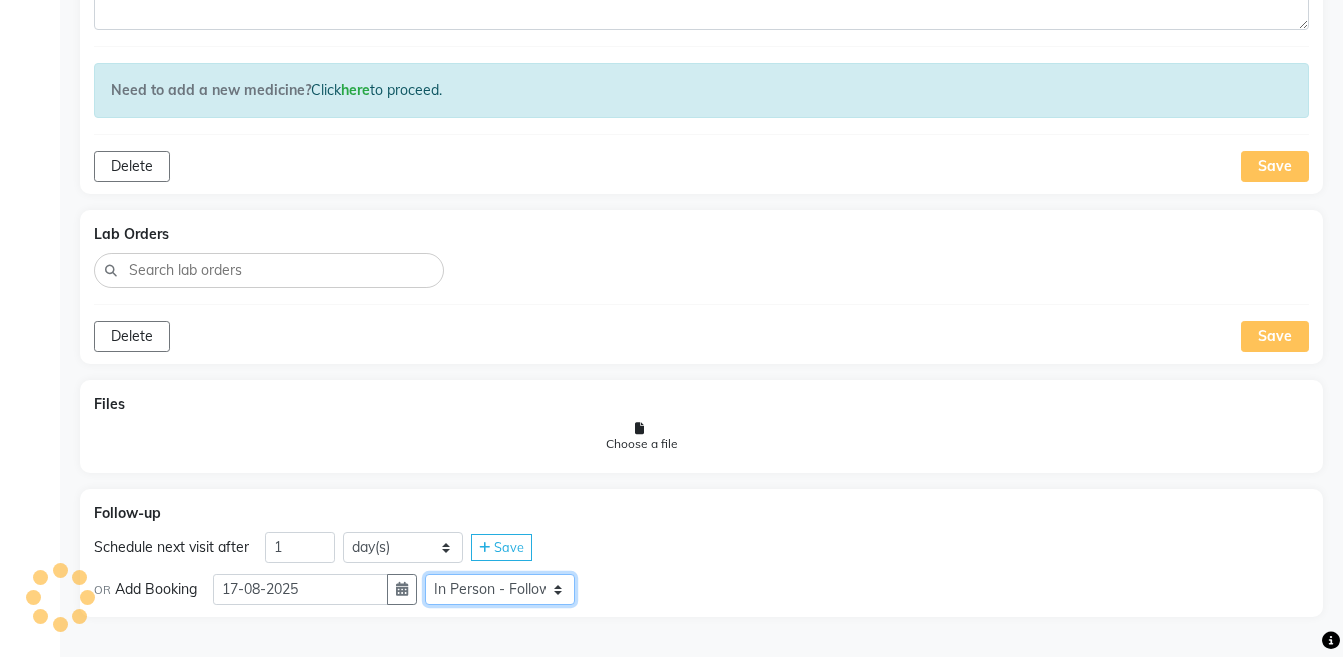 click on "Select Service Medicine Medicine 1 Hydra Facial Medi Facial Vampire Facial With Plasma Oxygeno Facial Anti Aging Facial Korean Glass GLow Facial Full Face Upper Lip Chin Underarms Full Legs & arms Back-side Chest Abdomen Yellow Peel Black Peel Party Peel Glow Peel Argi Peel Under-arm Peel Depigmento Peel Anti Aging Peel Lip Peel Hair PRP GFC PRP Mesotherapy / Dermaroller Under Eye PRP Face PRP Dermapen / Mesotherapt for Full Face Dermapen / Mesotherapt for Scars Carbon Peel LASER BLEECH Laser Bleech BB Glow Indian Glass Glow In Person - Consultation Courier Charges in City Courier Charges out of City In Person - Follow Up Hair Treatment Skin Treatment Online - Consultation Online - Follow Up" 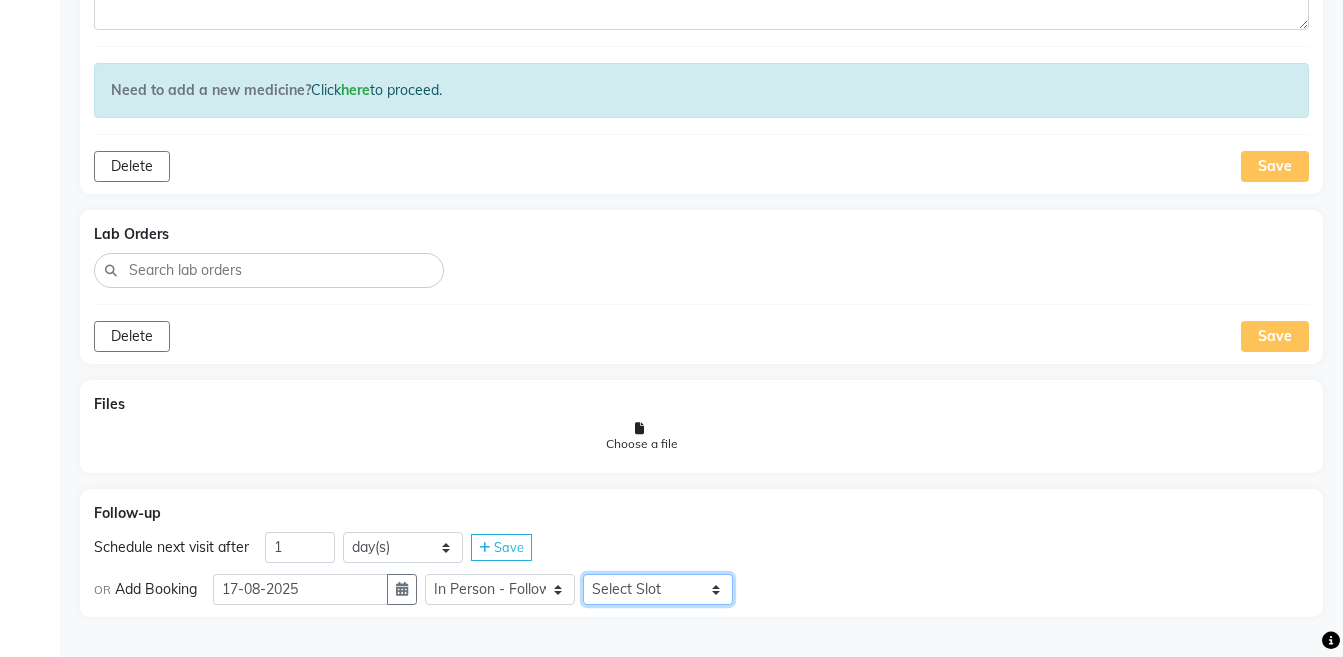 click on "Select Slot 10:15 10:30 10:45 11:00 11:15 11:30 11:45 12:00 12:15 12:30 12:45 13:00 13:15 13:30 14:15 14:30 14:45 15:30 15:45 16:00 16:15 16:30 16:45 17:00 17:15 17:30 17:45 18:00 18:15 18:30 18:45 19:15 19:30 19:45 20:00 20:15 20:30 20:45 21:00 21:15 21:30 21:45" 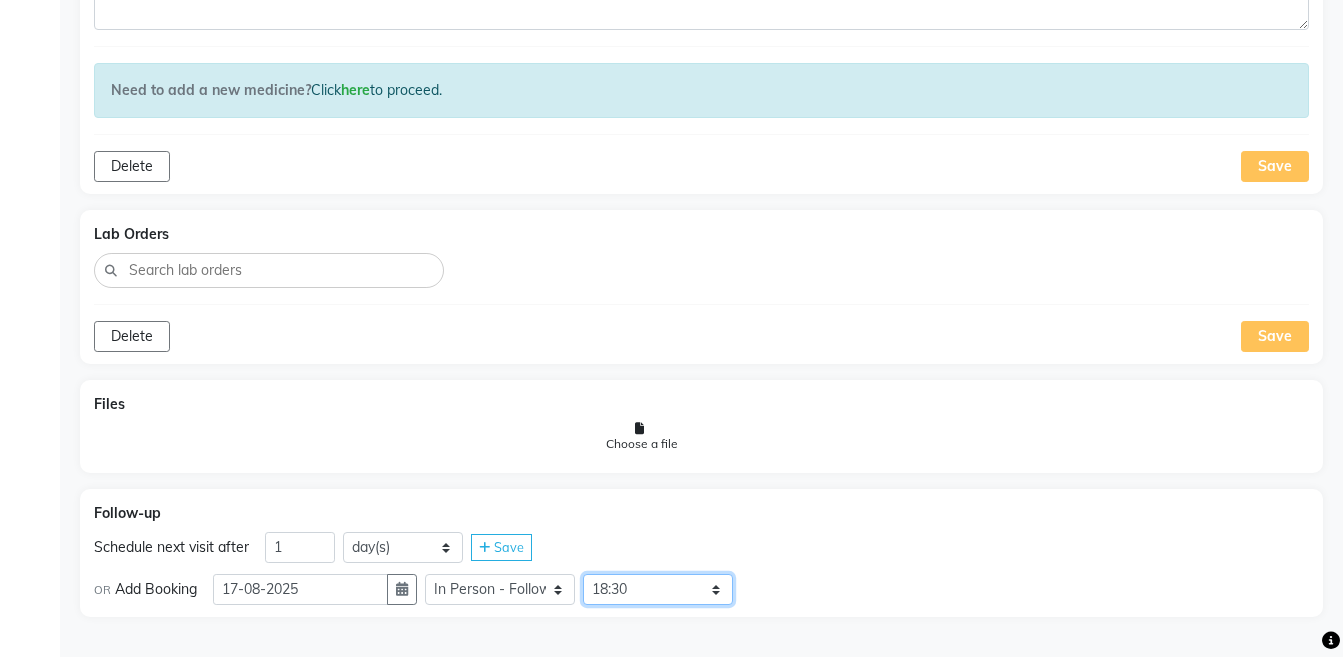 click on "Select Slot 10:15 10:30 10:45 11:00 11:15 11:30 11:45 12:00 12:15 12:30 12:45 13:00 13:15 13:30 14:15 14:30 14:45 15:30 15:45 16:00 16:15 16:30 16:45 17:00 17:15 17:30 17:45 18:00 18:15 18:30 18:45 19:15 19:30 19:45 20:00 20:15 20:30 20:45 21:00 21:15 21:30 21:45" 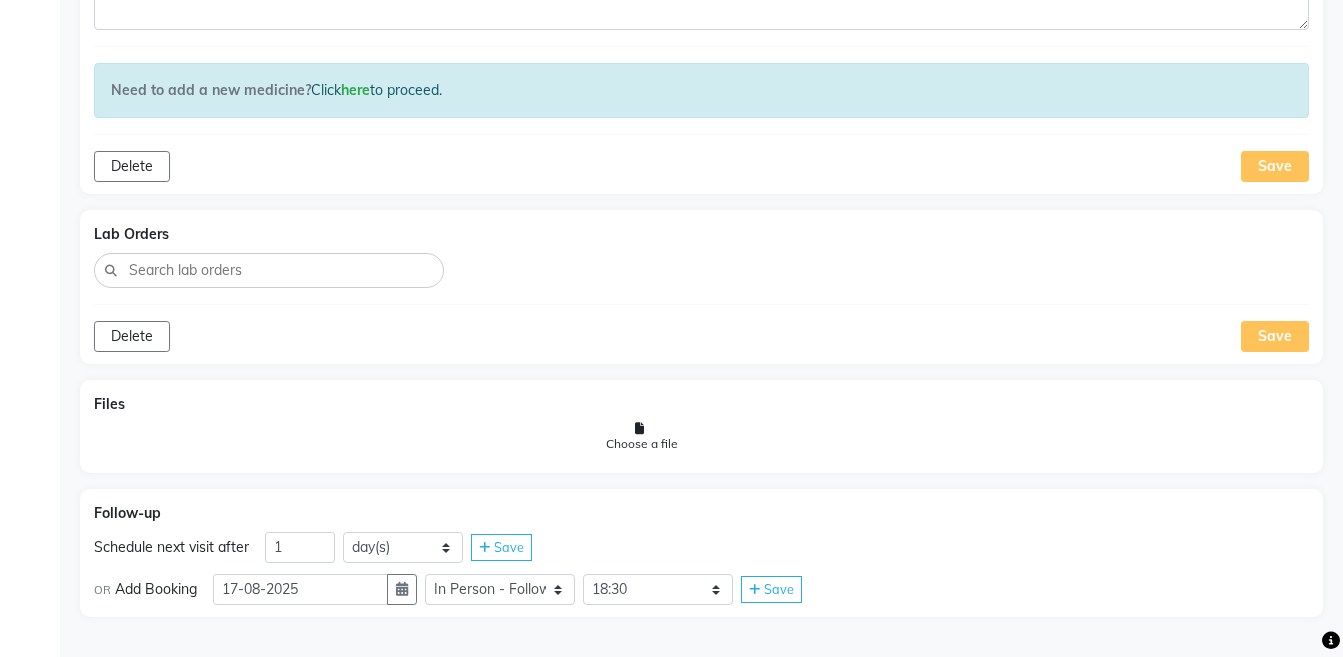 click on "Save" 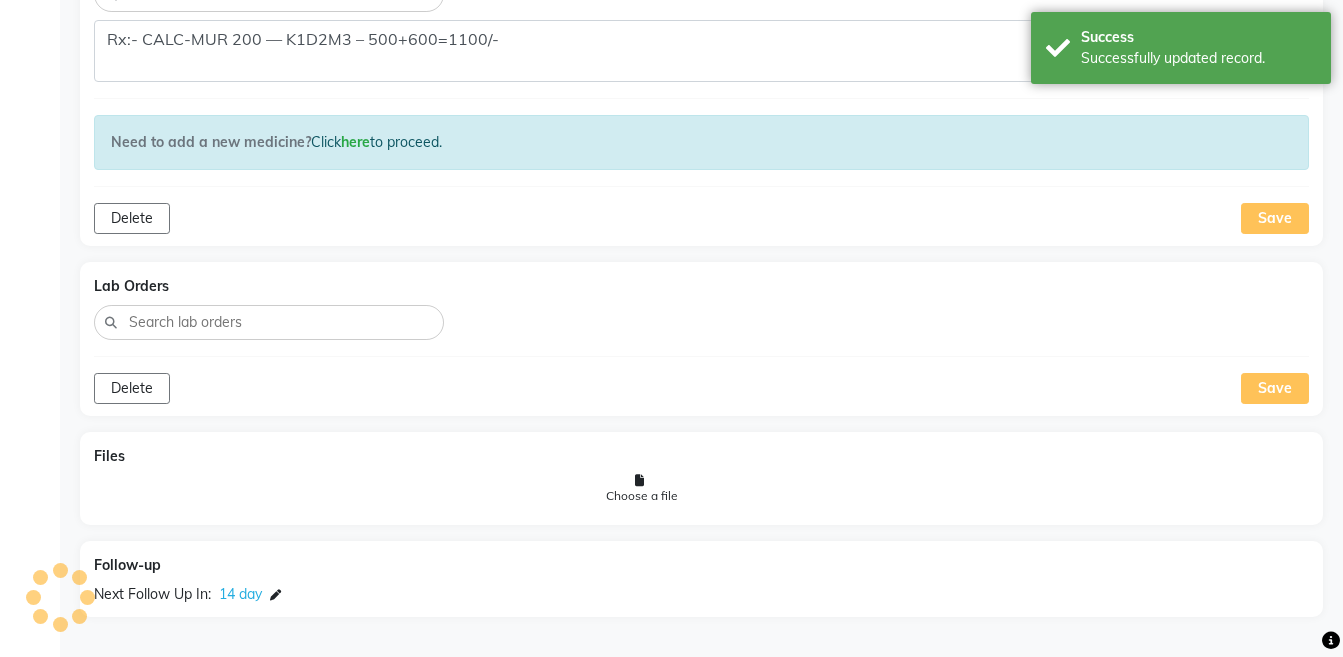 scroll, scrollTop: 1226, scrollLeft: 0, axis: vertical 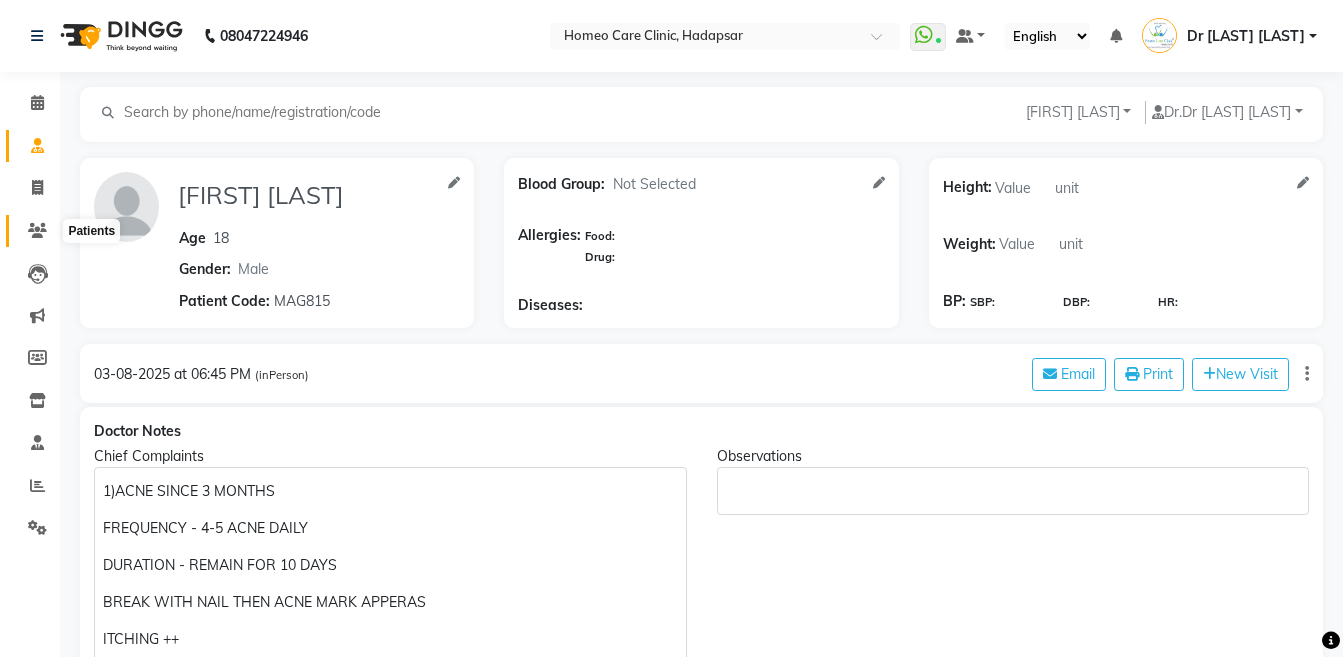 click 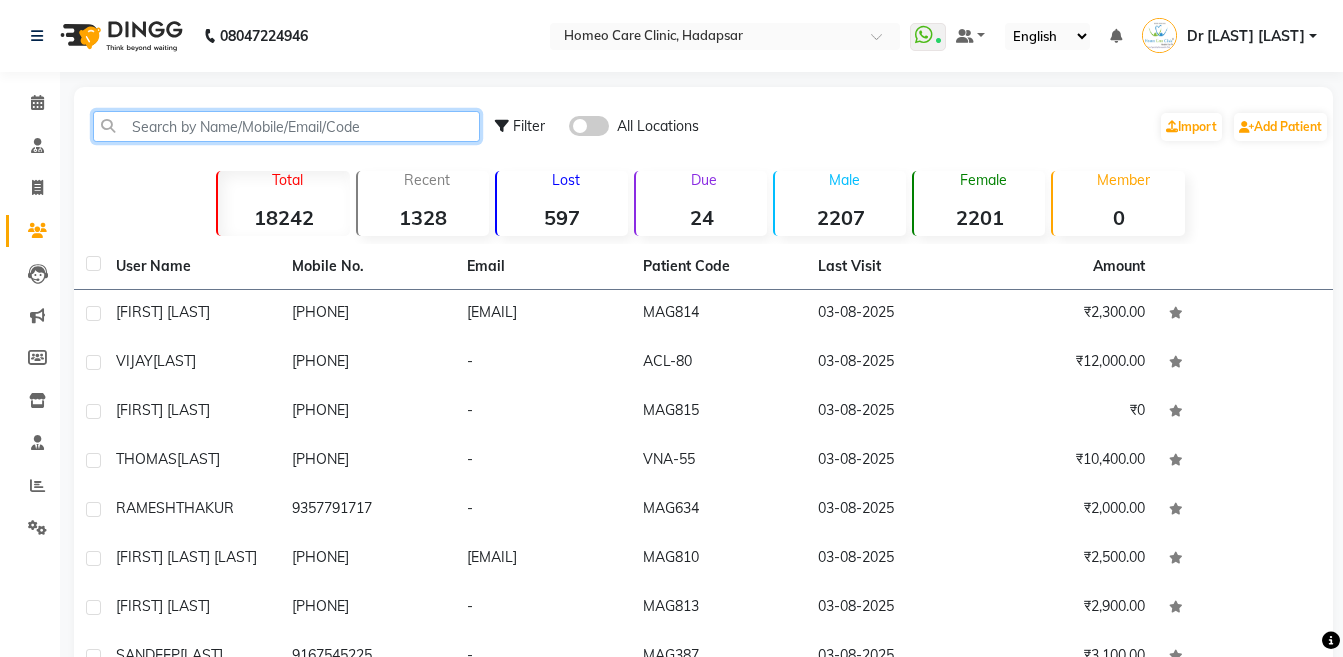 click 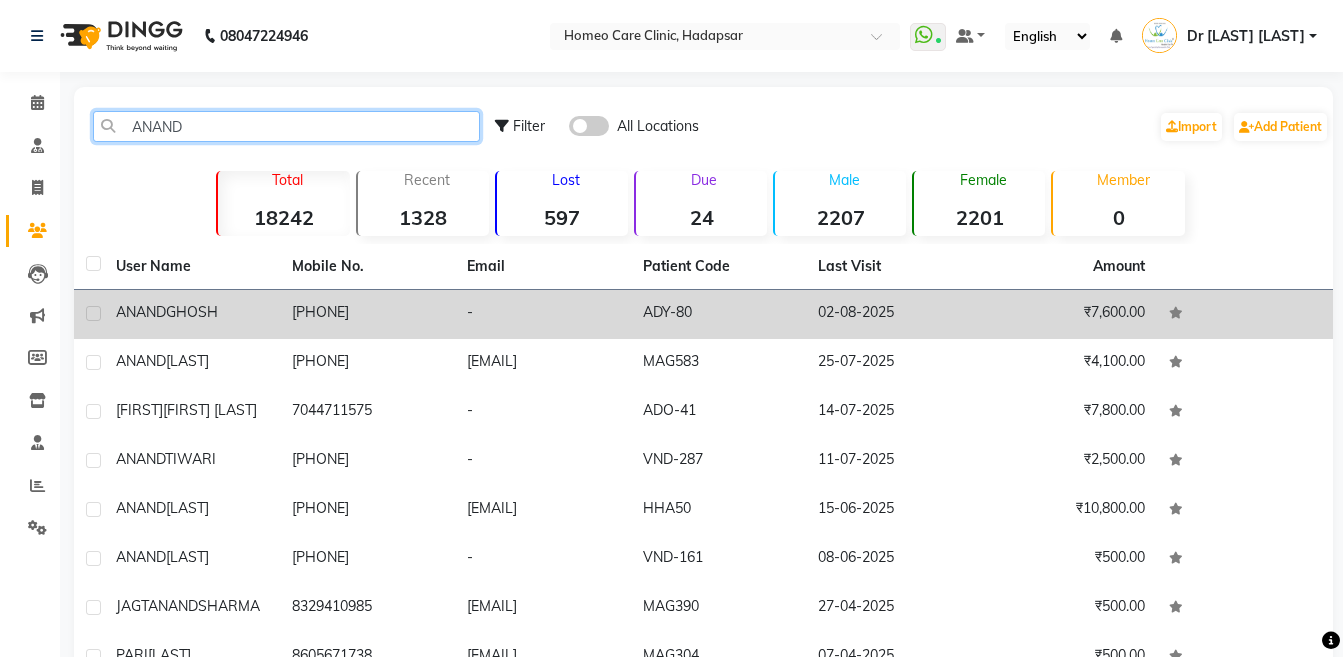 type on "ANAND" 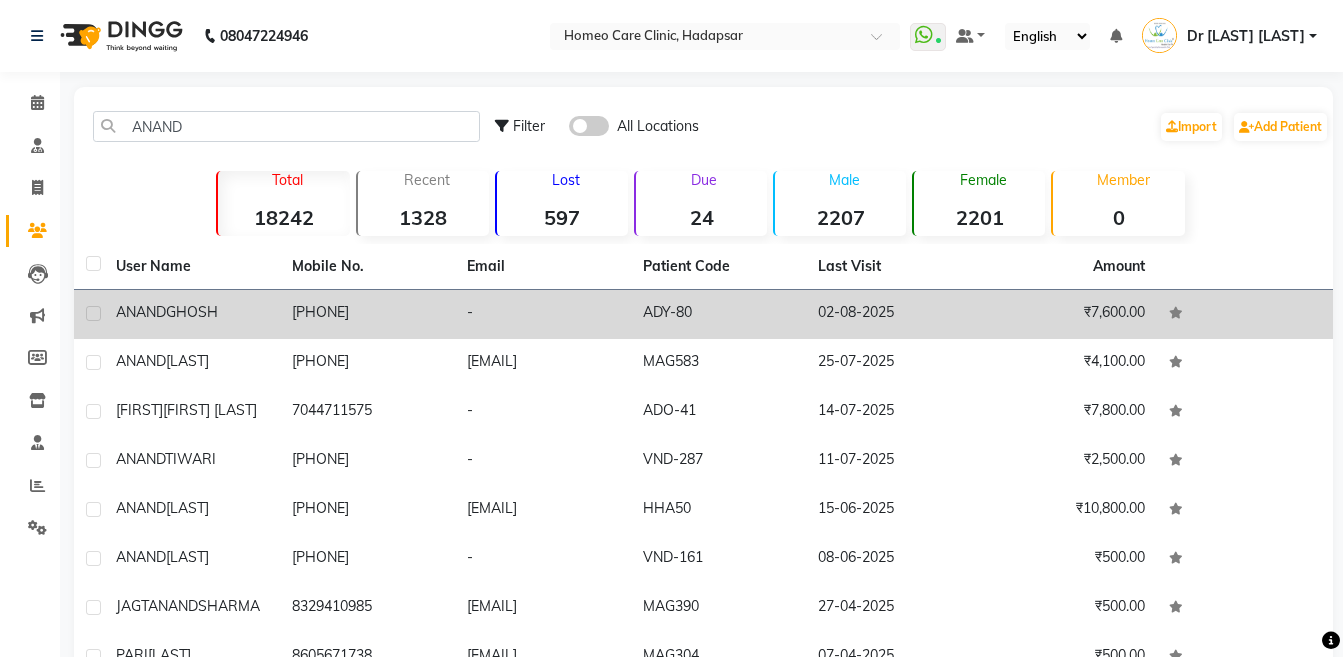 click on "[PHONE]" 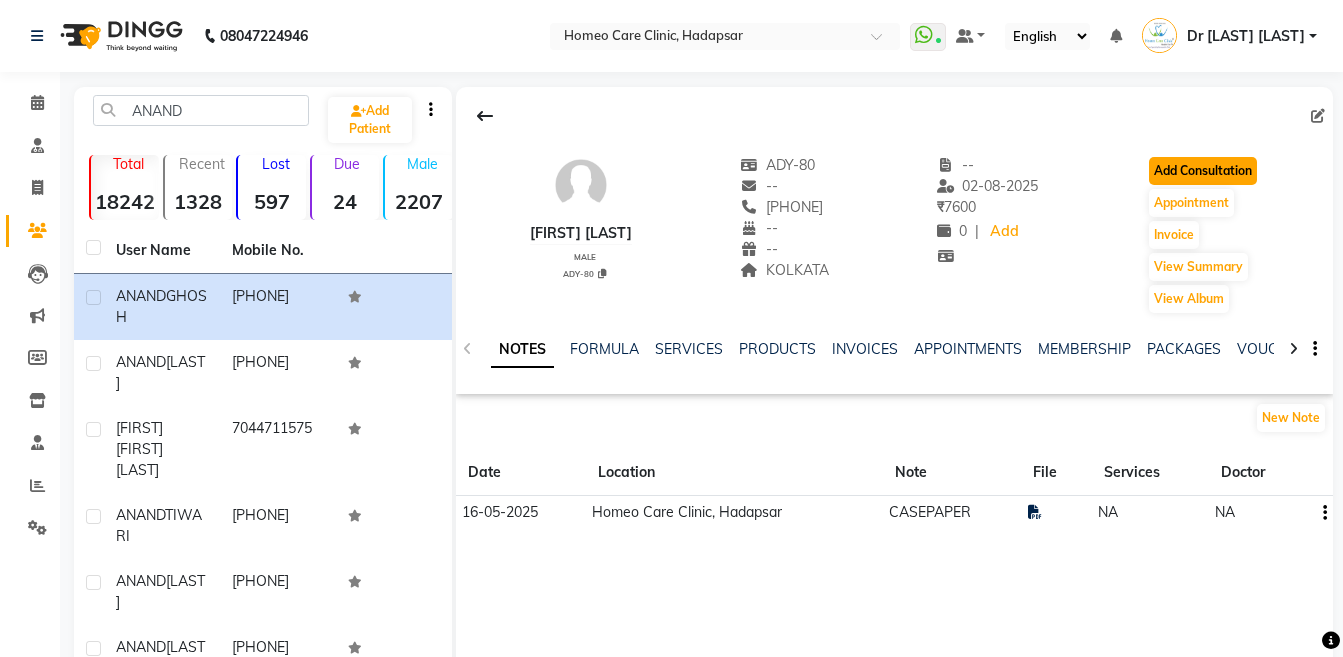 click on "Add Consultation" 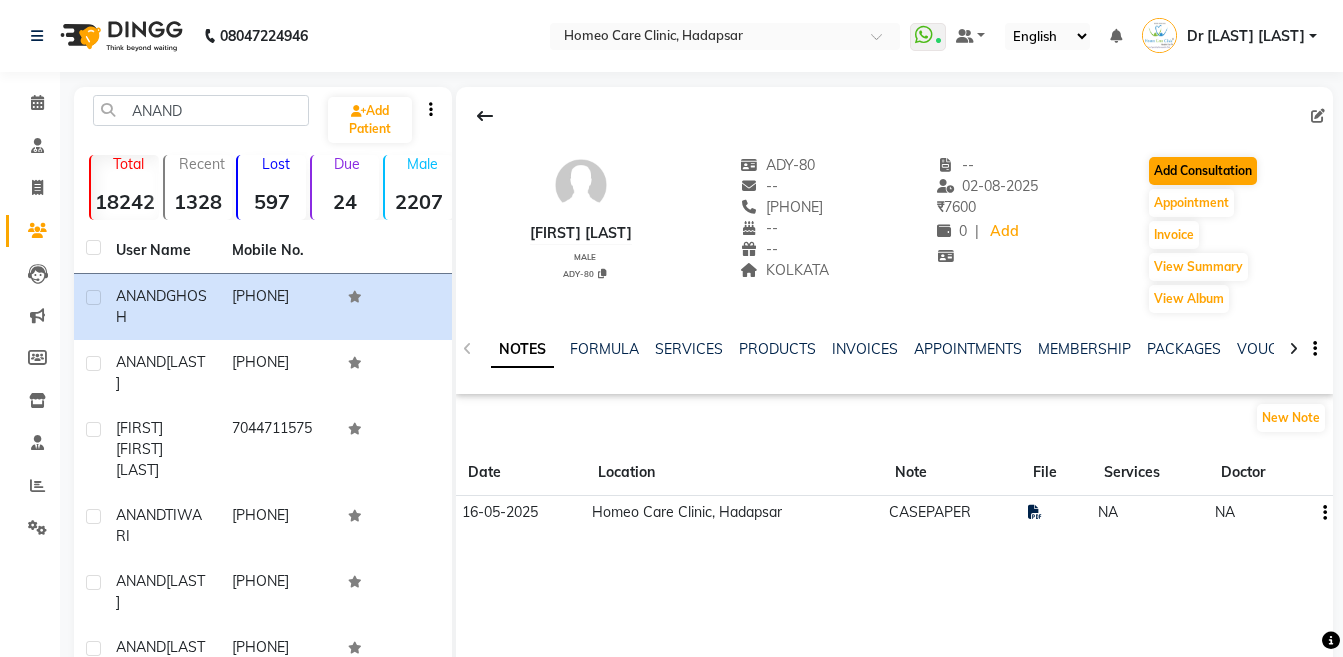select on "male" 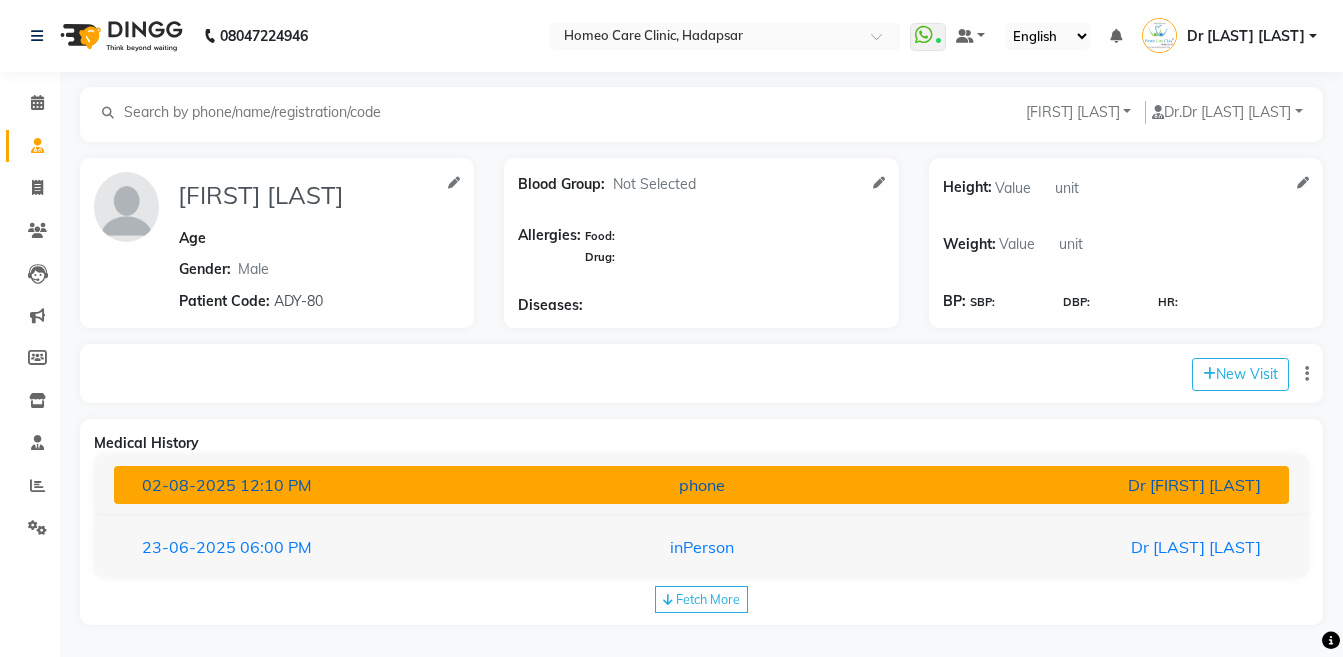 click on "Dr [FIRST] [LAST]" at bounding box center (1084, 485) 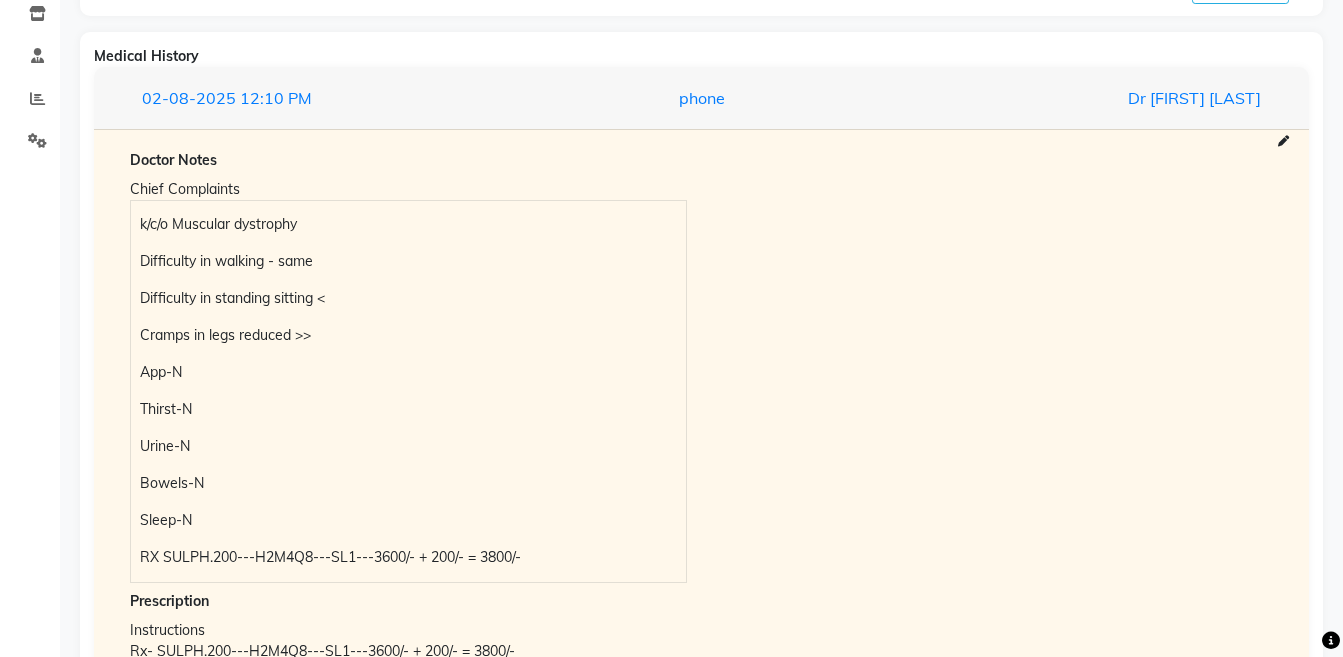 scroll, scrollTop: 389, scrollLeft: 0, axis: vertical 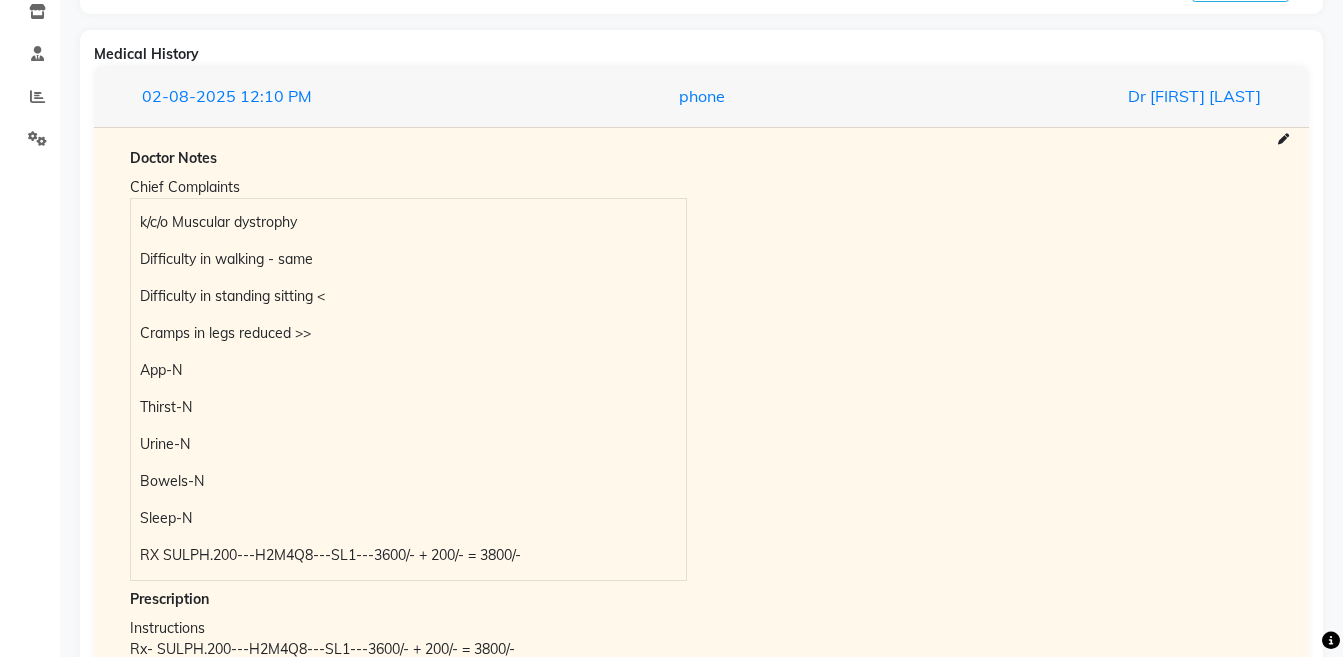 drag, startPoint x: 1303, startPoint y: 446, endPoint x: 1352, endPoint y: 443, distance: 49.09175 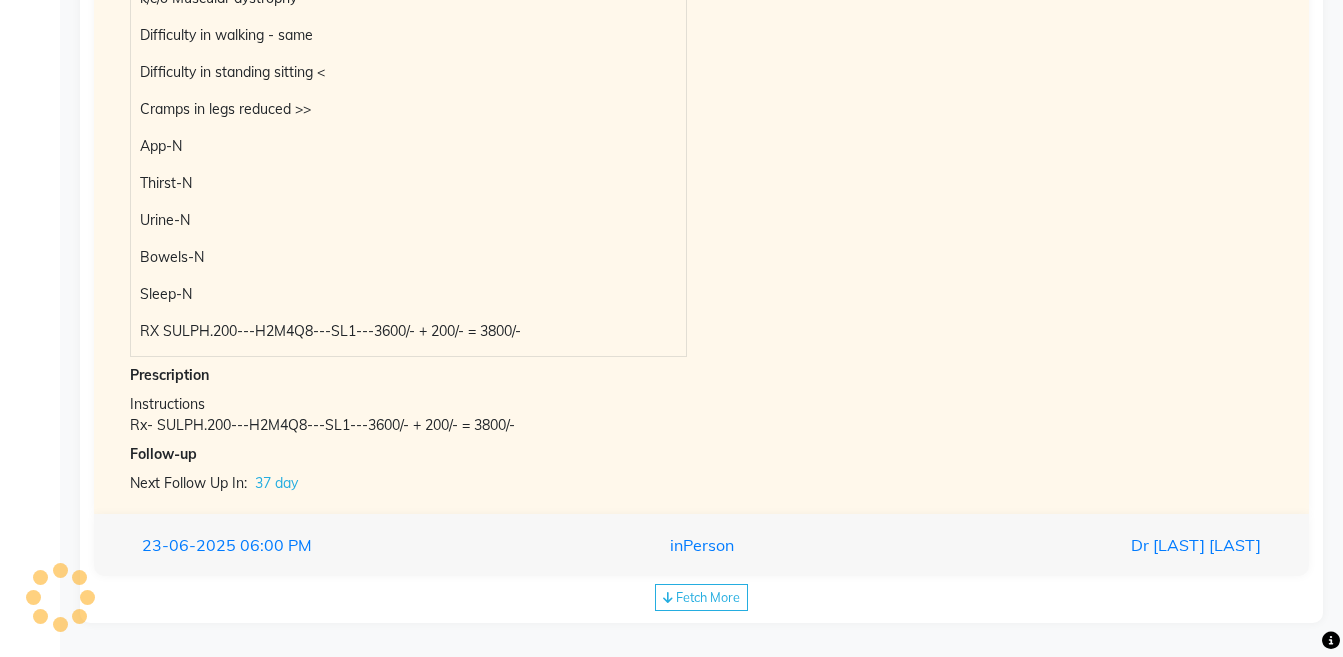 scroll, scrollTop: 619, scrollLeft: 0, axis: vertical 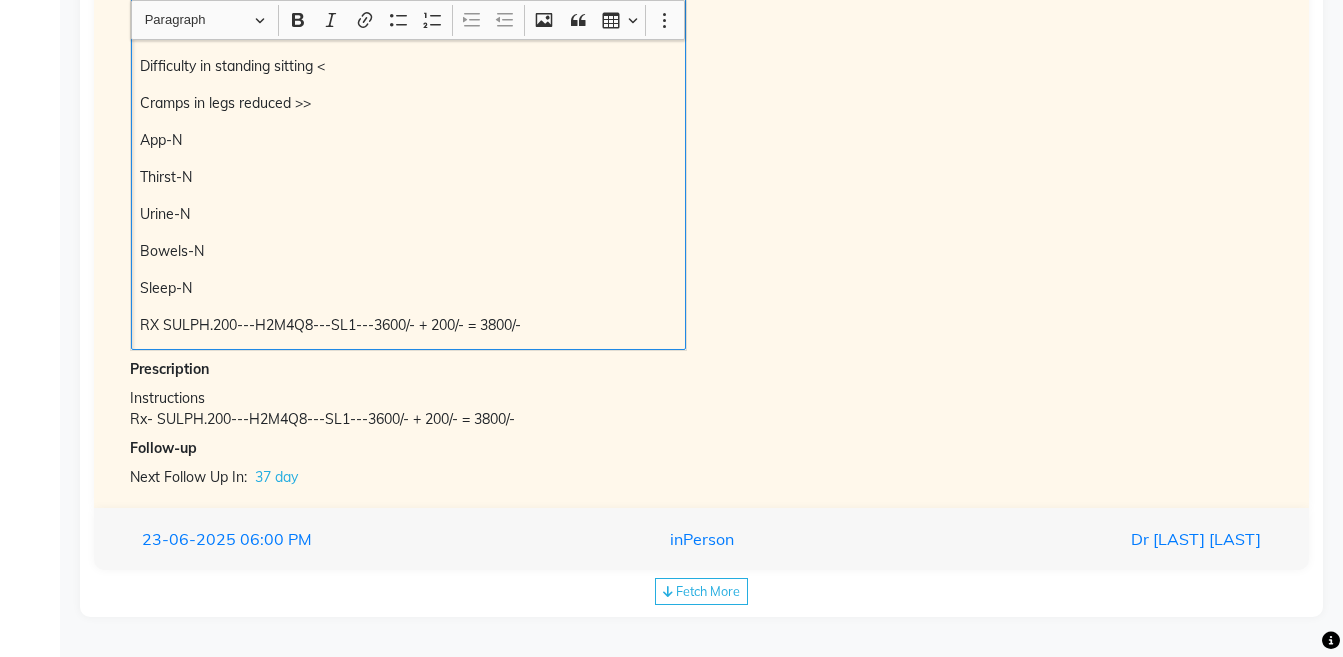 click on "RX SULPH.200---H2M4Q8---SL1---3600/- + 200/- = 3800/-" at bounding box center (408, 159) 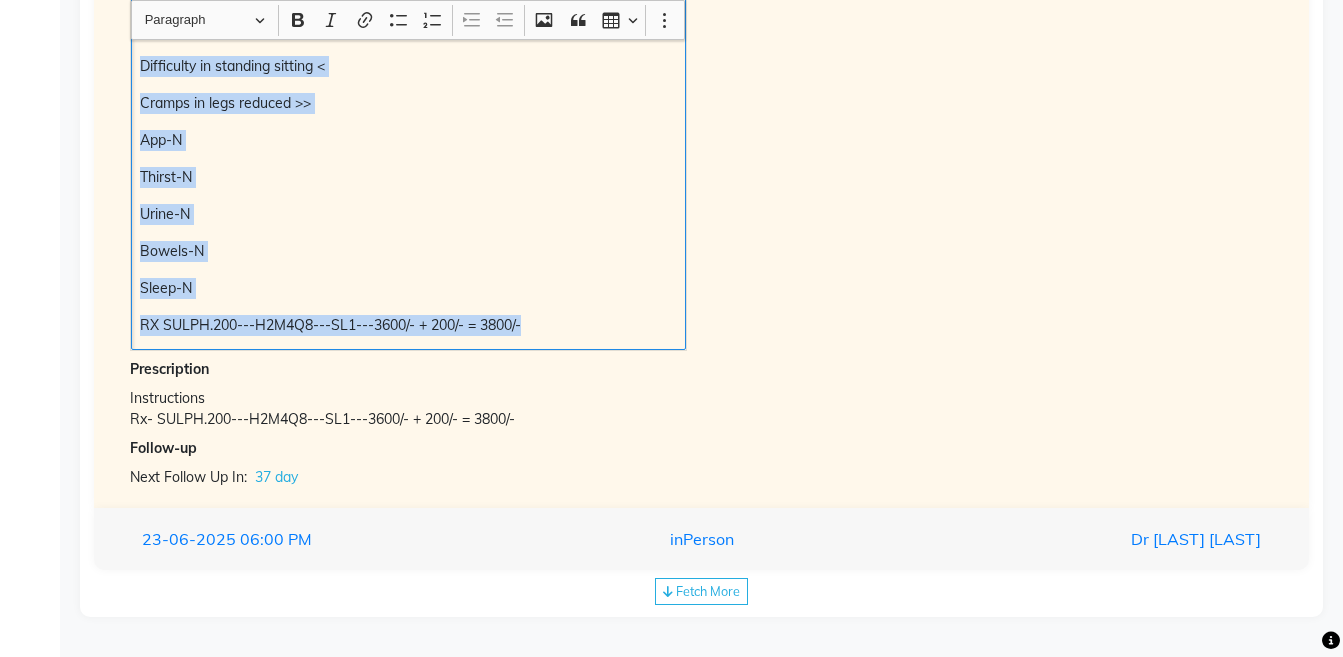 scroll, scrollTop: 602, scrollLeft: 0, axis: vertical 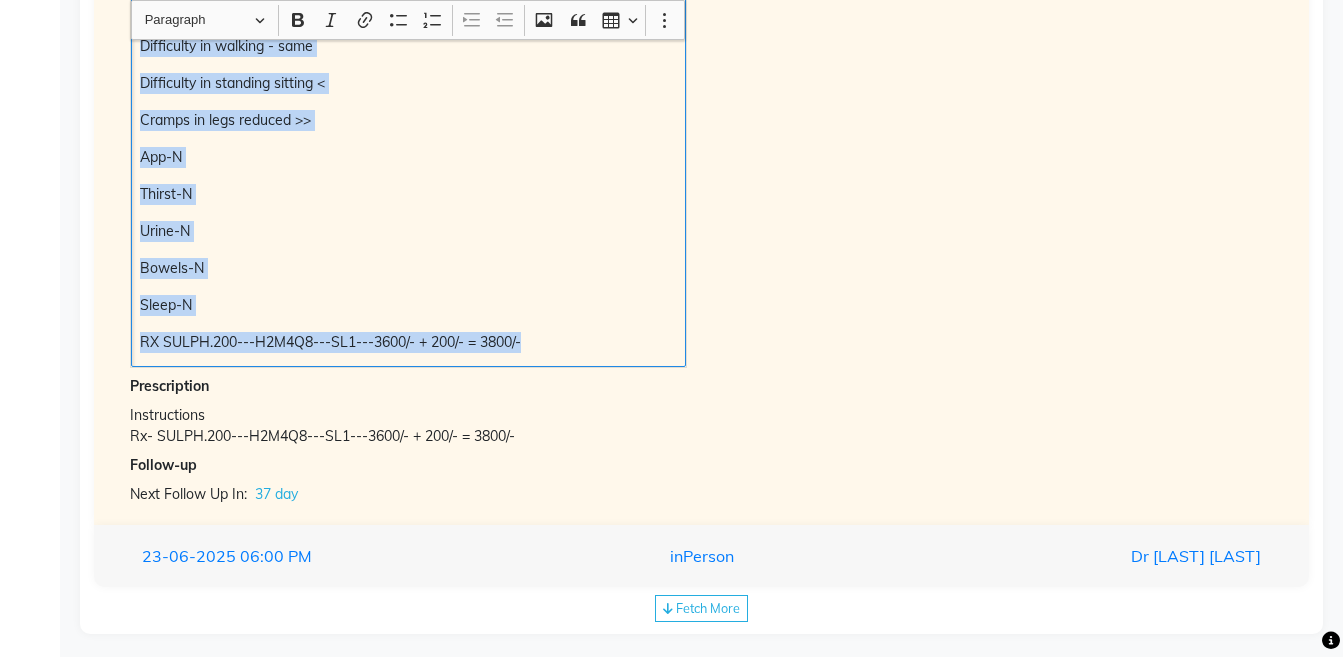 copy on "RX SULPH.200---H2M4Q8---SL1---3600/- + 200/- = 3800/-" 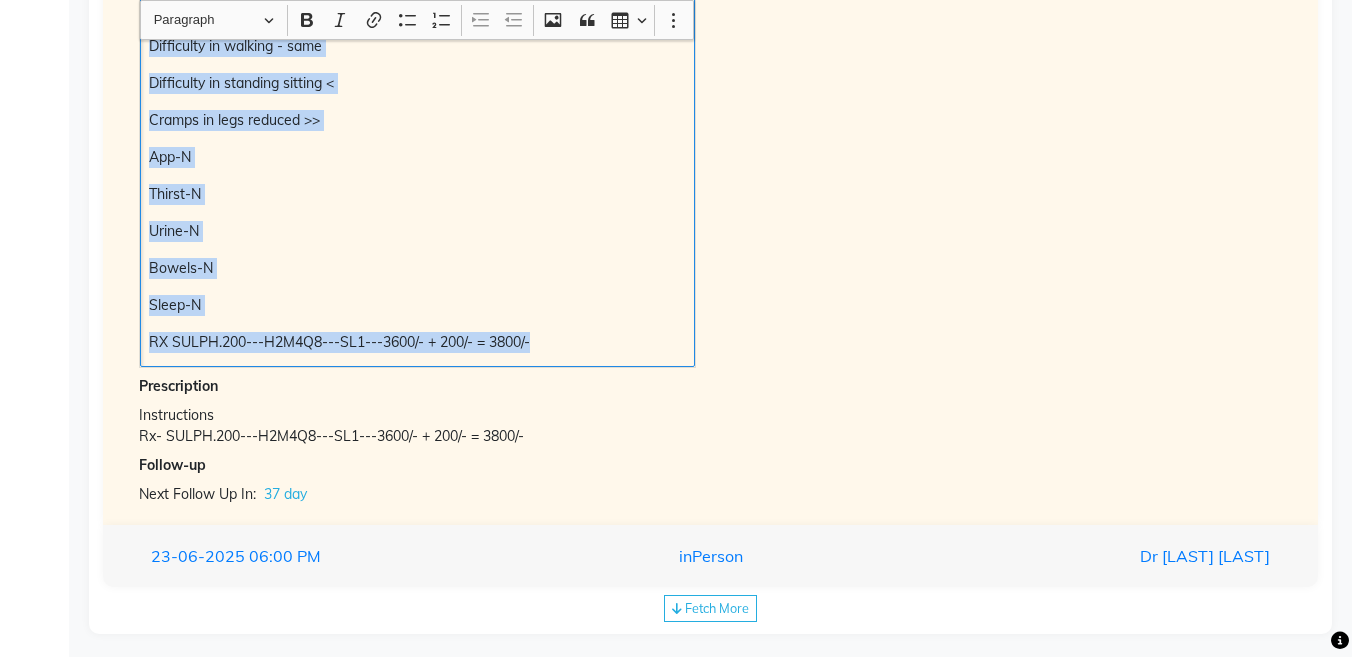 scroll, scrollTop: 27, scrollLeft: 0, axis: vertical 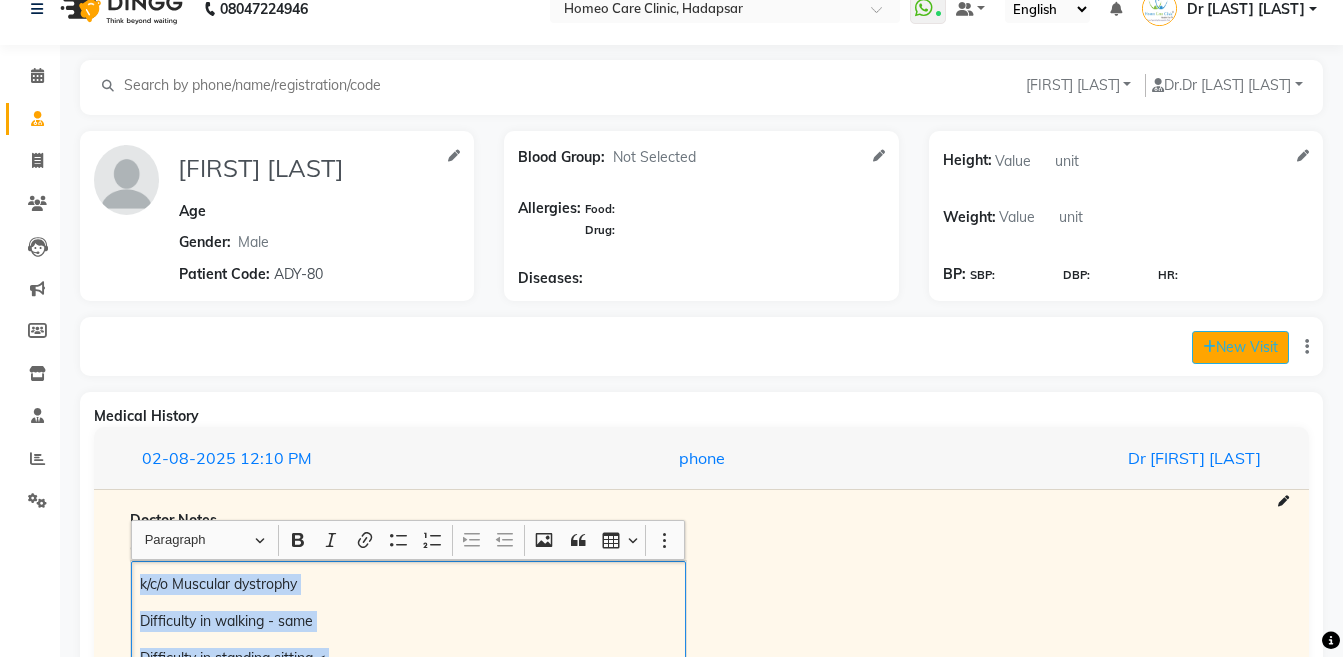 click on "New Visit" 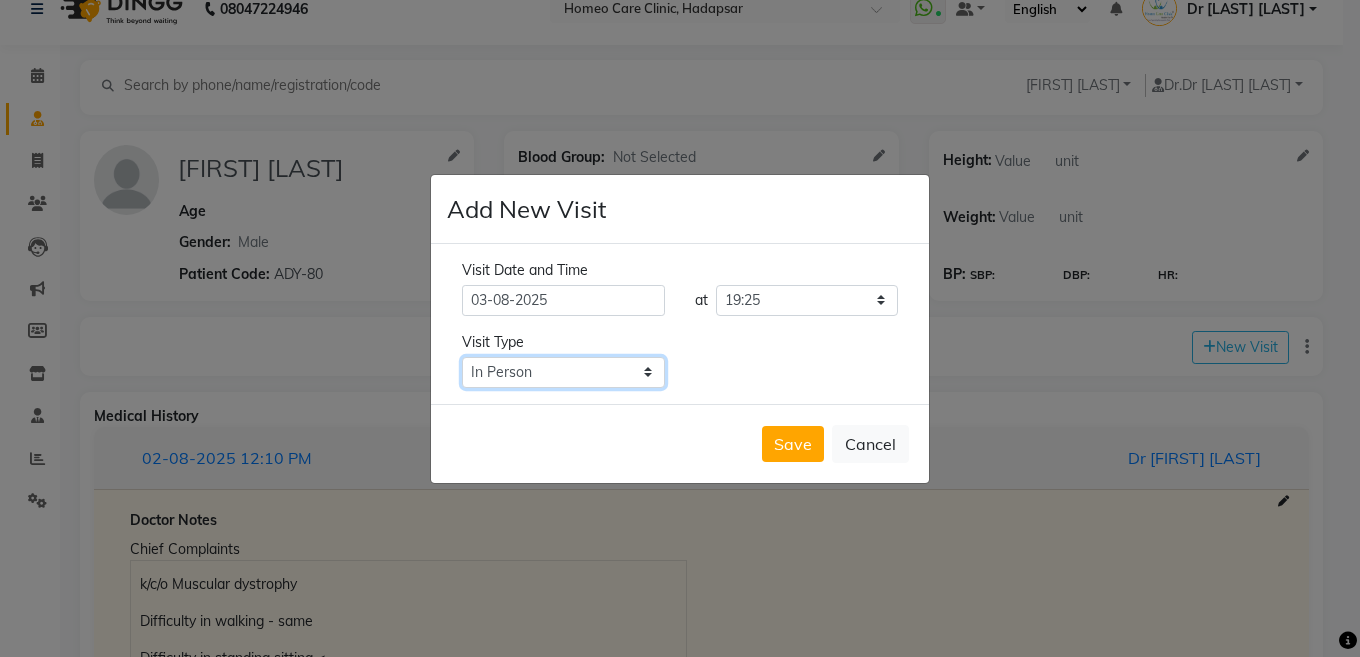 click on "Select Type In Person Video Phone Chat" 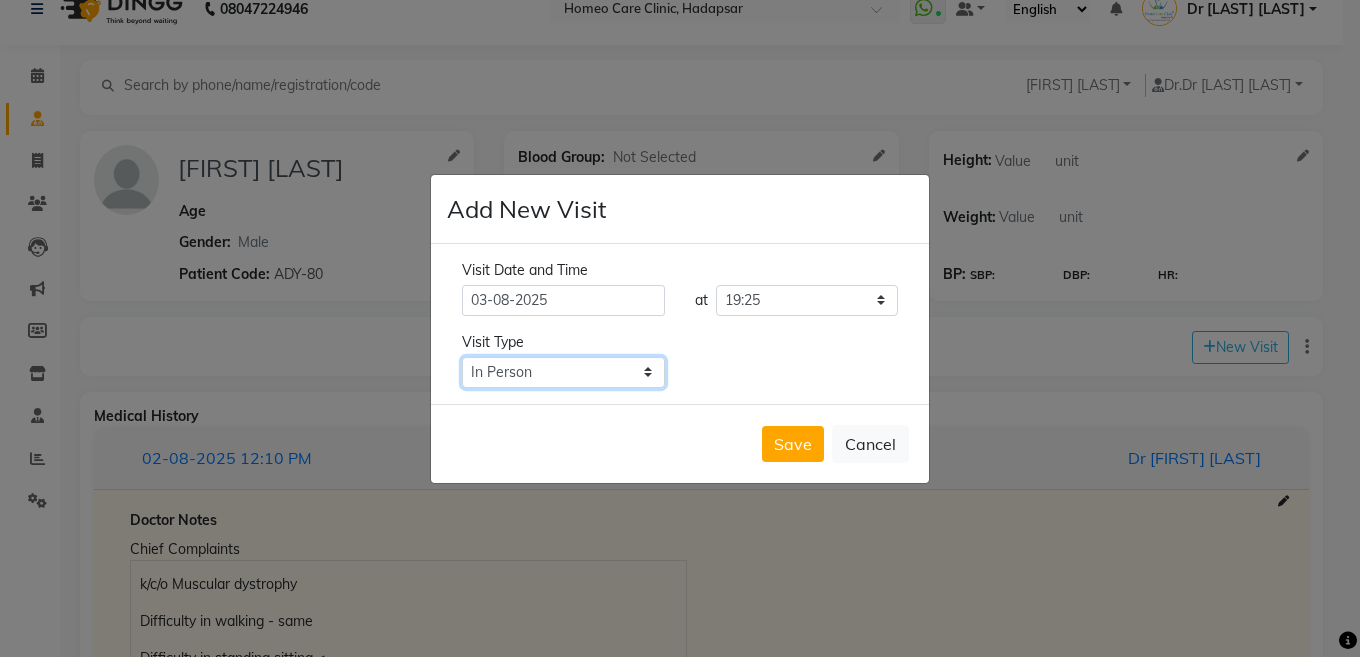 select on "phone" 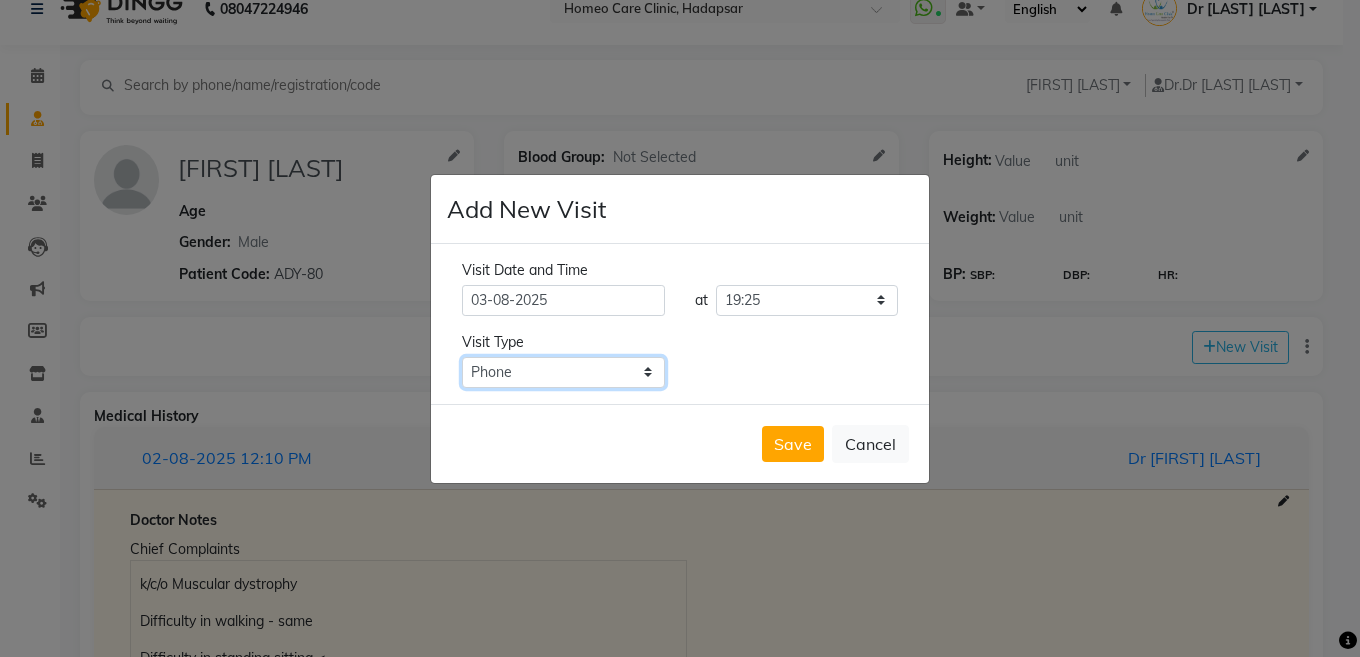 click on "Select Type In Person Video Phone Chat" 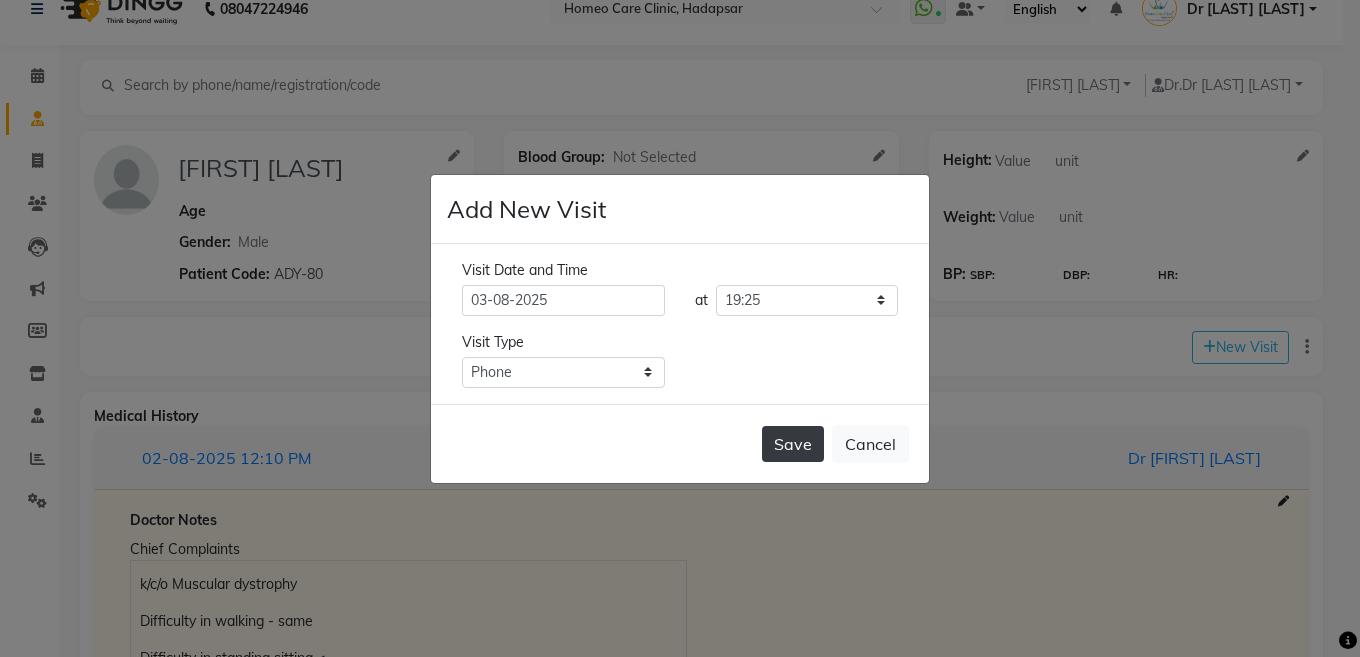 click on "Save" 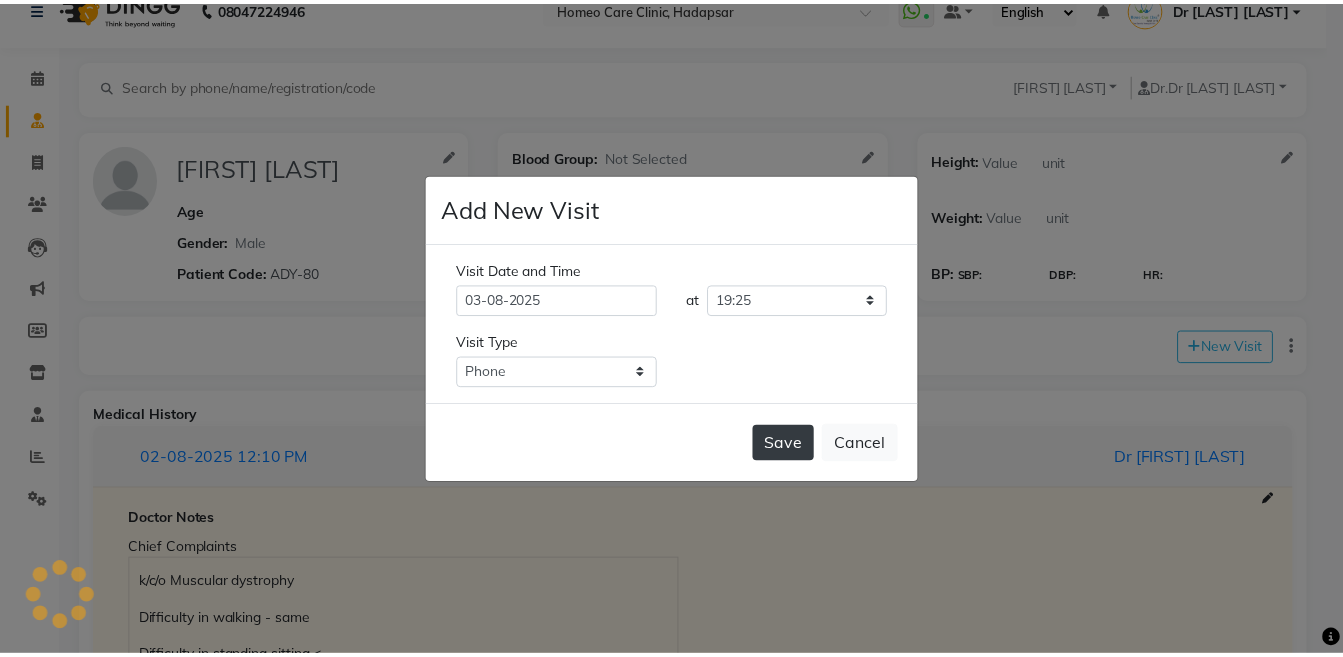 scroll, scrollTop: 0, scrollLeft: 0, axis: both 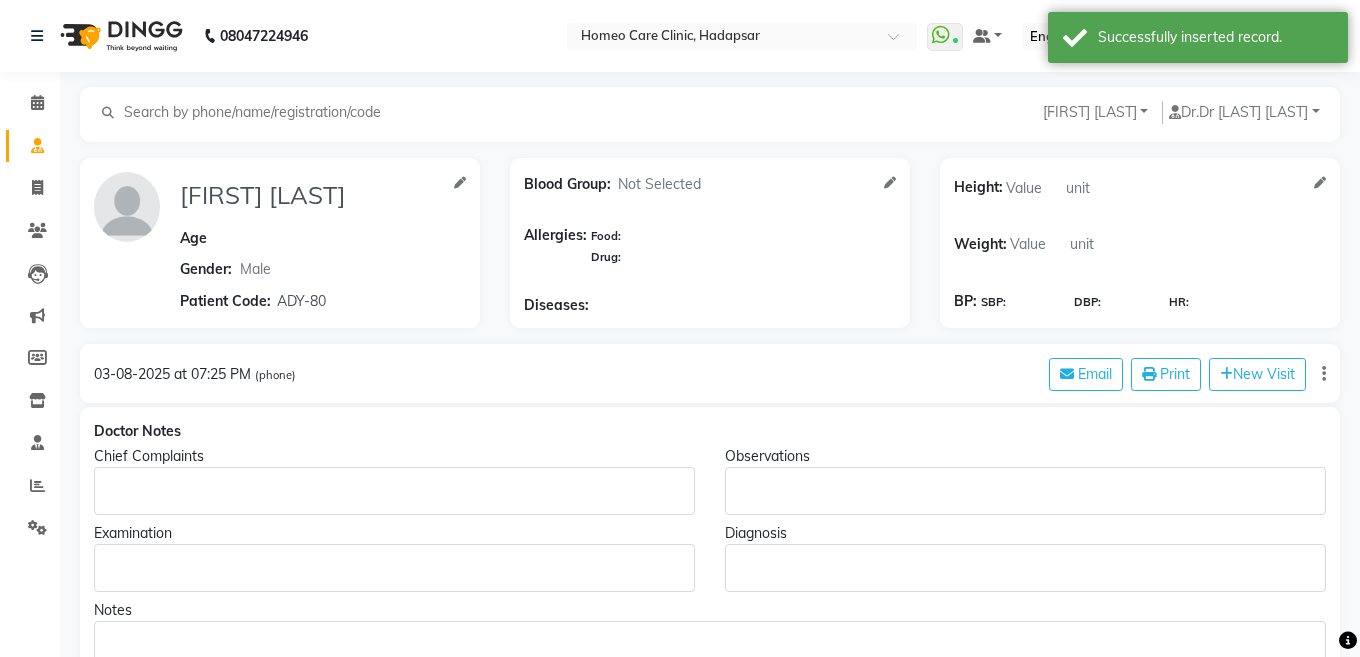 type on "[FIRST] [LAST]" 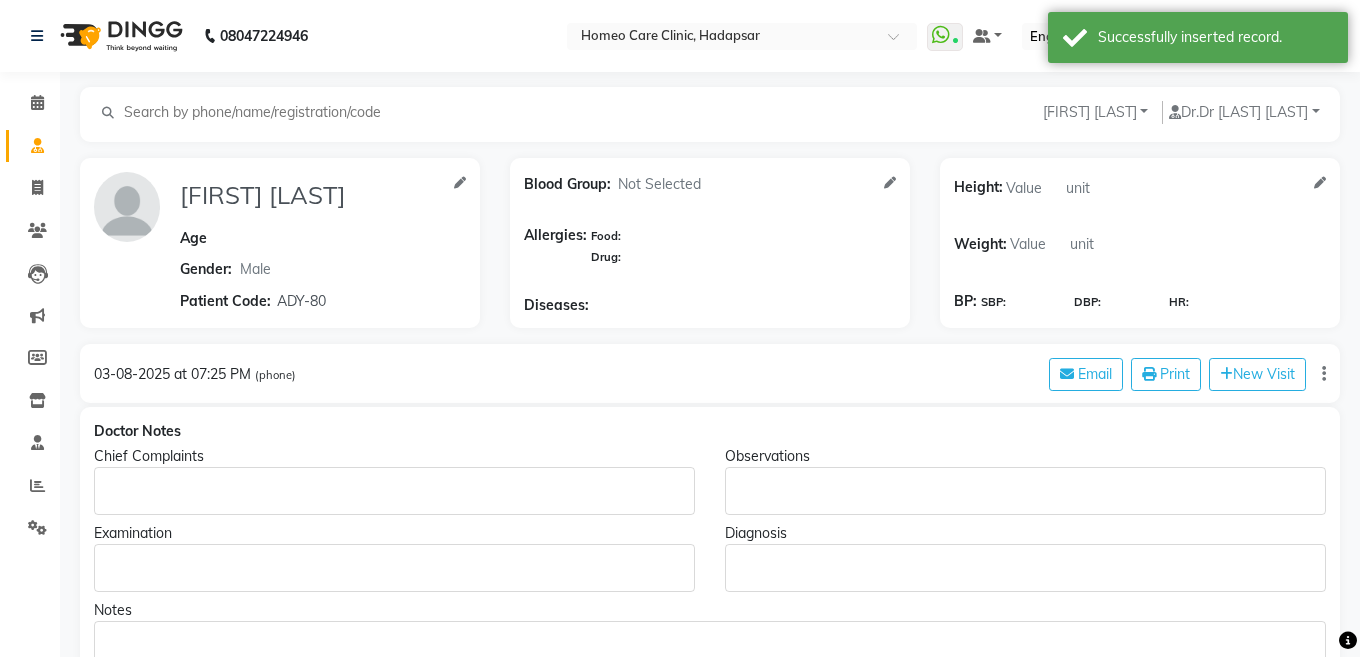 select on "male" 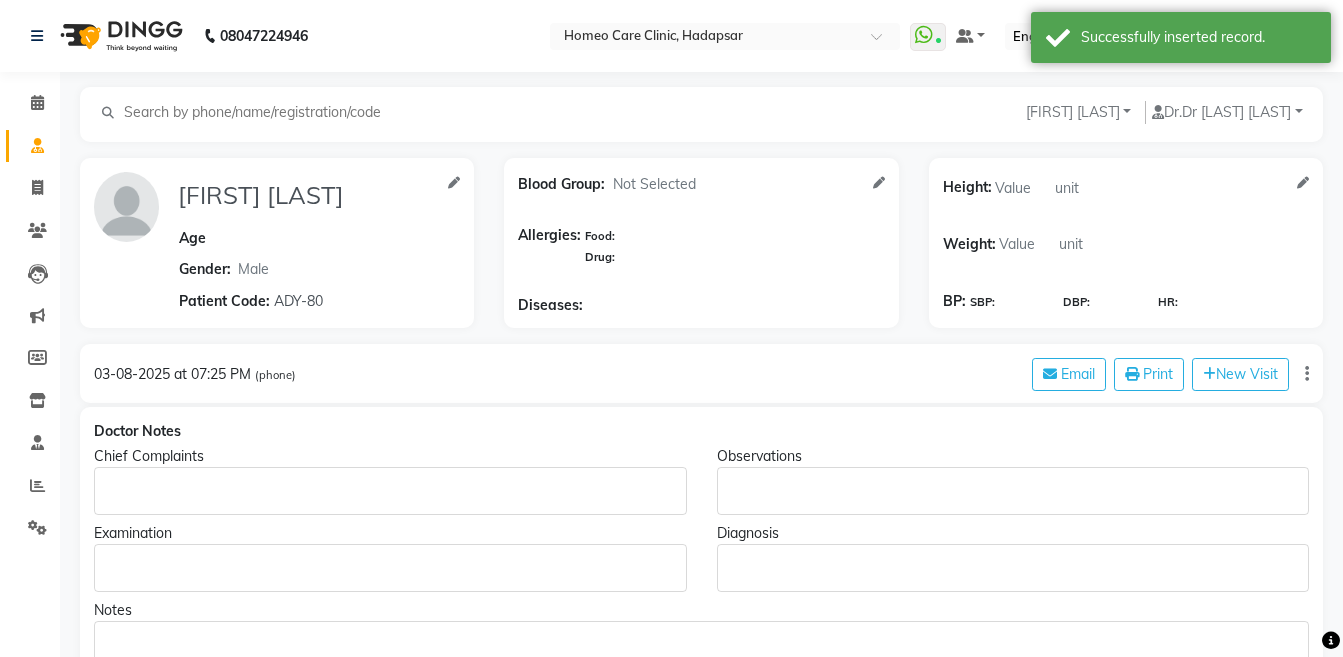 click 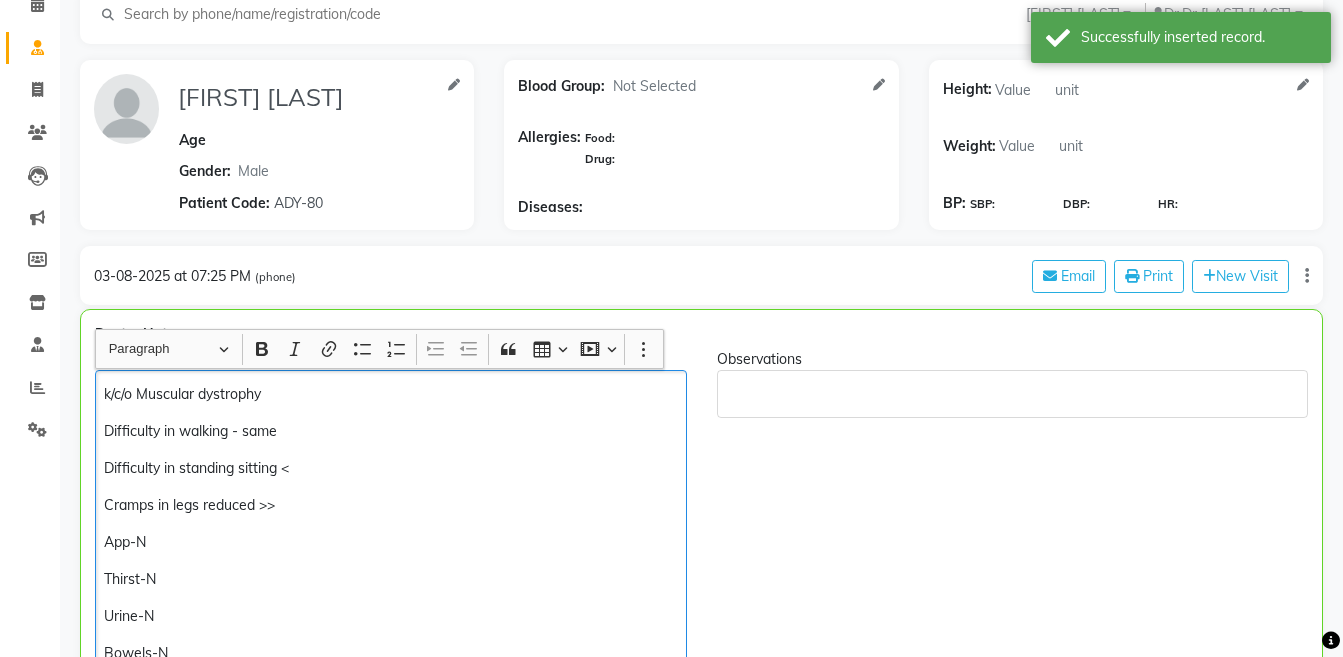 scroll, scrollTop: 197, scrollLeft: 0, axis: vertical 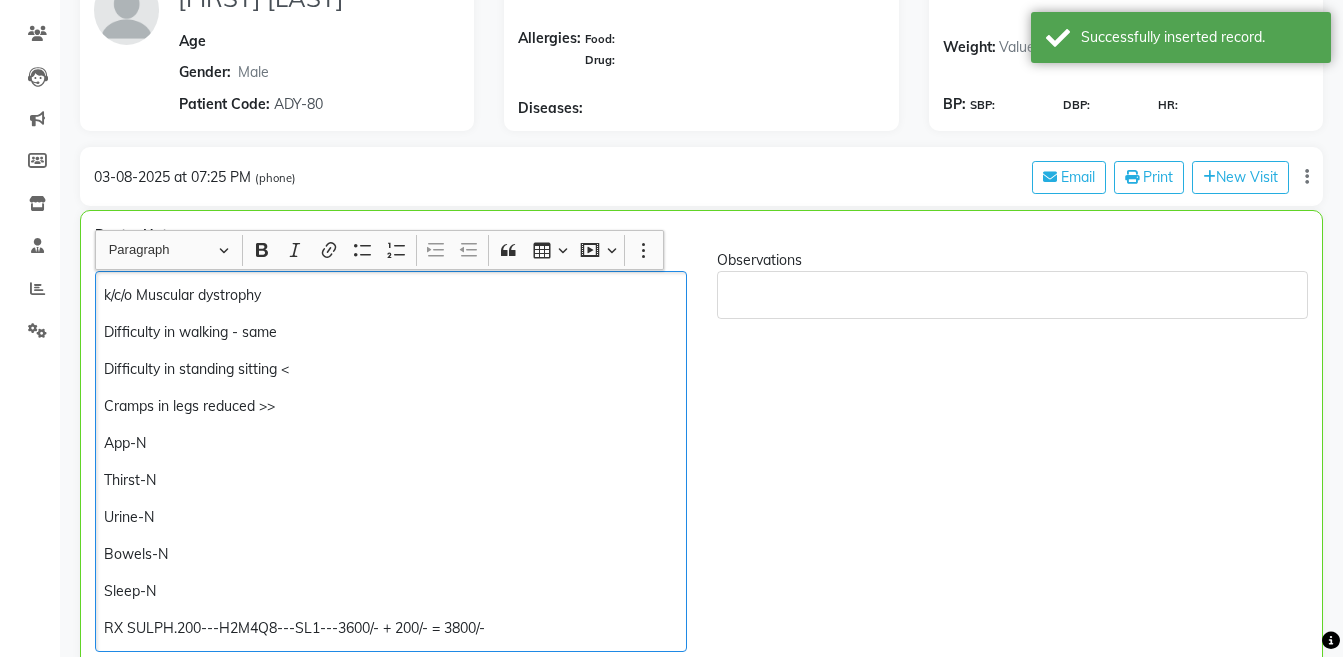 click on "RX SULPH.200---H2M4Q8---SL1---3600/- + 200/- = 3800/-" 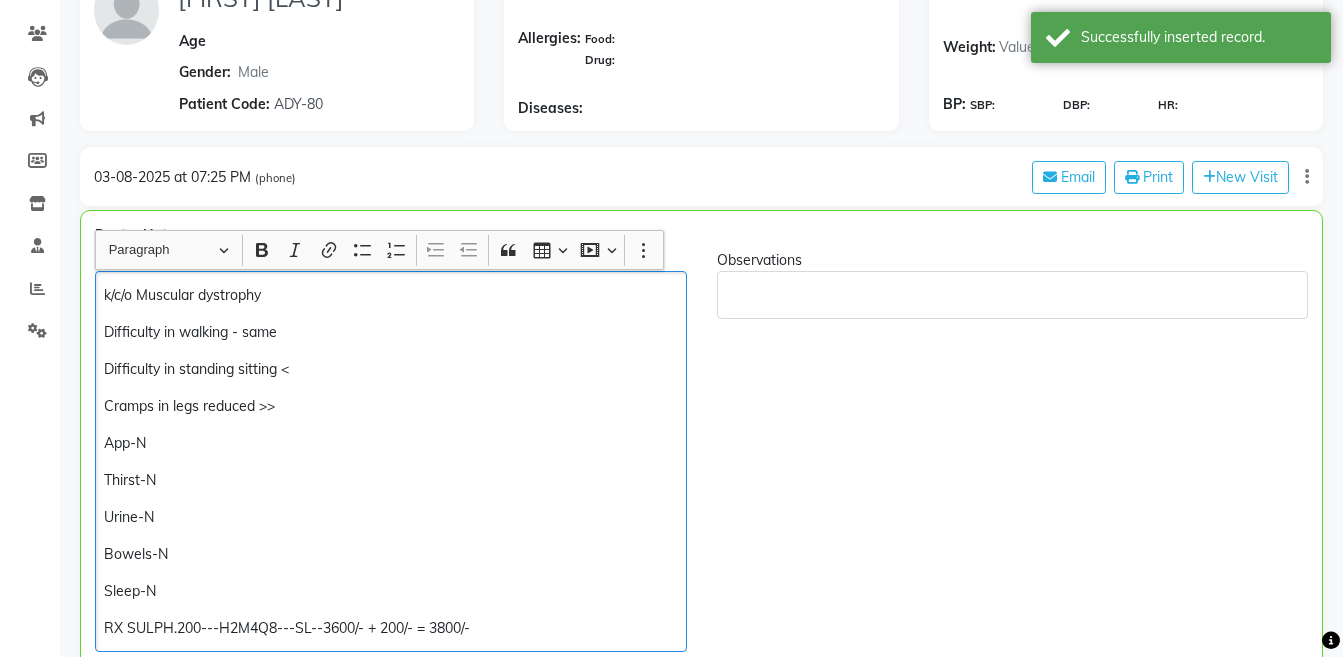 type 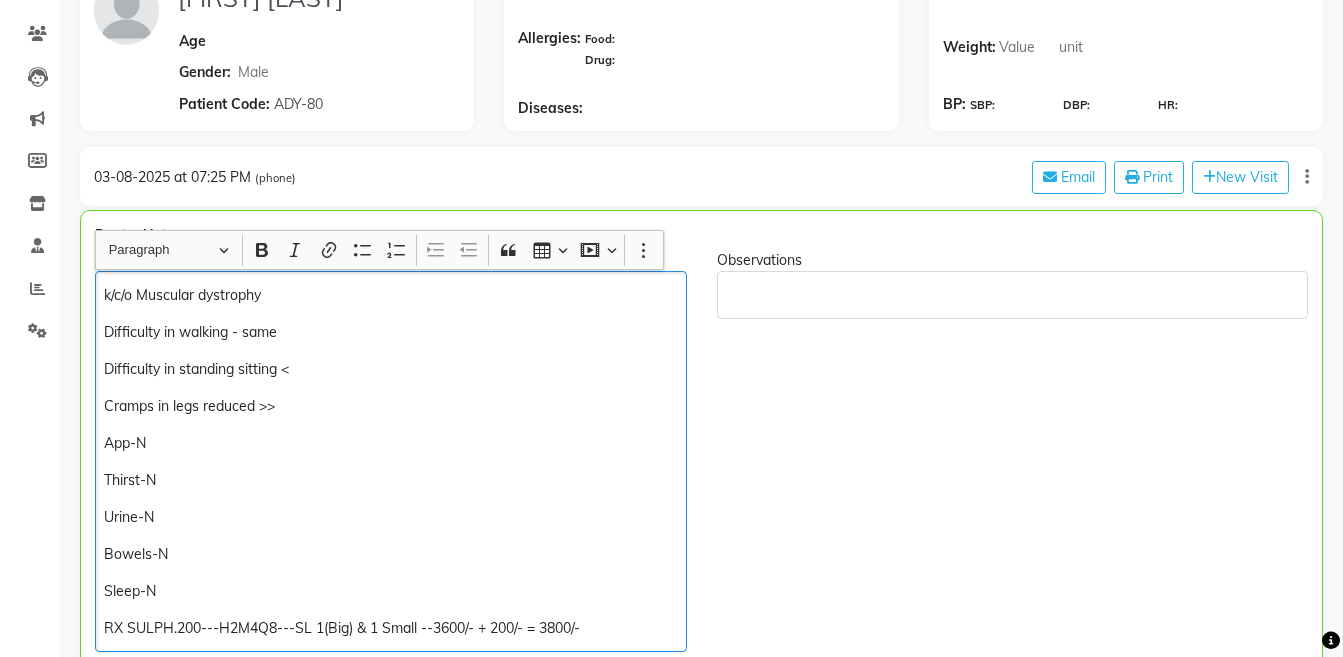 click on "RX SULPH.200---H2M4Q8---SL 1(Big) & 1 Small --3600/- + 200/- = 3800/-" 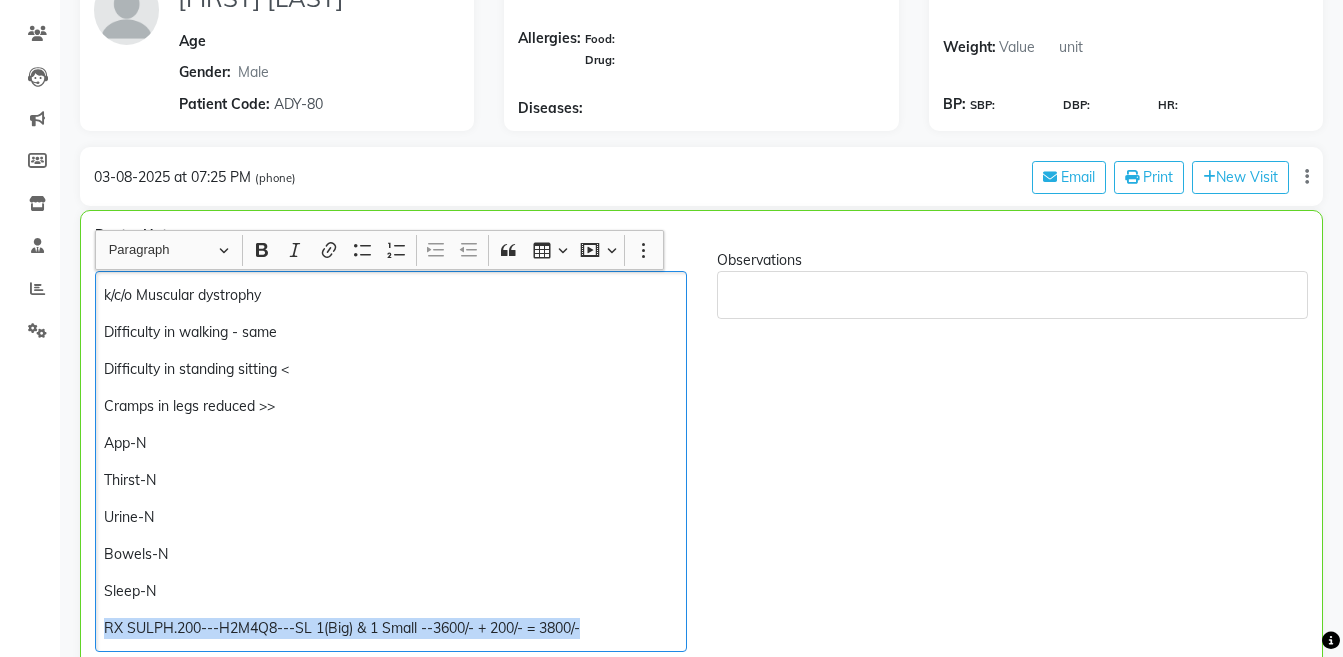 copy on "RX SULPH.200---H2M4Q8---SL 1(Big) & 1 Small --3600/- + 200/- = 3800/-" 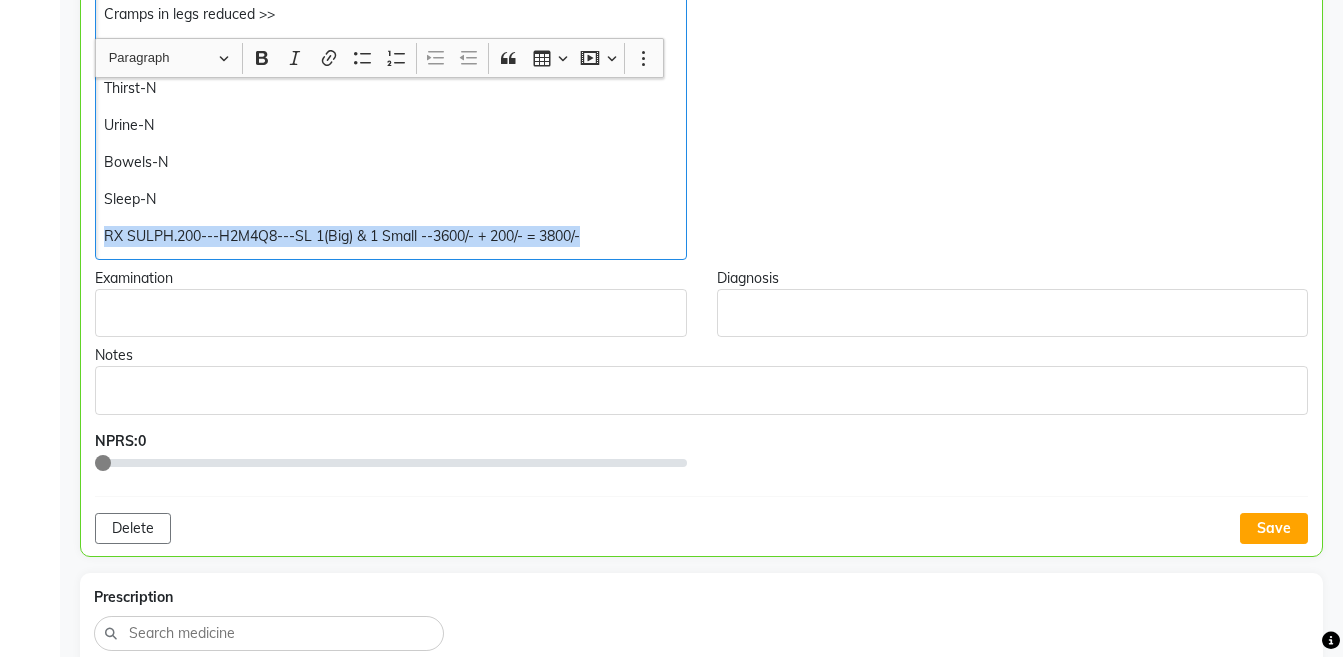 scroll, scrollTop: 627, scrollLeft: 0, axis: vertical 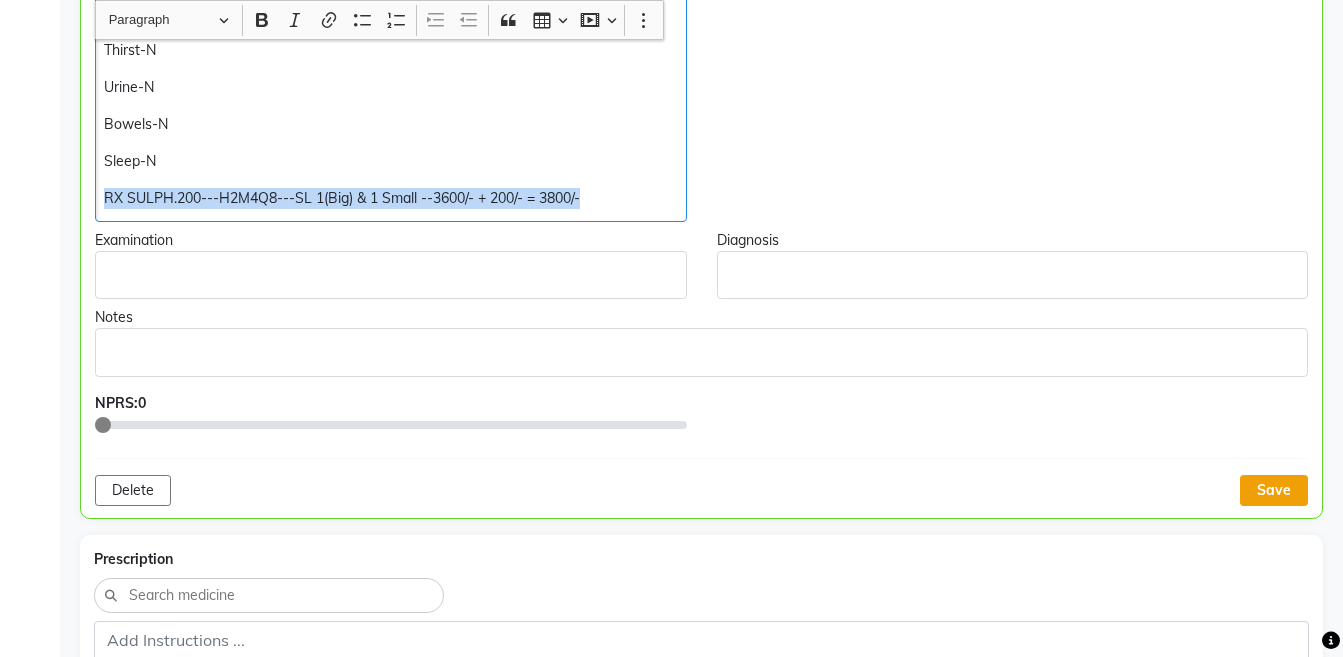 click on "Save" 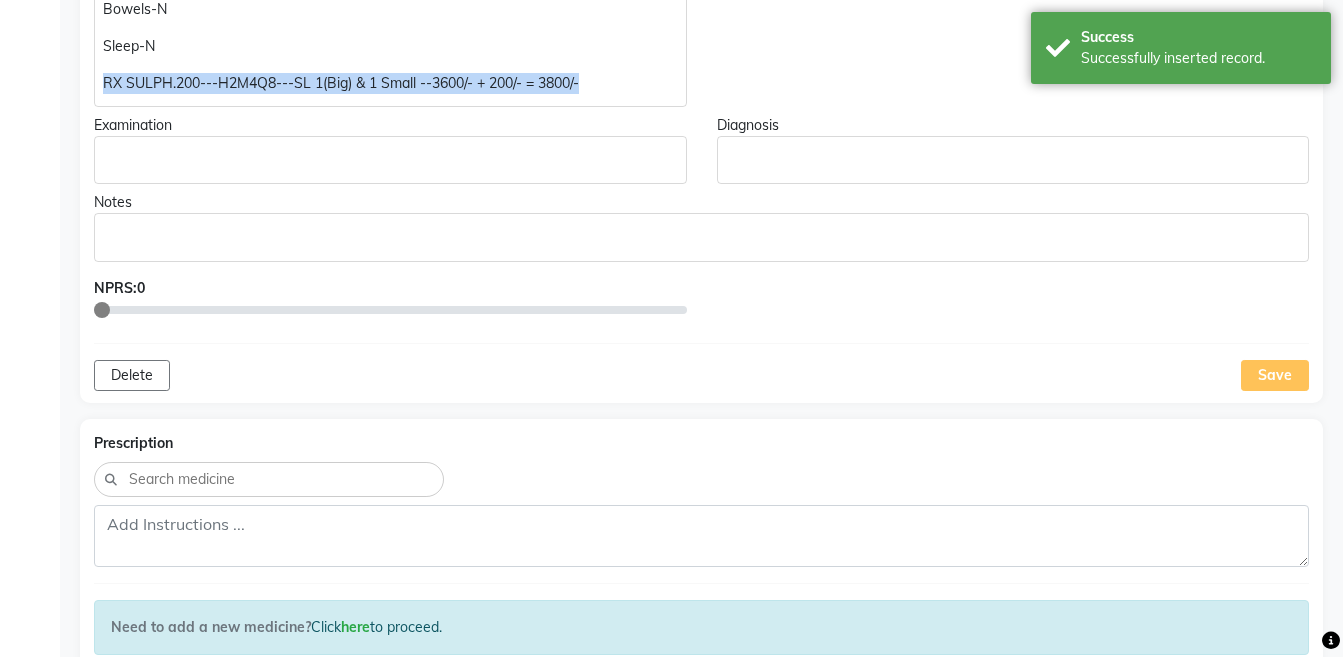 scroll, scrollTop: 921, scrollLeft: 0, axis: vertical 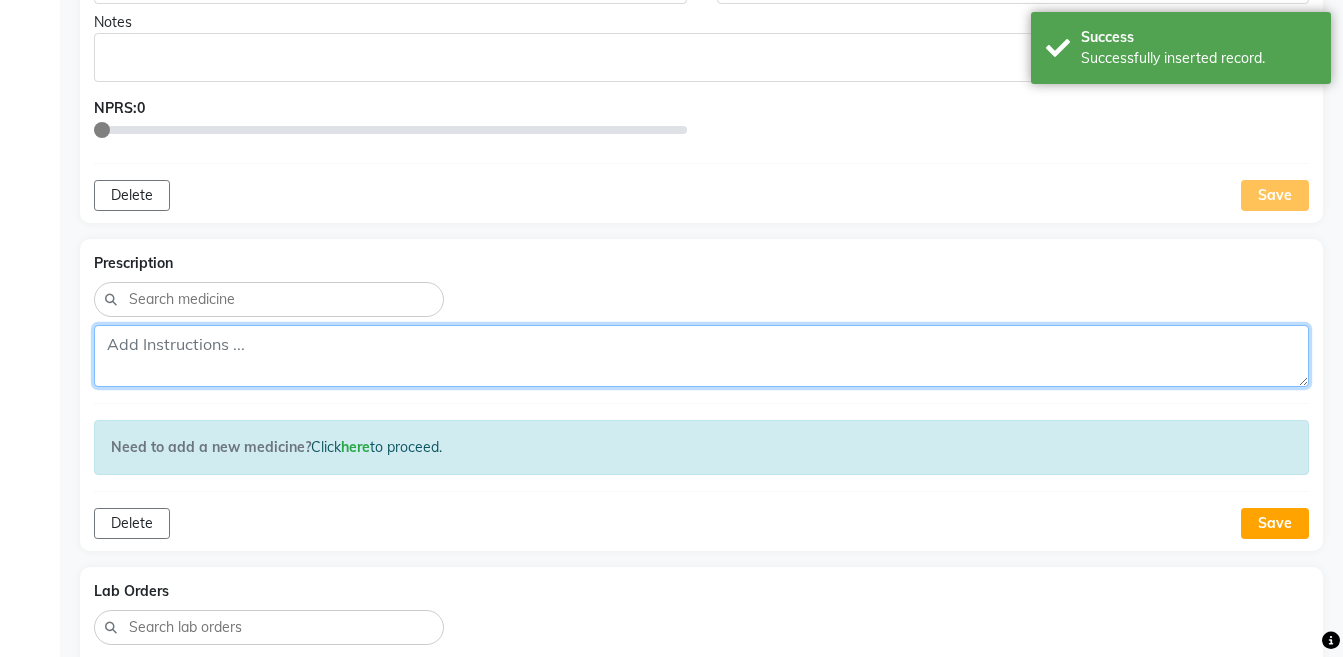 click 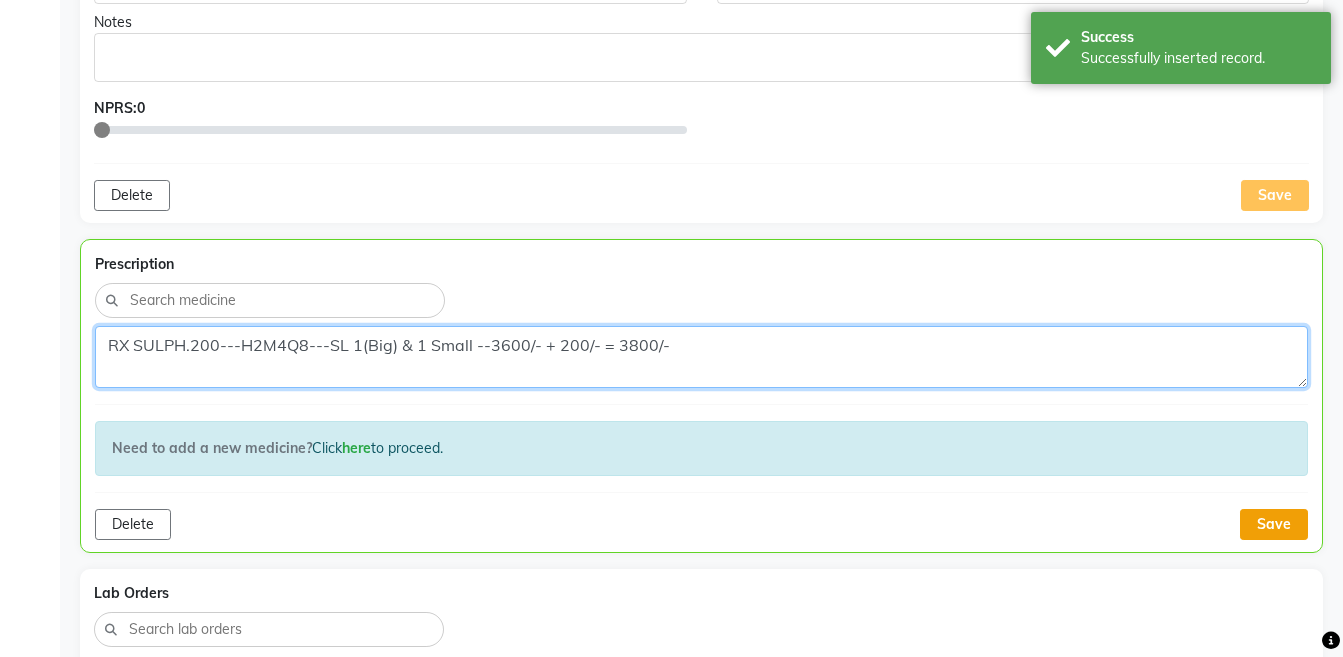 type on "RX SULPH.200---H2M4Q8---SL 1(Big) & 1 Small --3600/- + 200/- = 3800/-" 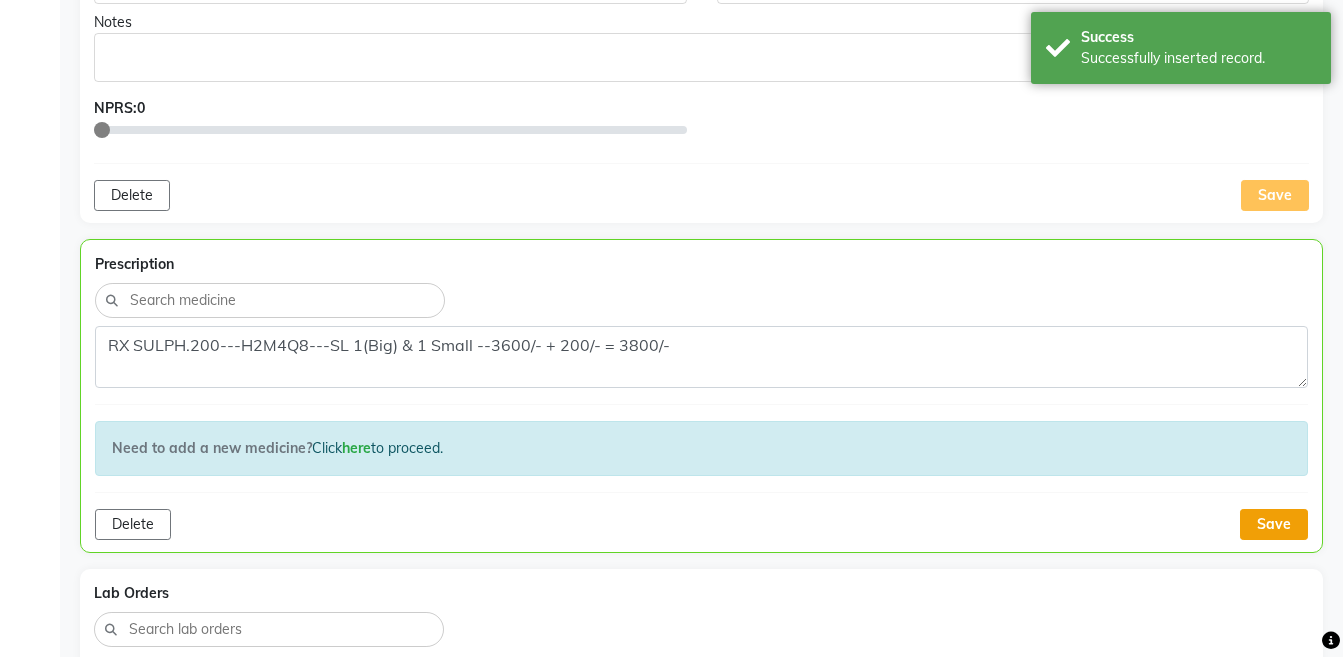 click on "Save" 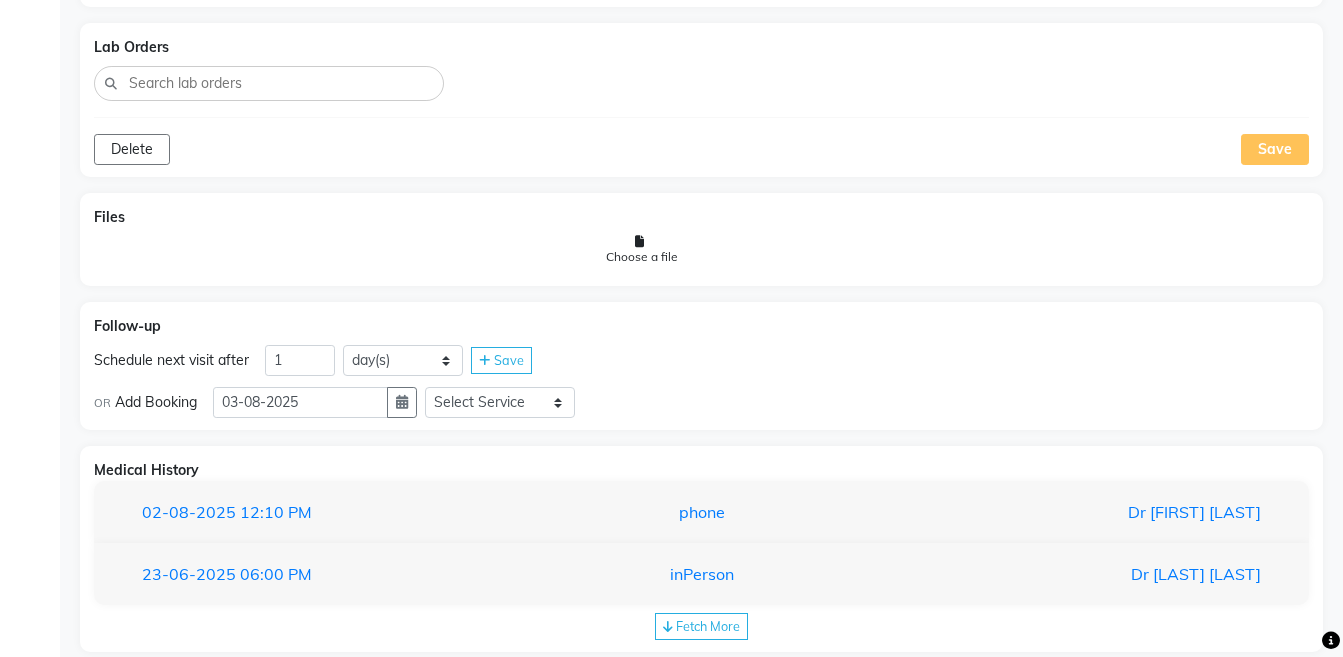 scroll, scrollTop: 1479, scrollLeft: 0, axis: vertical 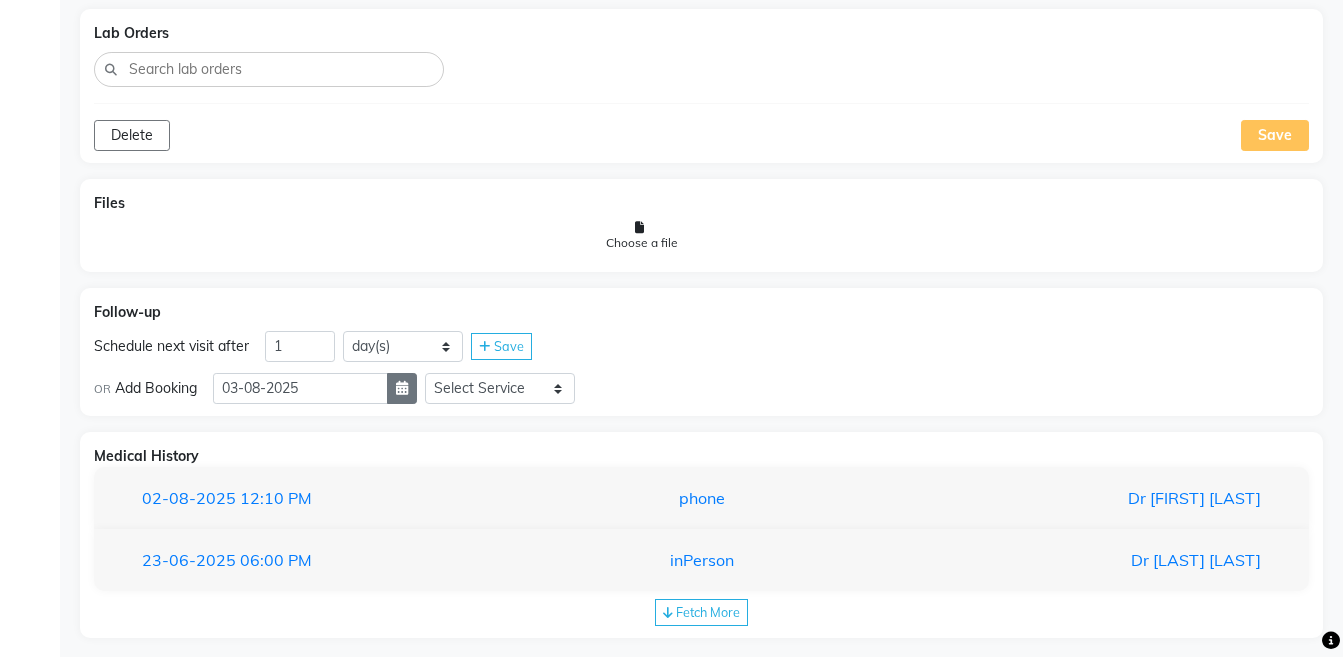 click 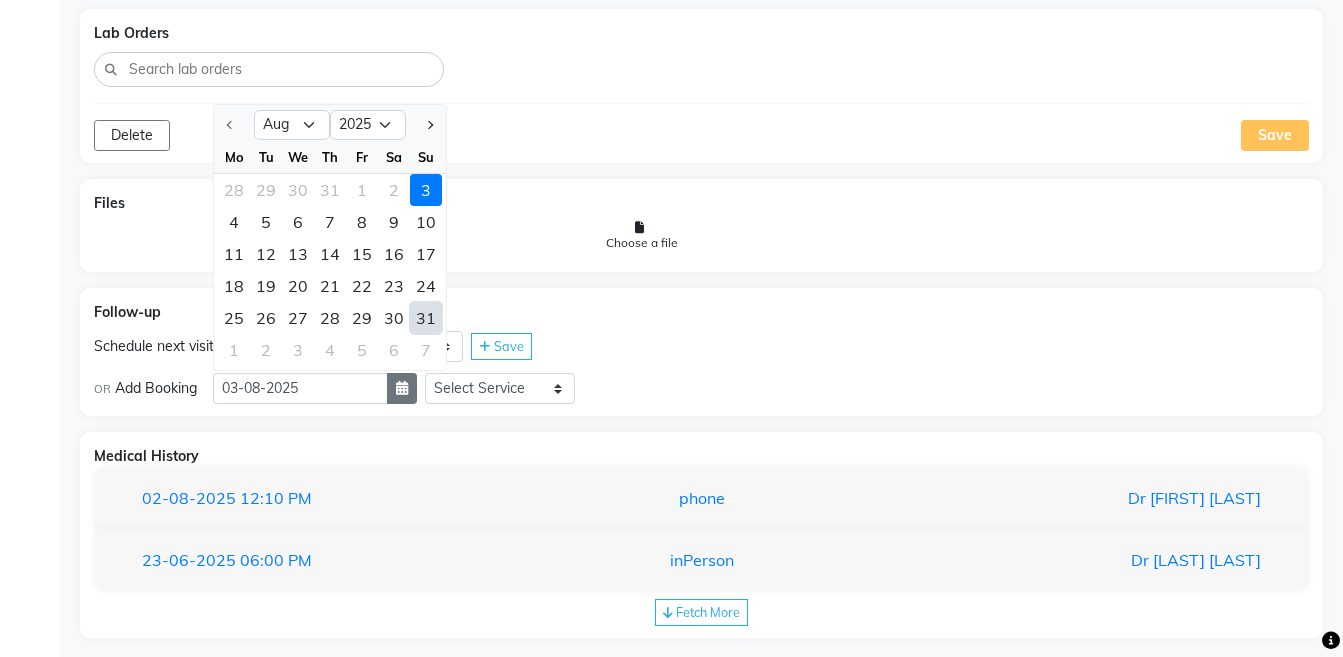 select on "9" 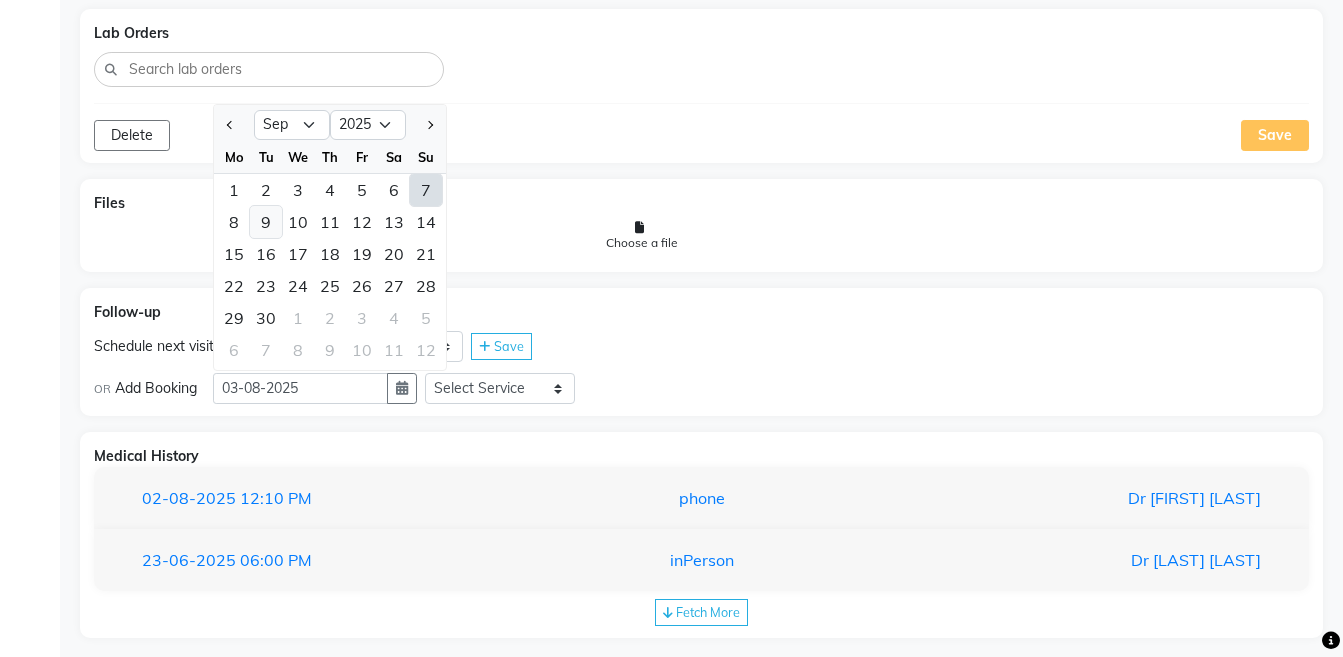 click on "9" 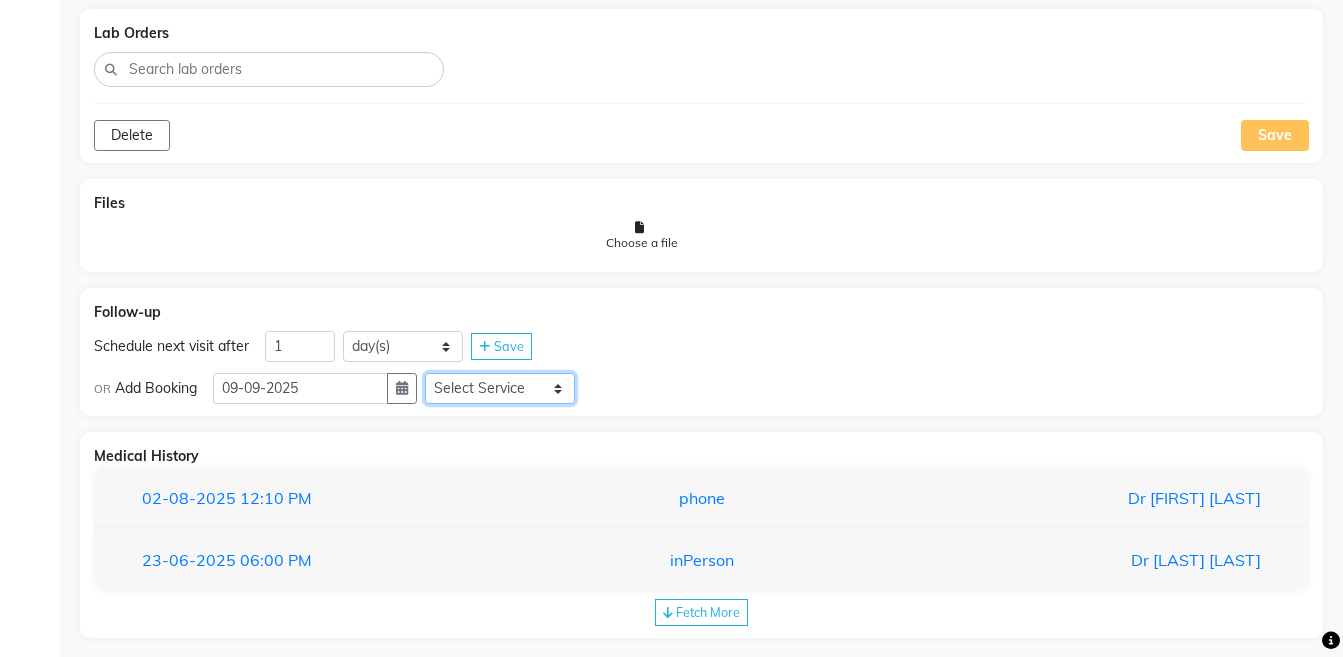 click on "Select Service Medicine Medicine 1 Hydra Facial Medi Facial Vampire Facial With Plasma Oxygeno Facial Anti Aging Facial Korean Glass GLow Facial Full Face Upper Lip Chin Underarms Full Legs & arms Back-side Chest Abdomen Yellow Peel Black Peel Party Peel Glow Peel Argi Peel Under-arm Peel Depigmento Peel Anti Aging Peel Lip Peel Hair PRP GFC PRP Mesotherapy / Dermaroller Under Eye PRP Face PRP Dermapen / Mesotherapt for Full Face Dermapen / Mesotherapt for Scars Carbon Peel LASER BLEECH Laser Bleech BB Glow Indian Glass Glow In Person - Consultation Courier Charges in City Courier Charges out of City In Person - Follow Up Hair Treatment Skin Treatment Online - Consultation Online - Follow Up" 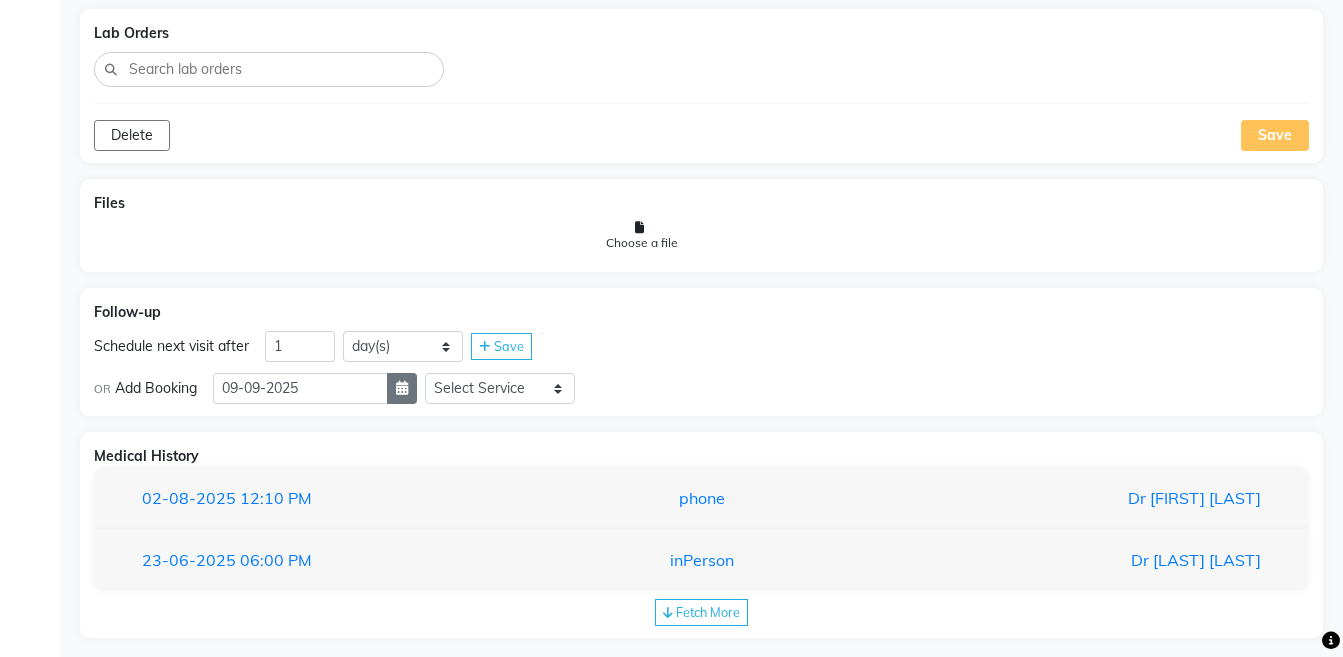 click 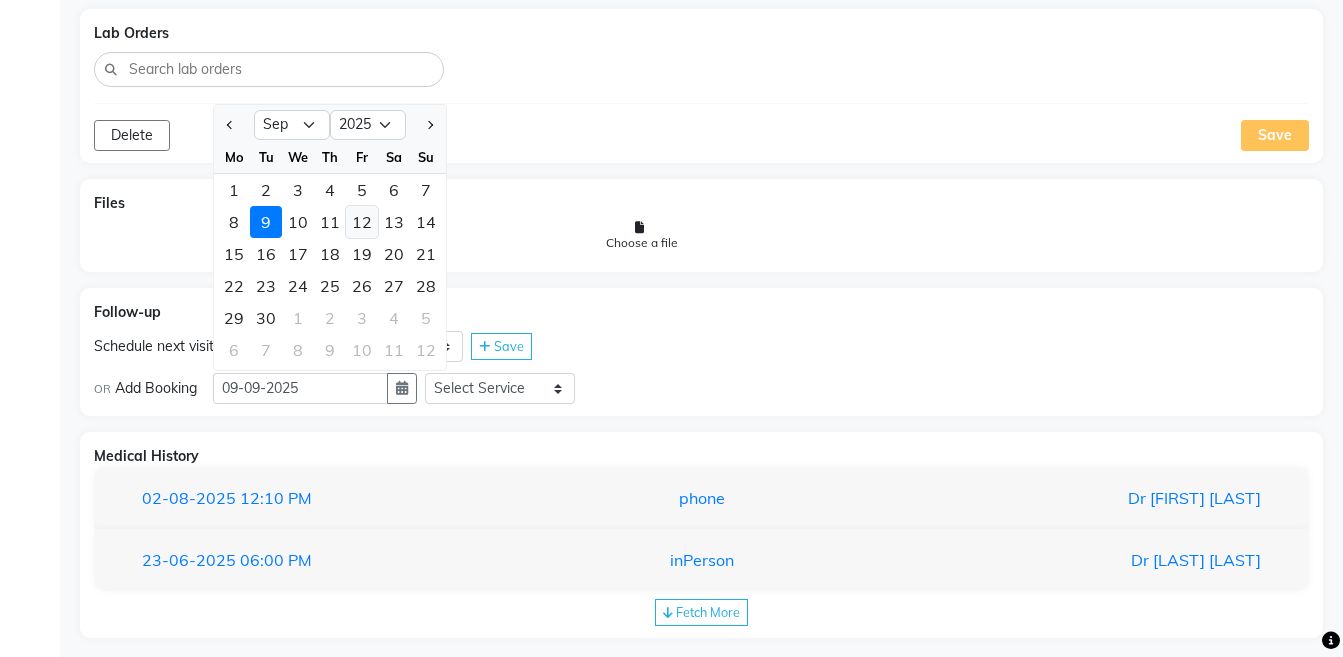 click on "12" 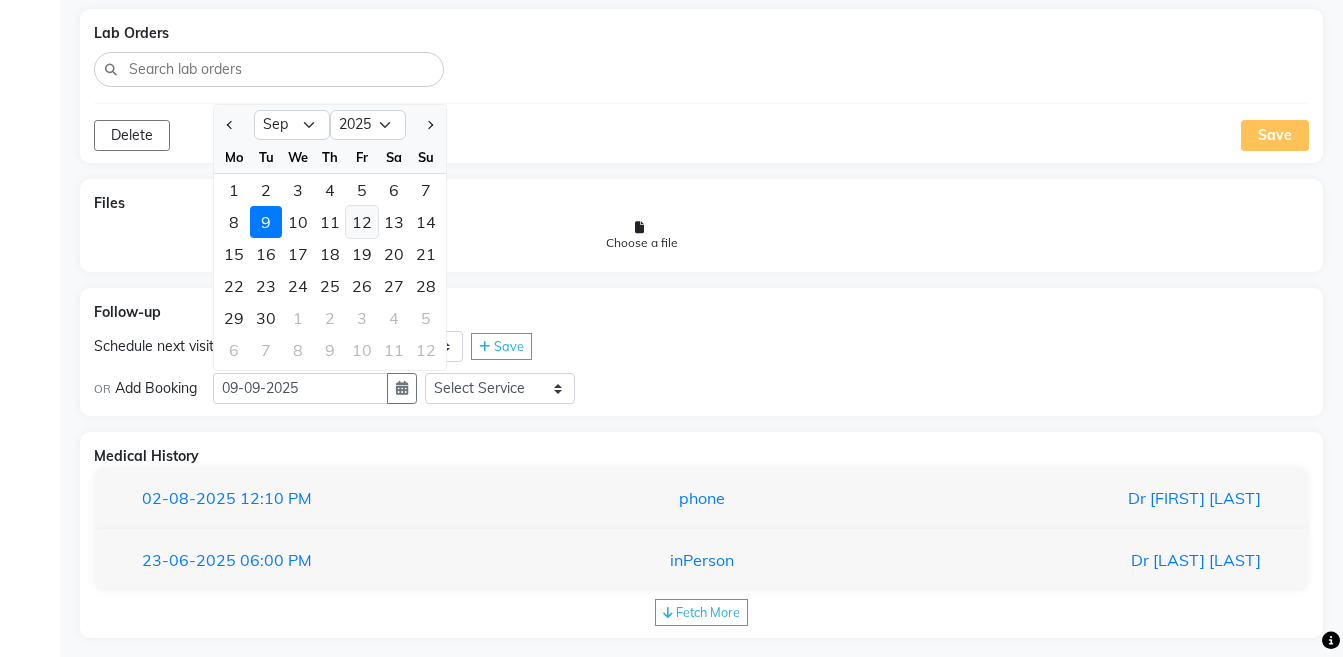 type on "[DATE]" 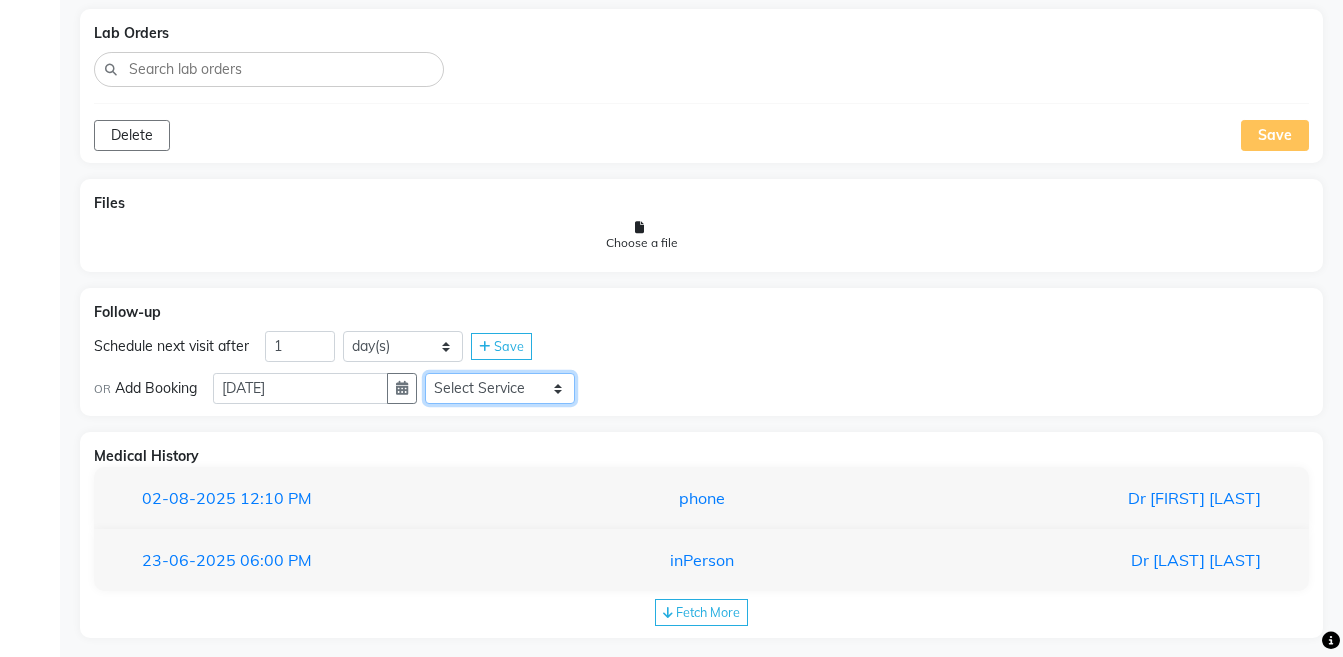 click on "Select Service Medicine Medicine 1 Hydra Facial Medi Facial Vampire Facial With Plasma Oxygeno Facial Anti Aging Facial Korean Glass GLow Facial Full Face Upper Lip Chin Underarms Full Legs & arms Back-side Chest Abdomen Yellow Peel Black Peel Party Peel Glow Peel Argi Peel Under-arm Peel Depigmento Peel Anti Aging Peel Lip Peel Hair PRP GFC PRP Mesotherapy / Dermaroller Under Eye PRP Face PRP Dermapen / Mesotherapt for Full Face Dermapen / Mesotherapt for Scars Carbon Peel LASER BLEECH Laser Bleech BB Glow Indian Glass Glow In Person - Consultation Courier Charges in City Courier Charges out of City In Person - Follow Up Hair Treatment Skin Treatment Online - Consultation Online - Follow Up" 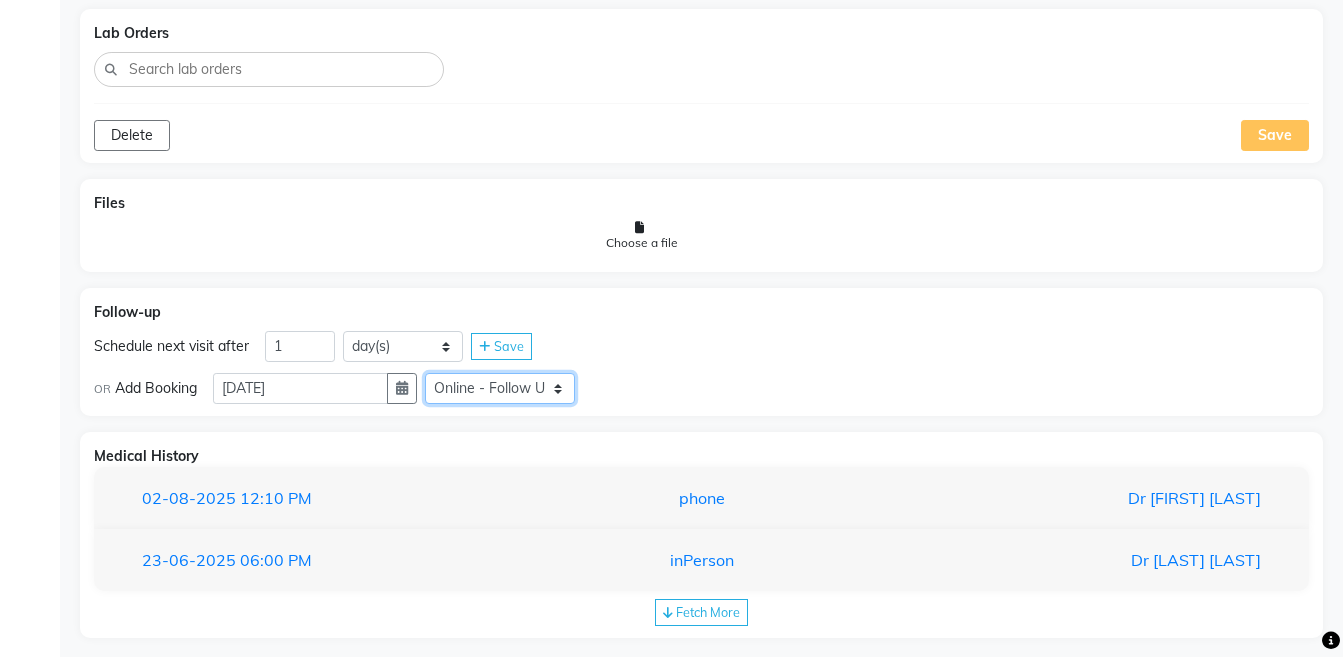click on "Select Service Medicine Medicine 1 Hydra Facial Medi Facial Vampire Facial With Plasma Oxygeno Facial Anti Aging Facial Korean Glass GLow Facial Full Face Upper Lip Chin Underarms Full Legs & arms Back-side Chest Abdomen Yellow Peel Black Peel Party Peel Glow Peel Argi Peel Under-arm Peel Depigmento Peel Anti Aging Peel Lip Peel Hair PRP GFC PRP Mesotherapy / Dermaroller Under Eye PRP Face PRP Dermapen / Mesotherapt for Full Face Dermapen / Mesotherapt for Scars Carbon Peel LASER BLEECH Laser Bleech BB Glow Indian Glass Glow In Person - Consultation Courier Charges in City Courier Charges out of City In Person - Follow Up Hair Treatment Skin Treatment Online - Consultation Online - Follow Up" 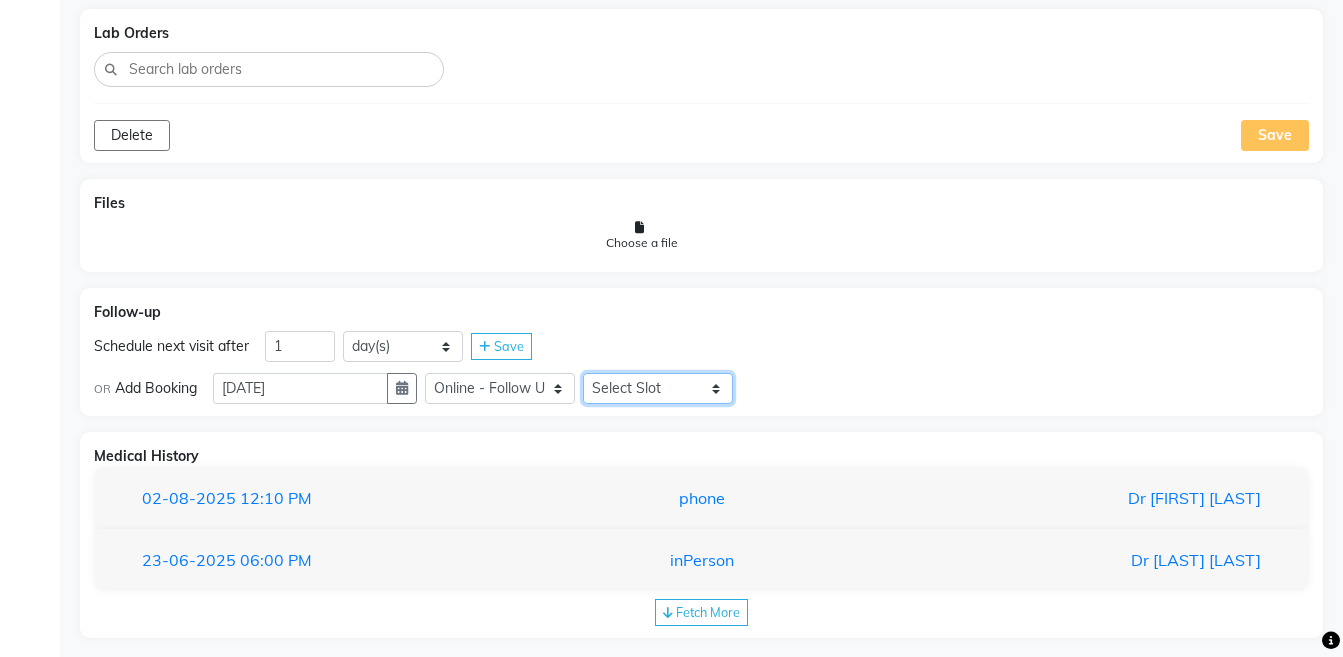 click on "Select Slot 10:15 10:30 10:45 11:00 11:15 11:30 11:45 12:00 12:15 12:30 12:45 13:00 13:15 13:30 13:45 14:00 14:15 14:30 14:45 15:00 15:15 15:30 15:45 16:00 16:15 16:30 16:45 17:00 17:15 17:30 17:45 18:00 18:15 18:30 18:45 19:00 19:15 19:30 19:45 20:00 20:15 20:30 20:45 21:00 21:15 21:30 21:45" 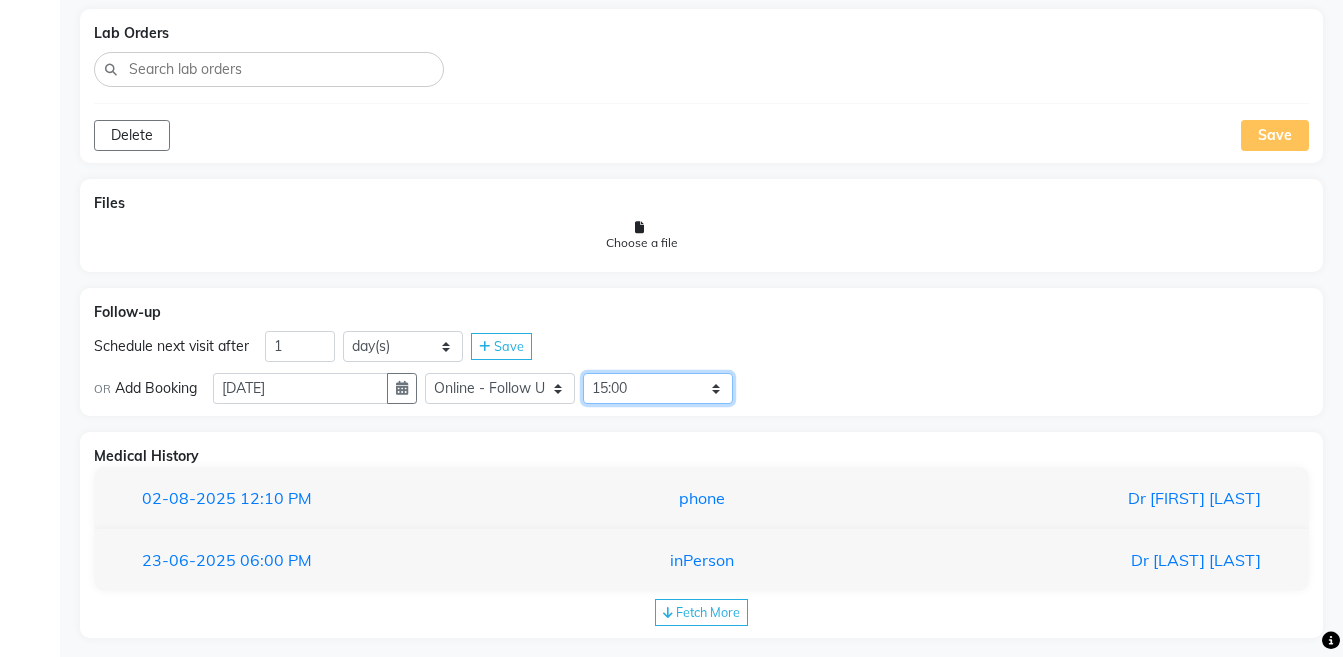 click on "Select Slot 10:15 10:30 10:45 11:00 11:15 11:30 11:45 12:00 12:15 12:30 12:45 13:00 13:15 13:30 13:45 14:00 14:15 14:30 14:45 15:00 15:15 15:30 15:45 16:00 16:15 16:30 16:45 17:00 17:15 17:30 17:45 18:00 18:15 18:30 18:45 19:00 19:15 19:30 19:45 20:00 20:15 20:30 20:45 21:00 21:15 21:30 21:45" 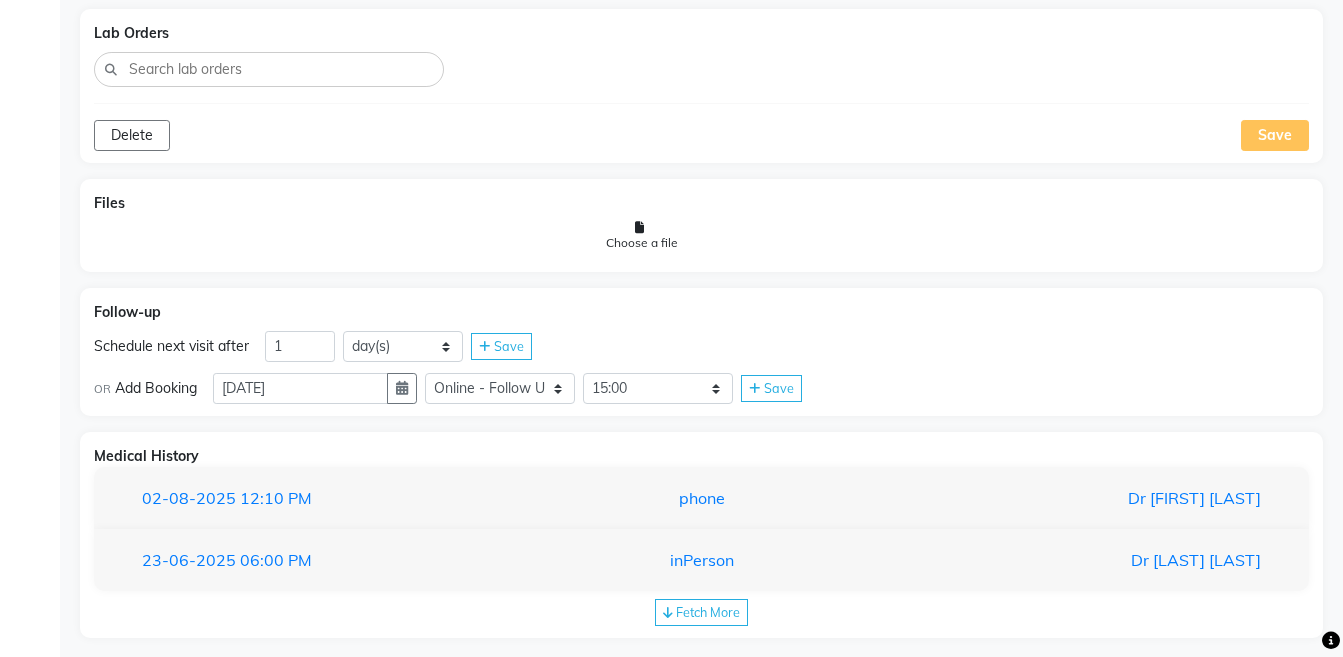 click on "Save" 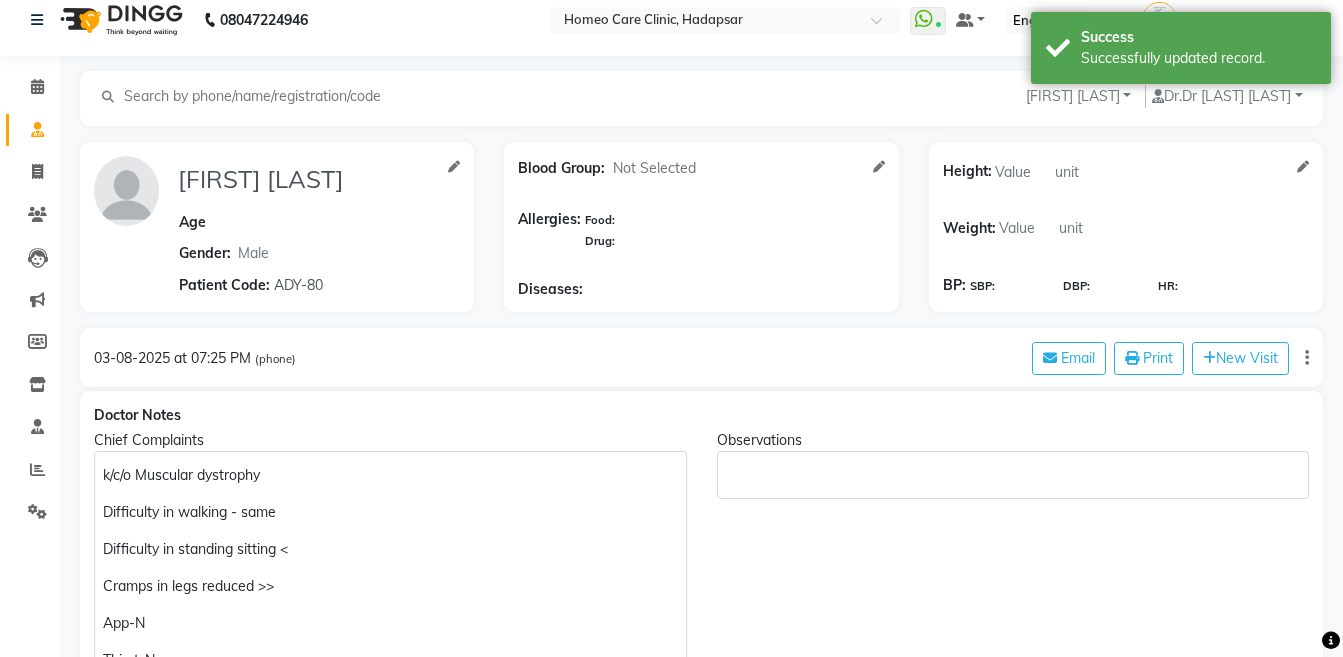 scroll, scrollTop: 0, scrollLeft: 0, axis: both 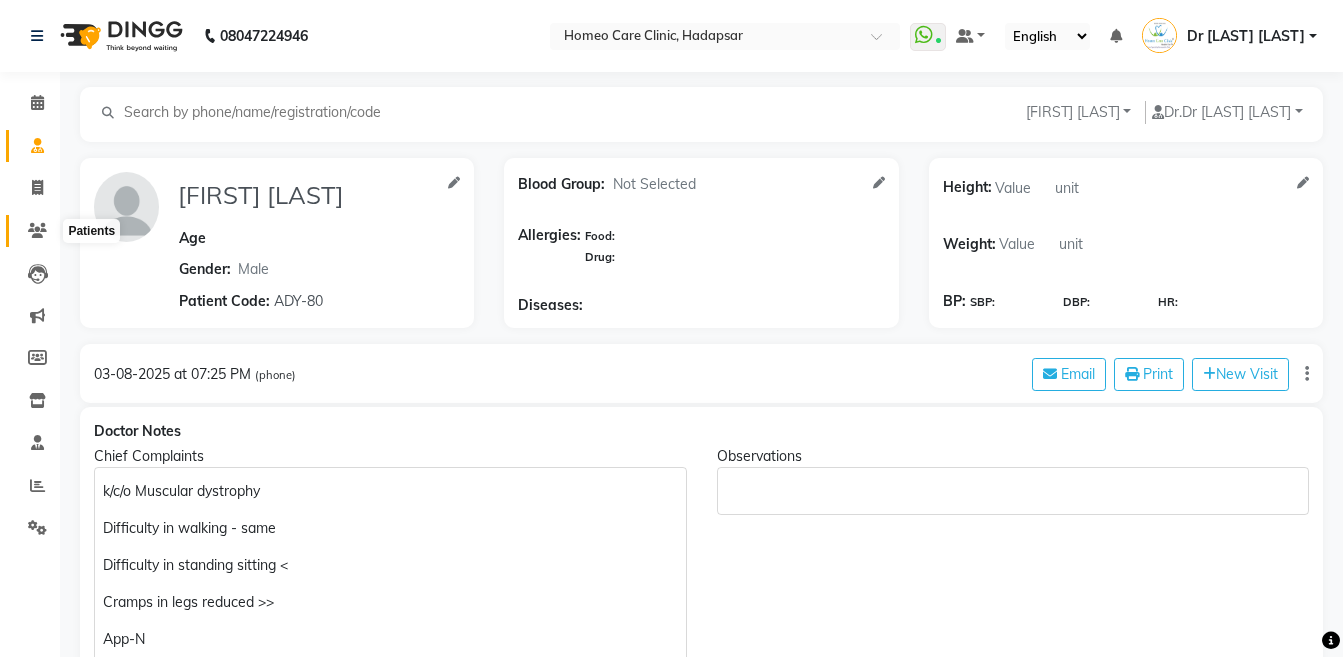 click 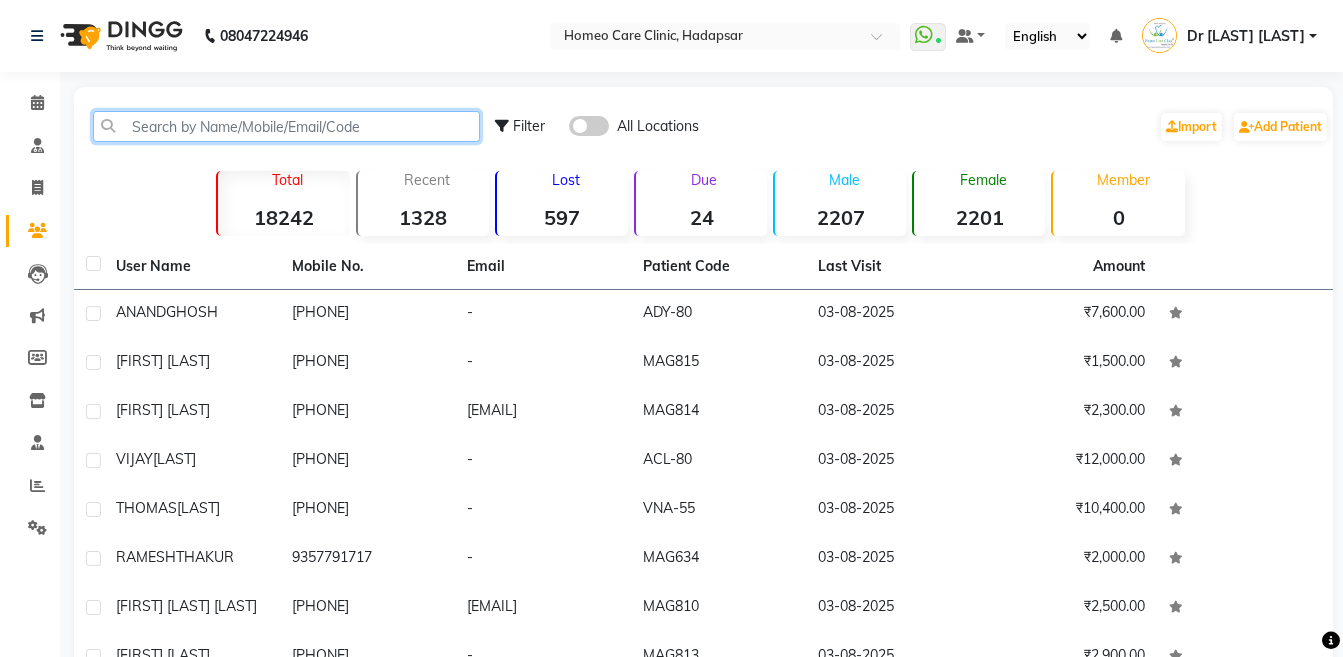 click 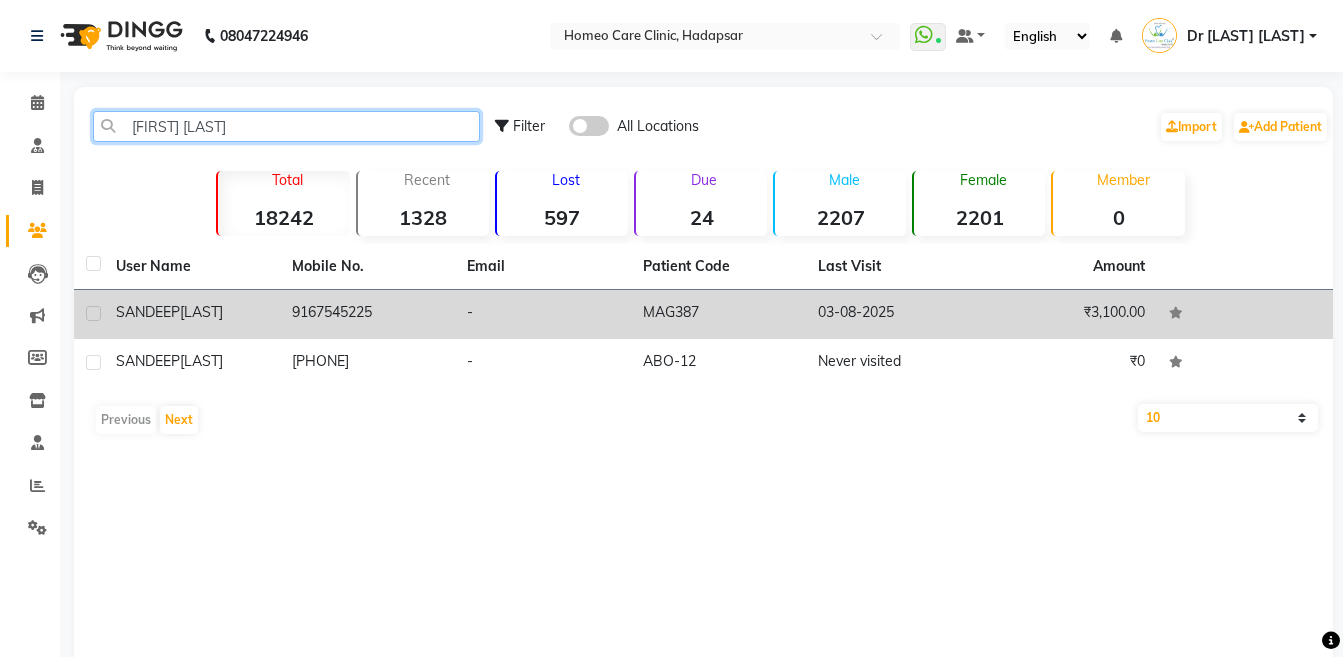 type on "[FIRST] [LAST]" 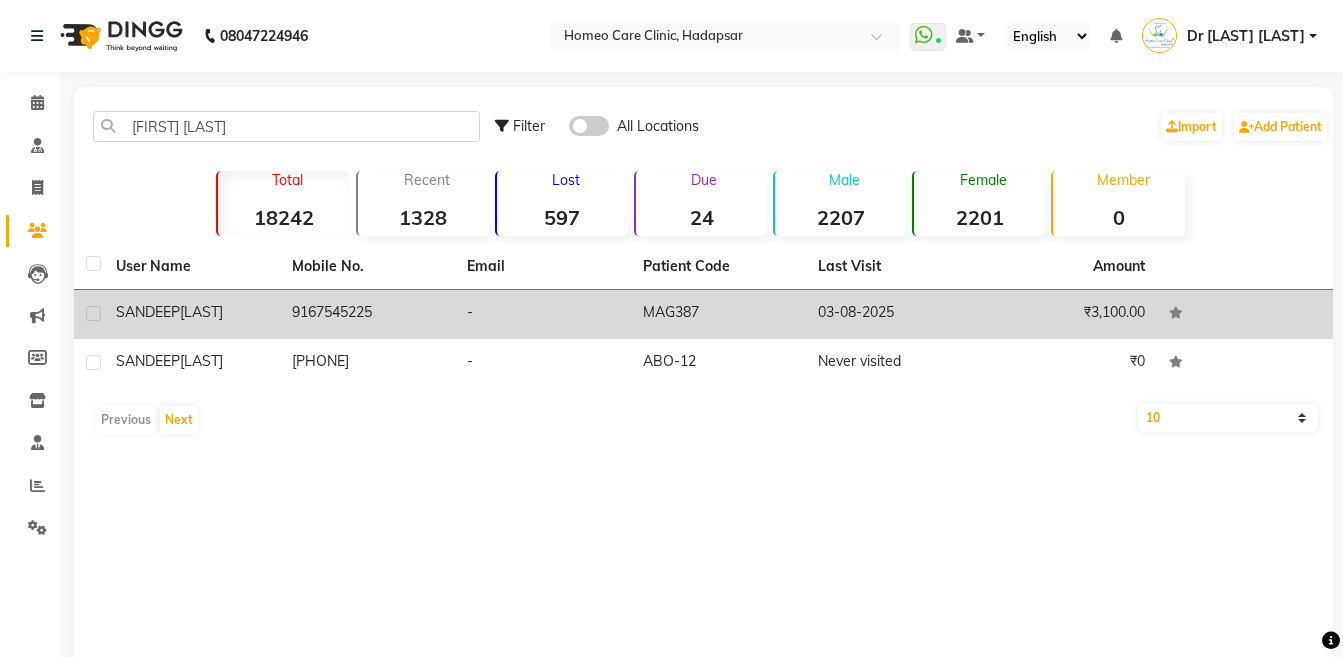click on "9167545225" 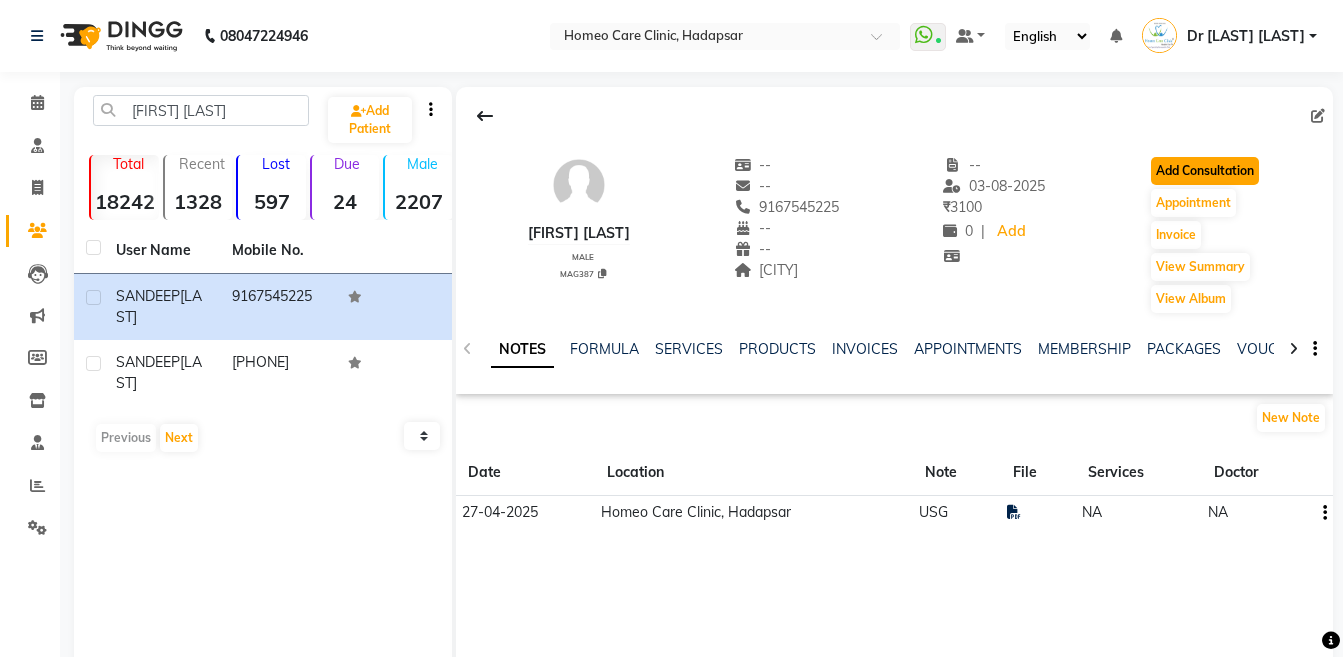 click on "Add Consultation" 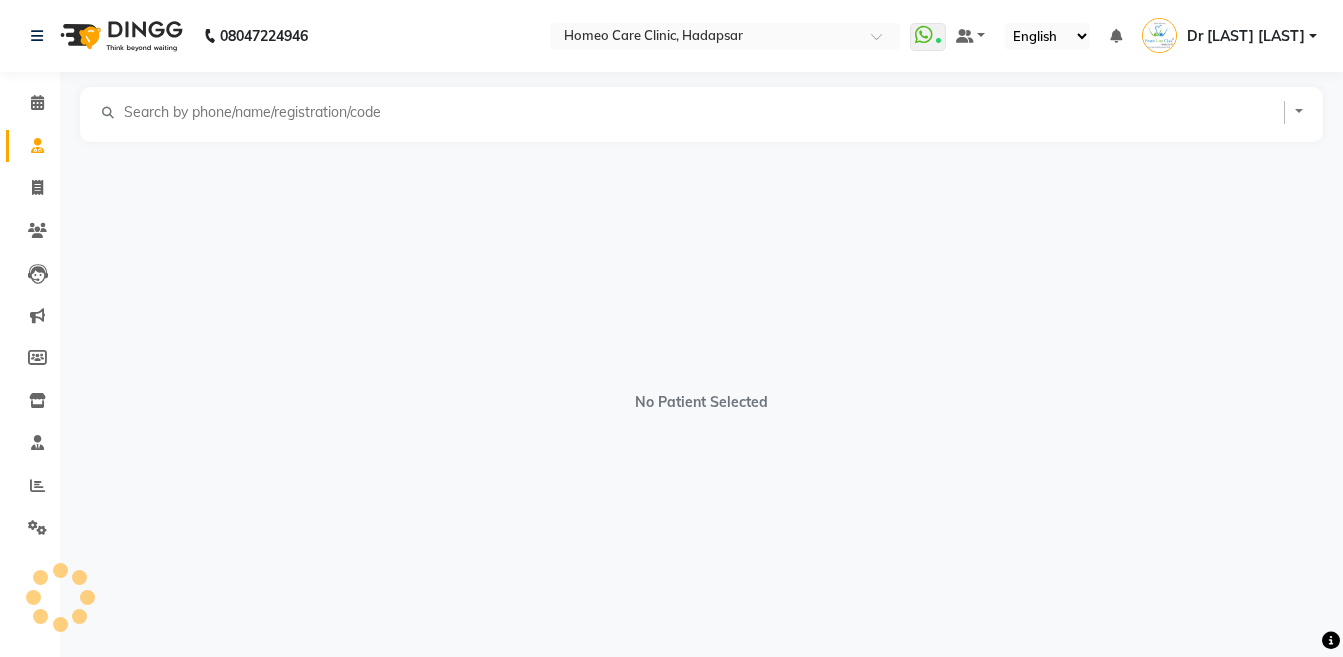 select on "male" 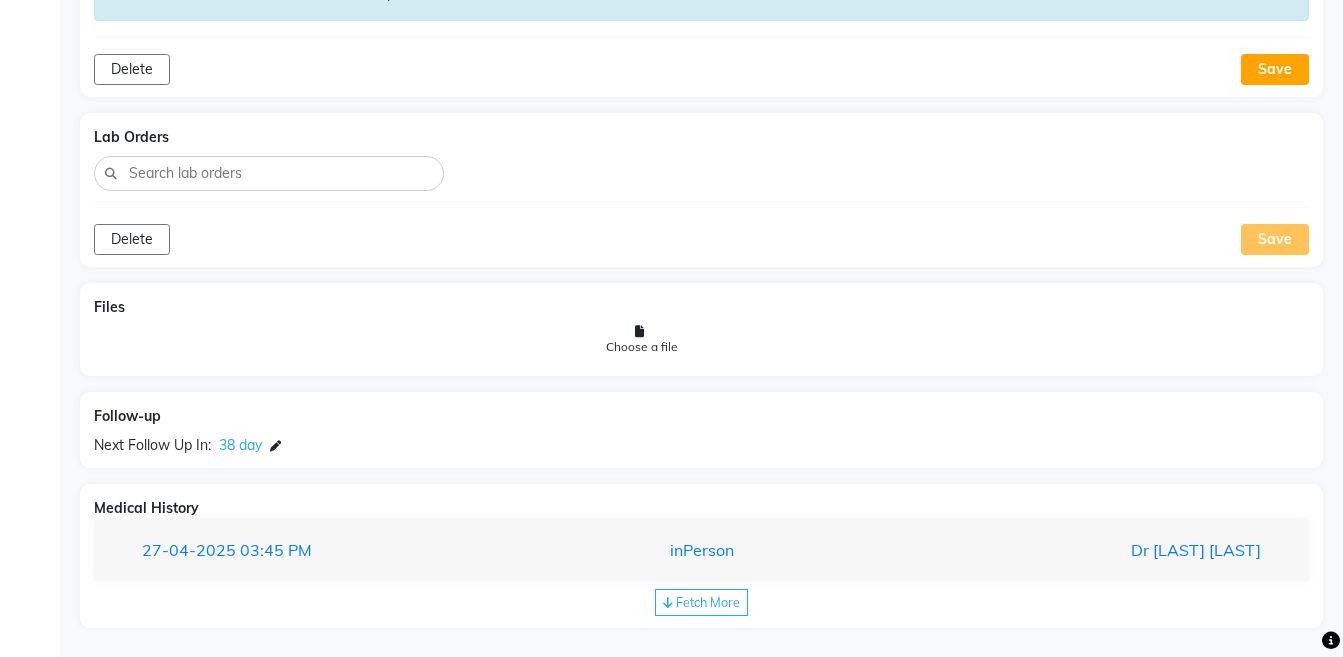scroll, scrollTop: 1724, scrollLeft: 0, axis: vertical 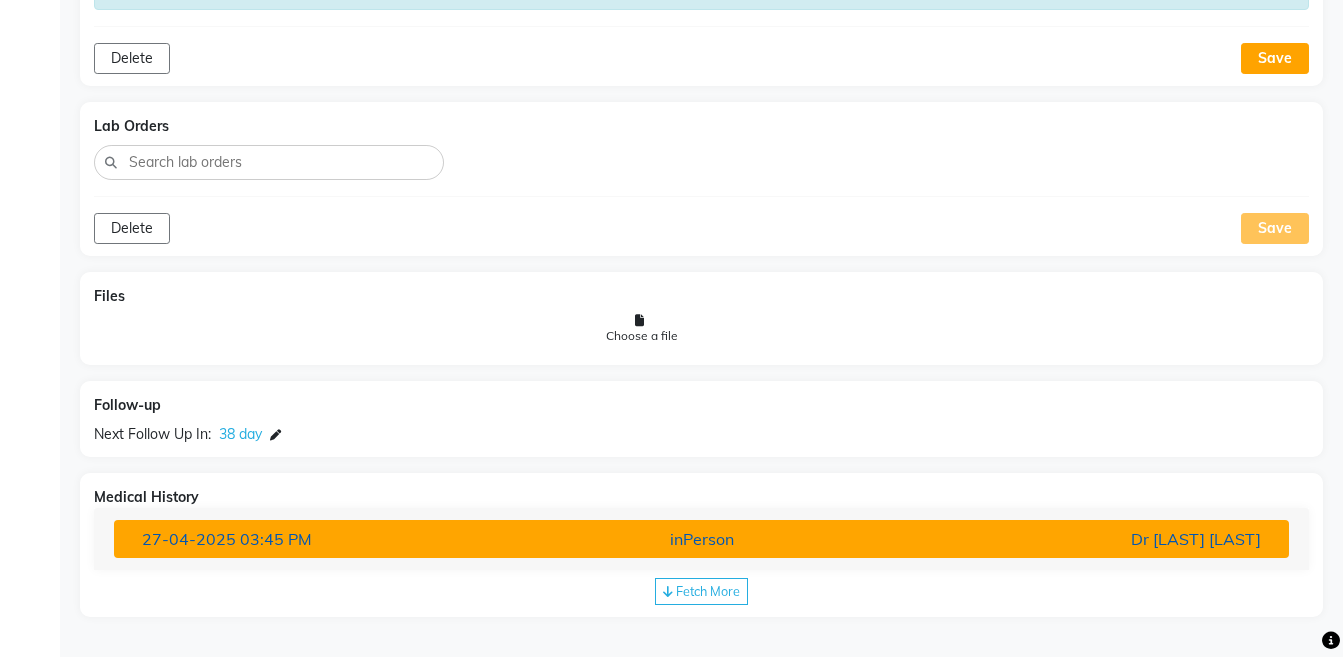 click on "Dr [LAST] [LAST]" at bounding box center (1084, 539) 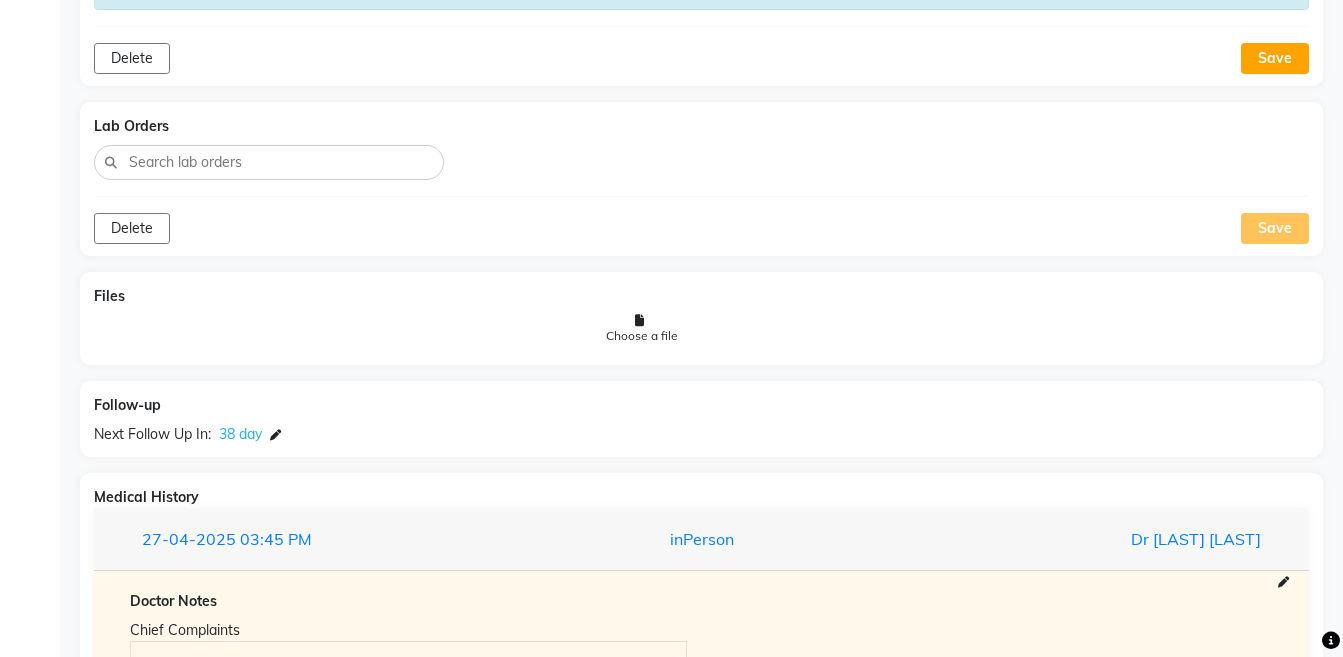 scroll, scrollTop: 2282, scrollLeft: 0, axis: vertical 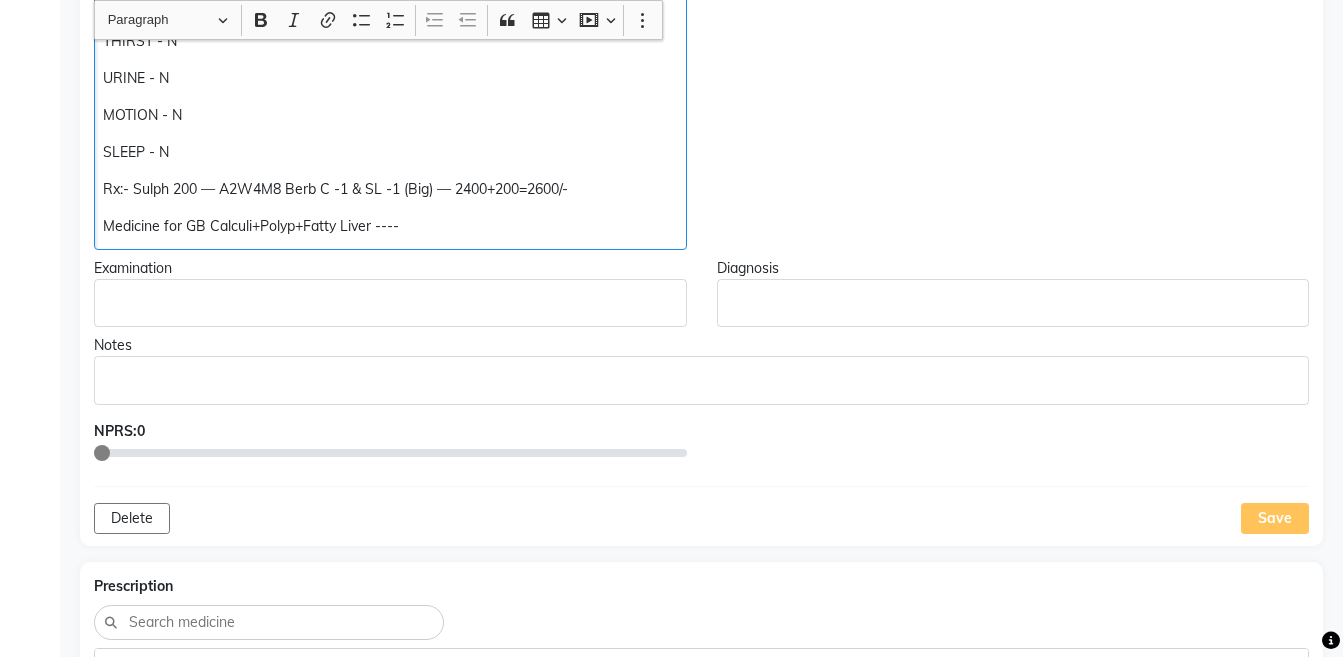 click on "AFTER 1.5 MONTH 1) GALL BLADDER POLYPS USG- 16-4-25 GB POLYPS HYPERECHOIC FOCUS MEASURING APPROX. 6.8 X 5.2 mm NOTED ALONG LATERAL WALL OF GALL BLADDER IN THE REGION OF NECK - LIKELY A GAL BLADDER CALCULUS GRADE 1 FATTY LIVER ASYMPTOMATIC GASES >> ACIDITY << << FRIED FOOD SLEEPINESS << APPE - N THIRST - N URINE - N MOTION - N SLEEP - N Rx:- Sulph 200 — A2W4M8 Berb C -1 & SL -1 (Big) — 2400+200=2600/- Medicine for GB Calculi+Polyp+Fatty Liver ----" 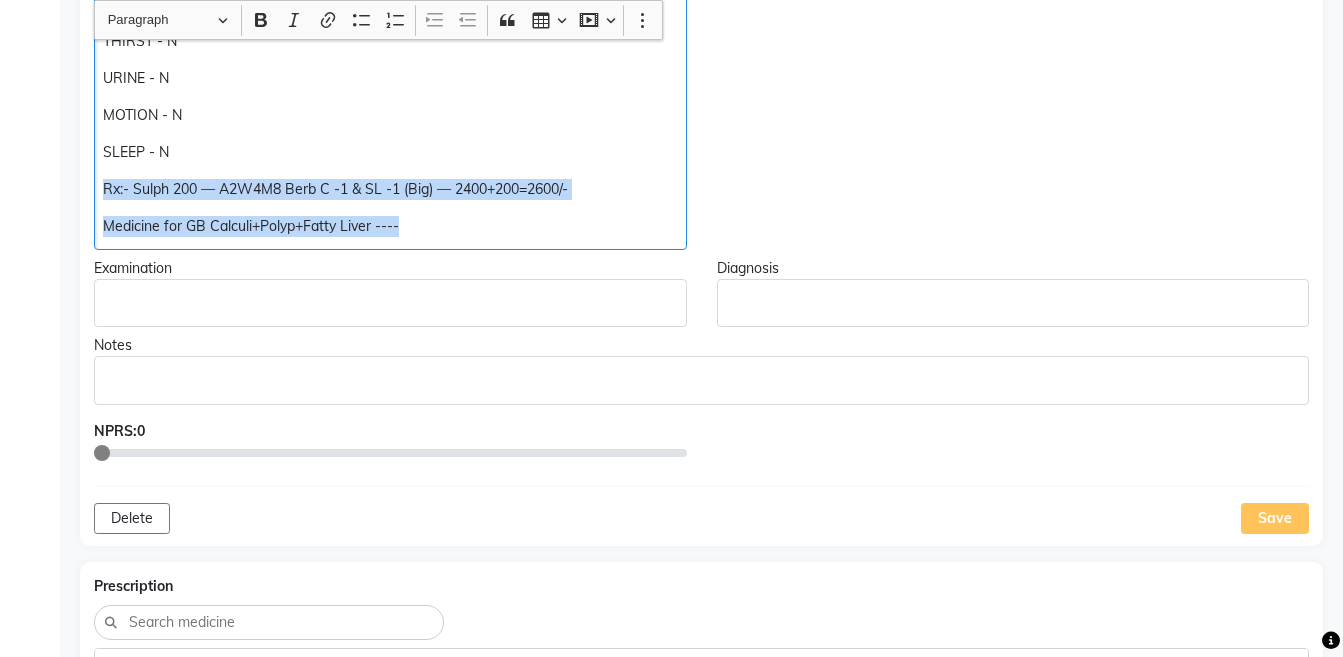 copy on "Rx:- Sulph 200 — A2W4M8 Berb C -1 & SL -1 (Big) — 2400+200=2600/- Medicine for GB Calculi+Polyp+Fatty Liver ----" 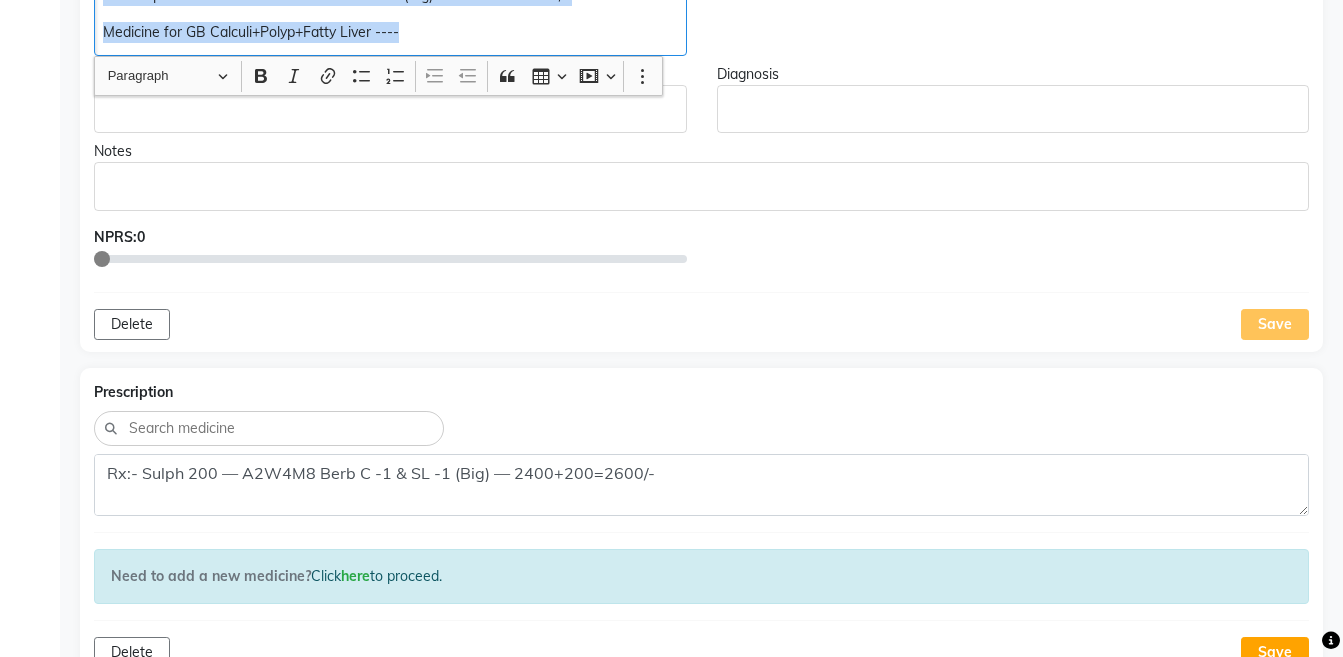 scroll, scrollTop: 1134, scrollLeft: 0, axis: vertical 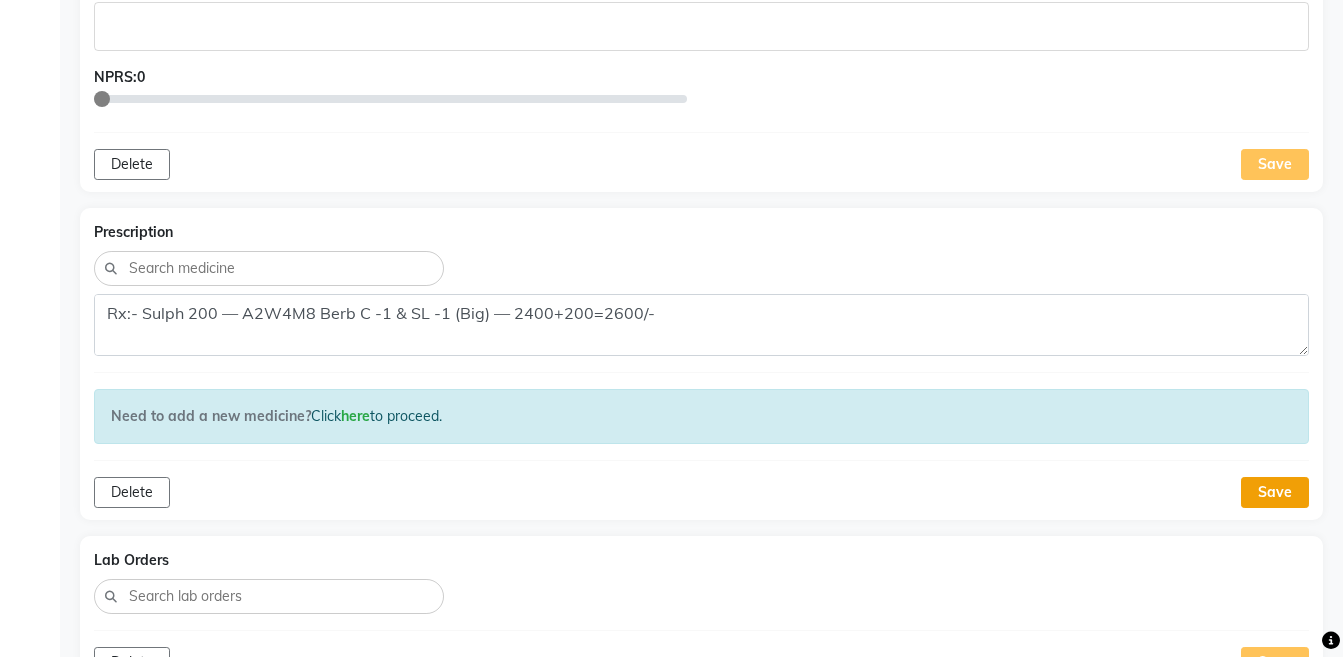 click on "Save" 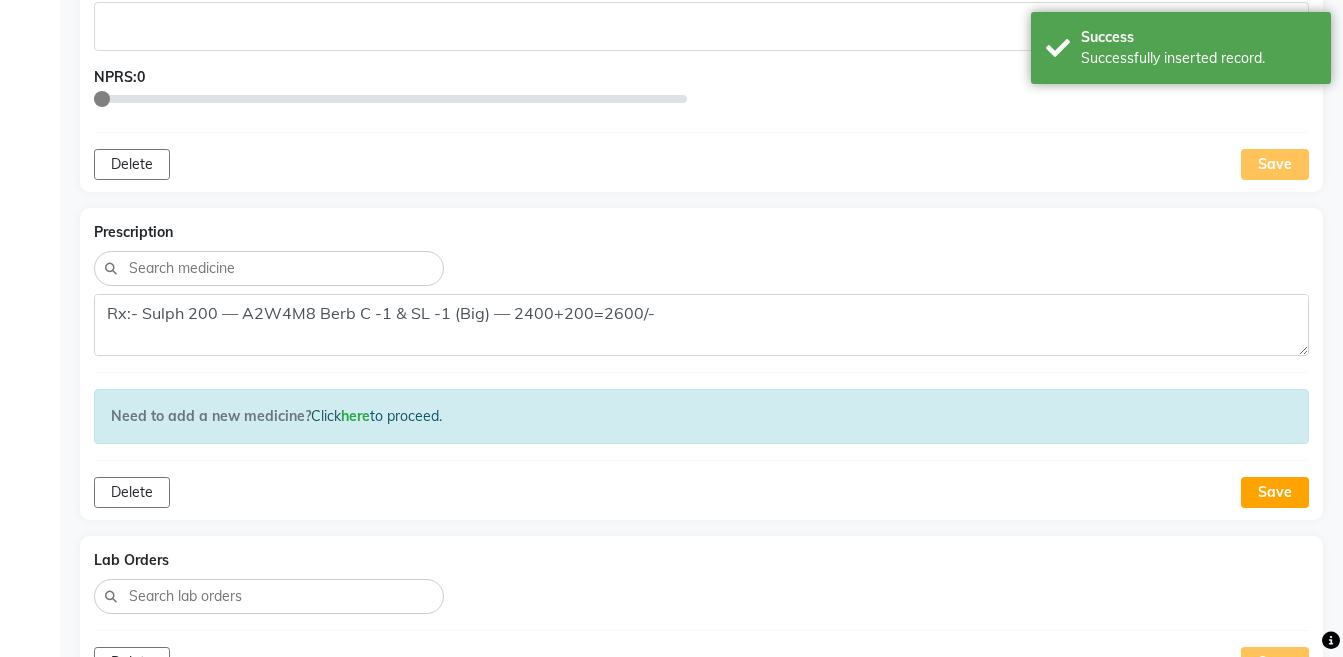 scroll, scrollTop: 715, scrollLeft: 0, axis: vertical 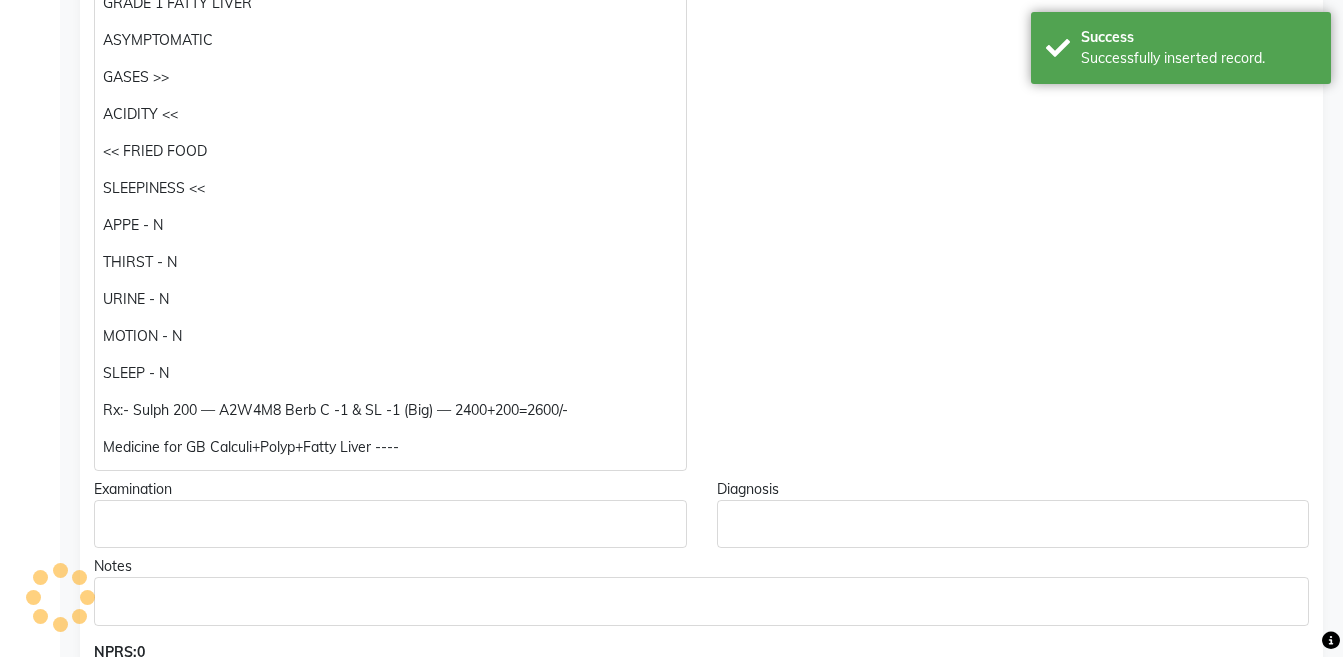 click on "Observations" 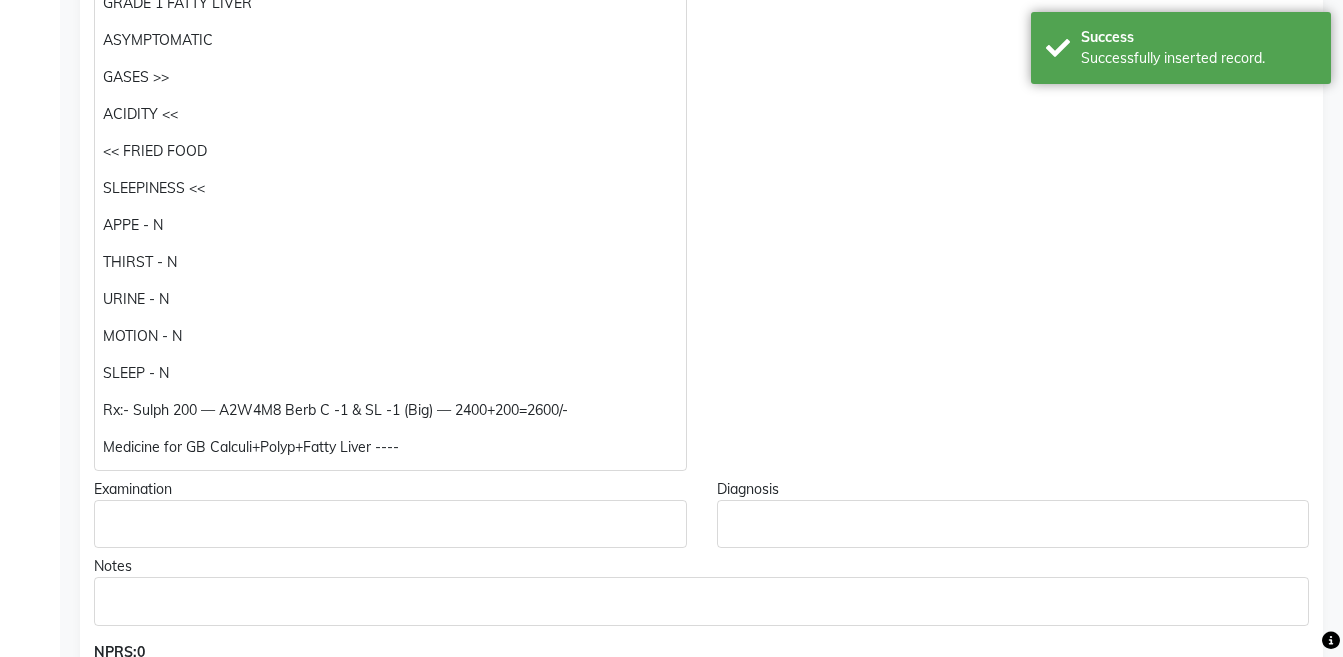 scroll, scrollTop: 140, scrollLeft: 0, axis: vertical 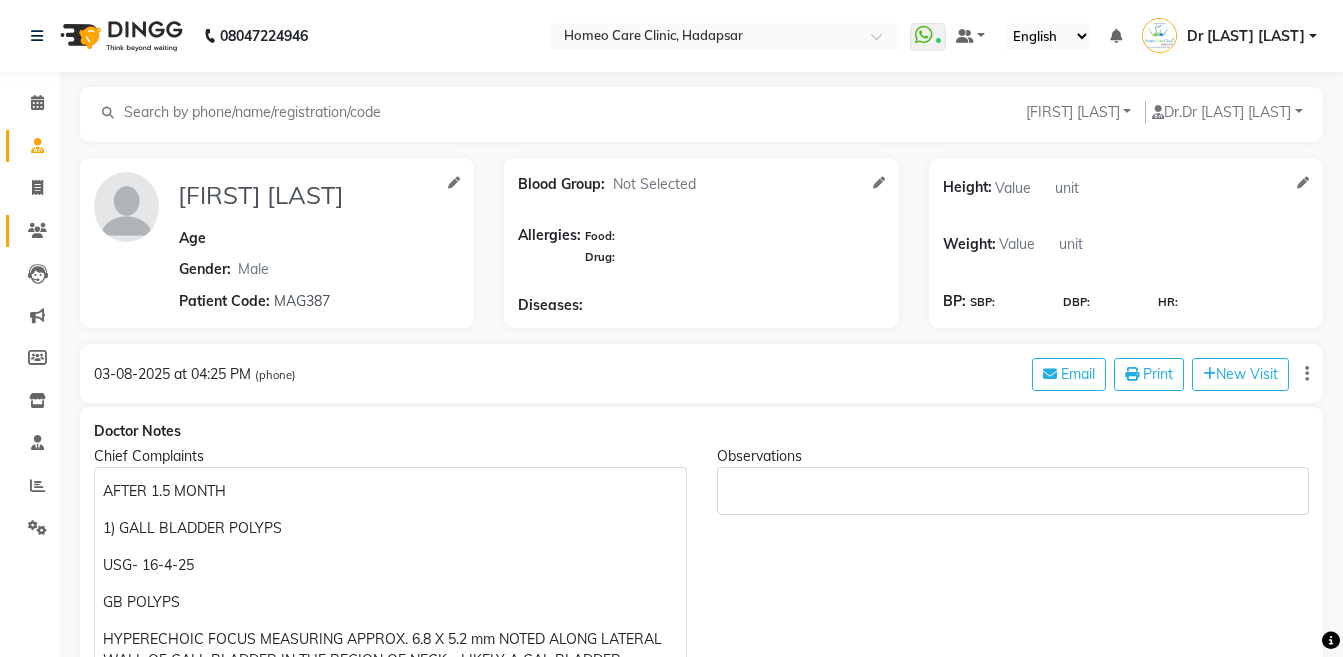 click 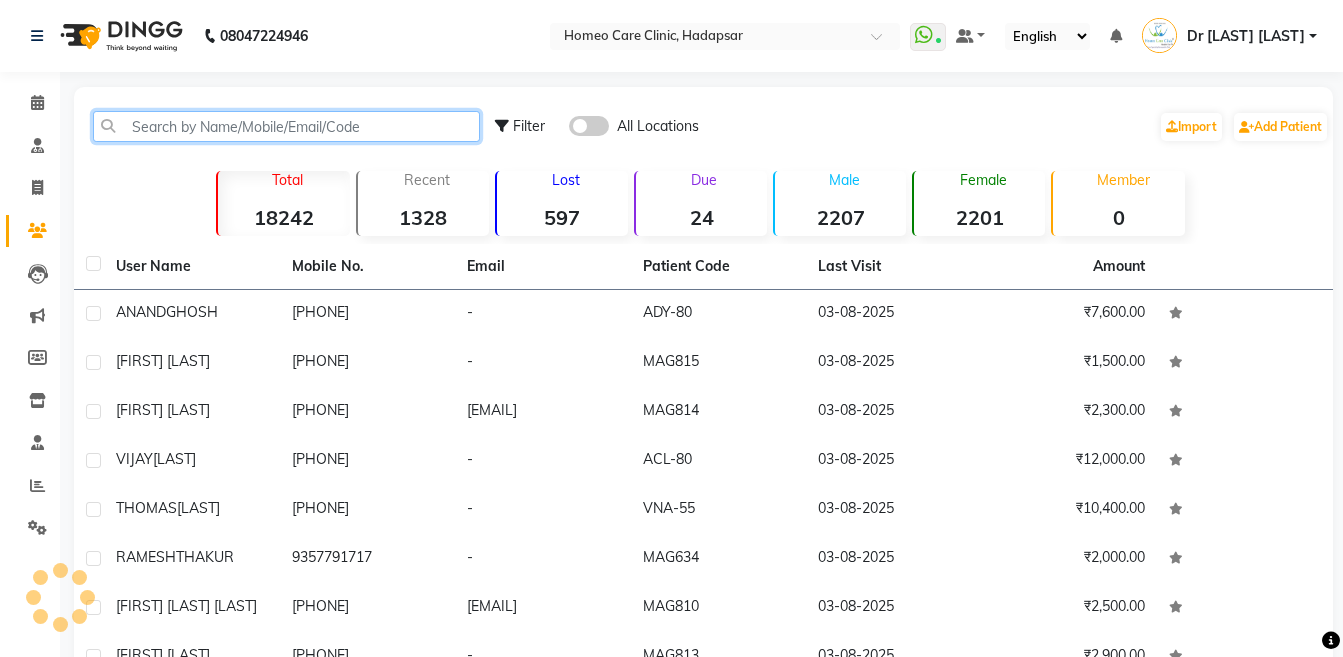 click 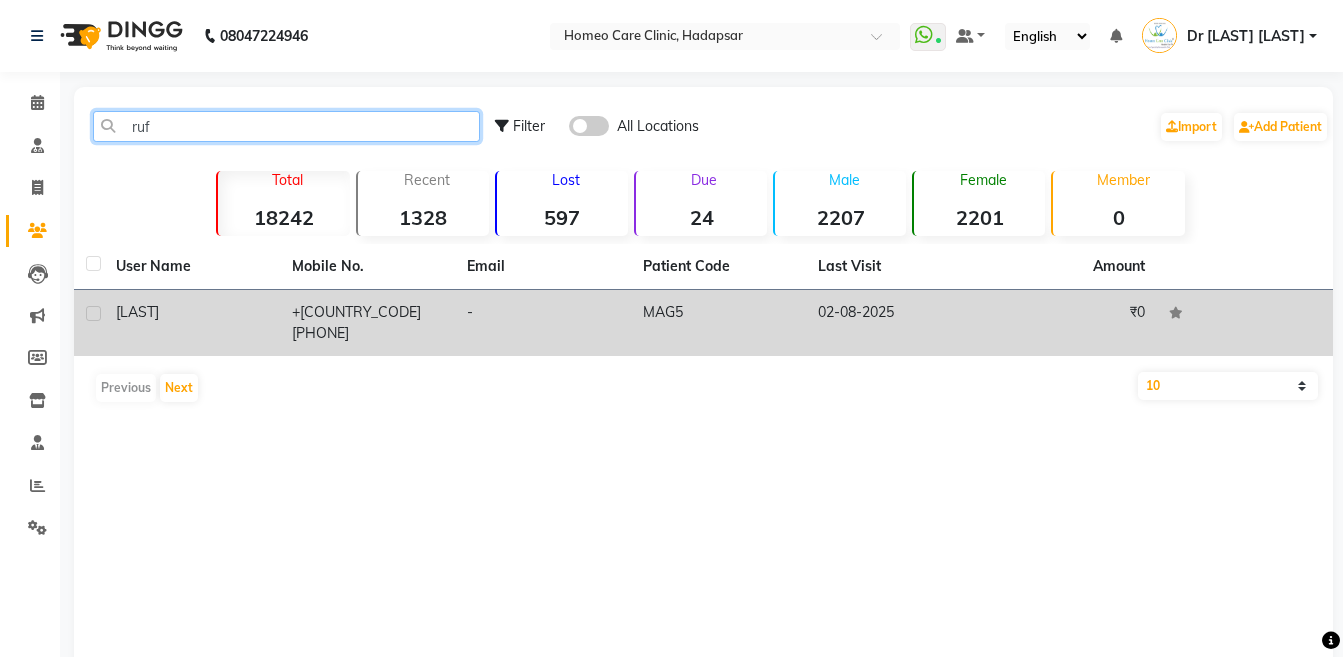 type on "ruf" 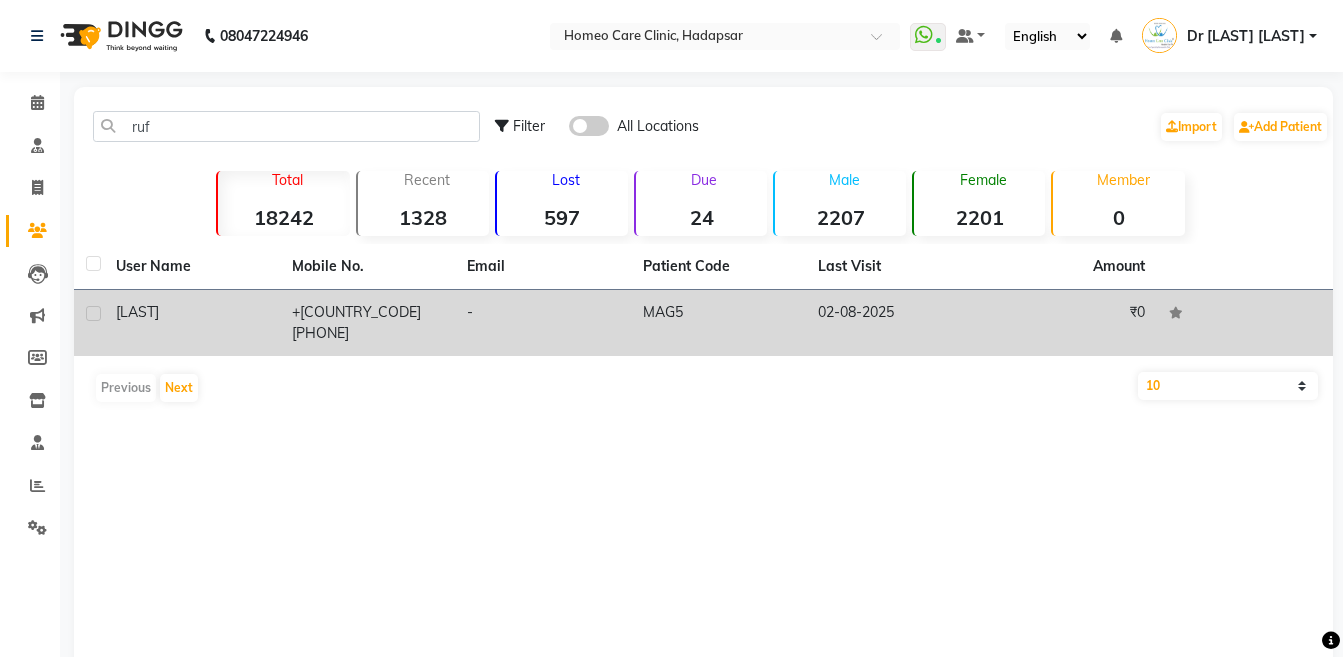 click on "+[COUNTRY_CODE] [PHONE]" 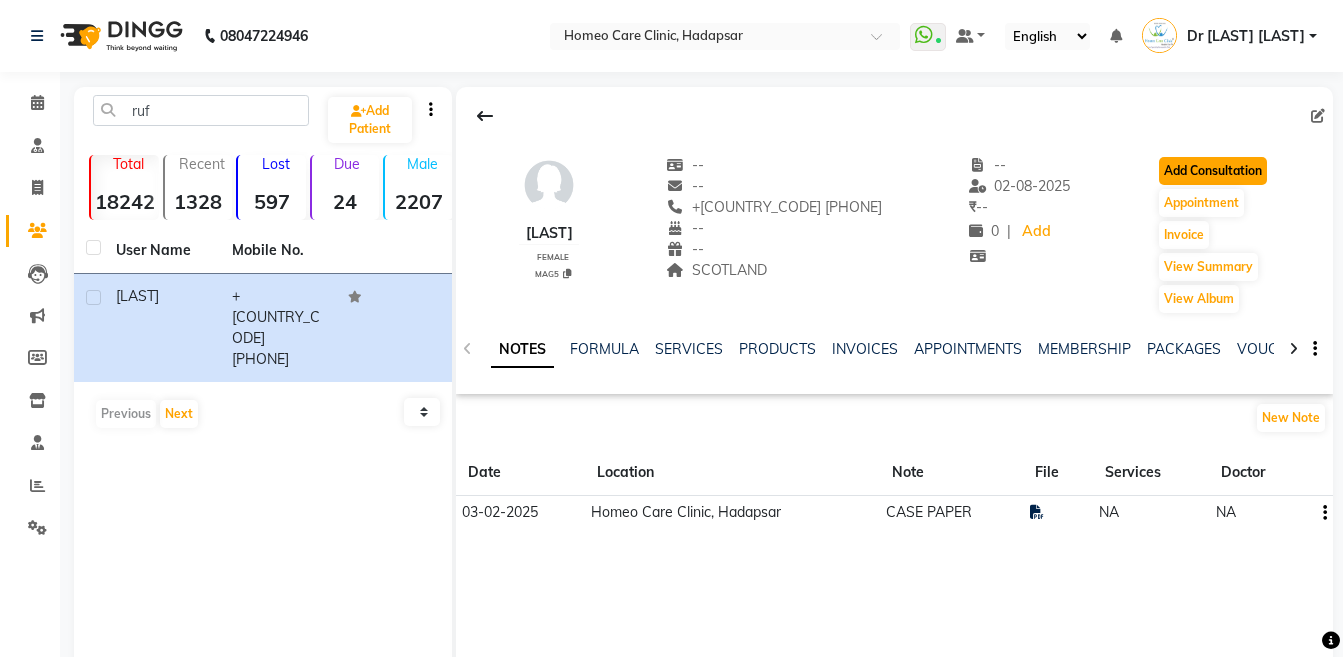 click on "Add Consultation" 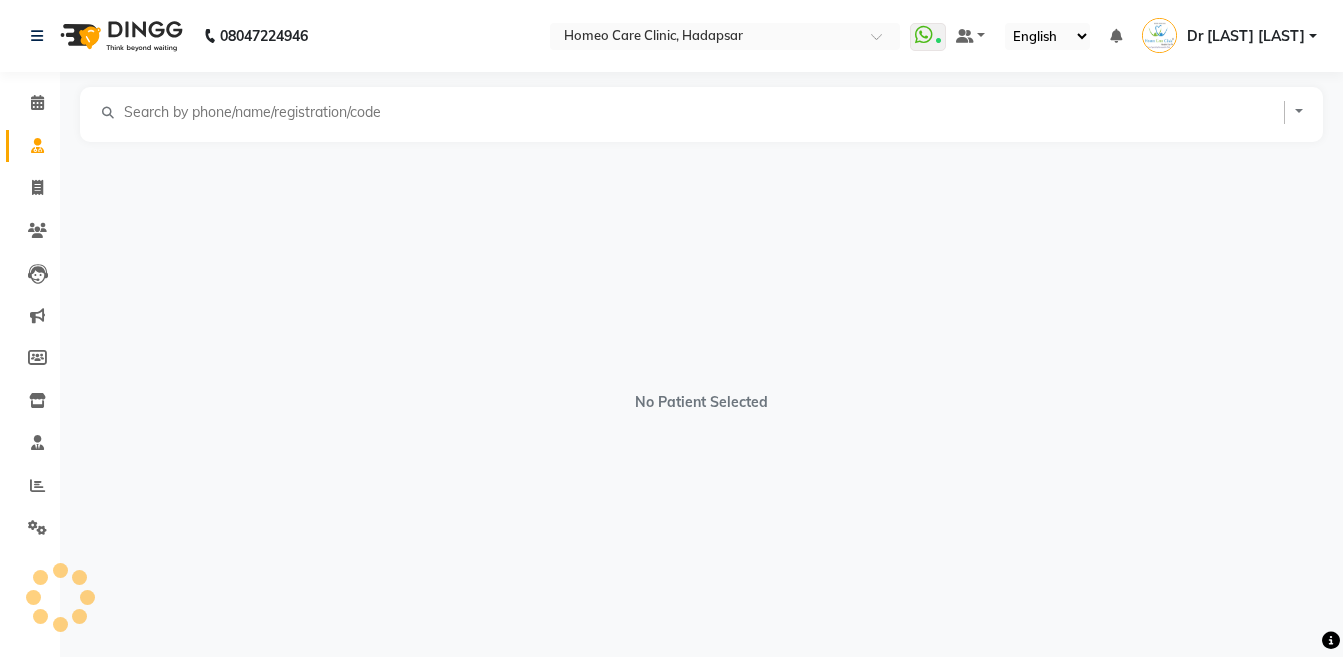 select on "female" 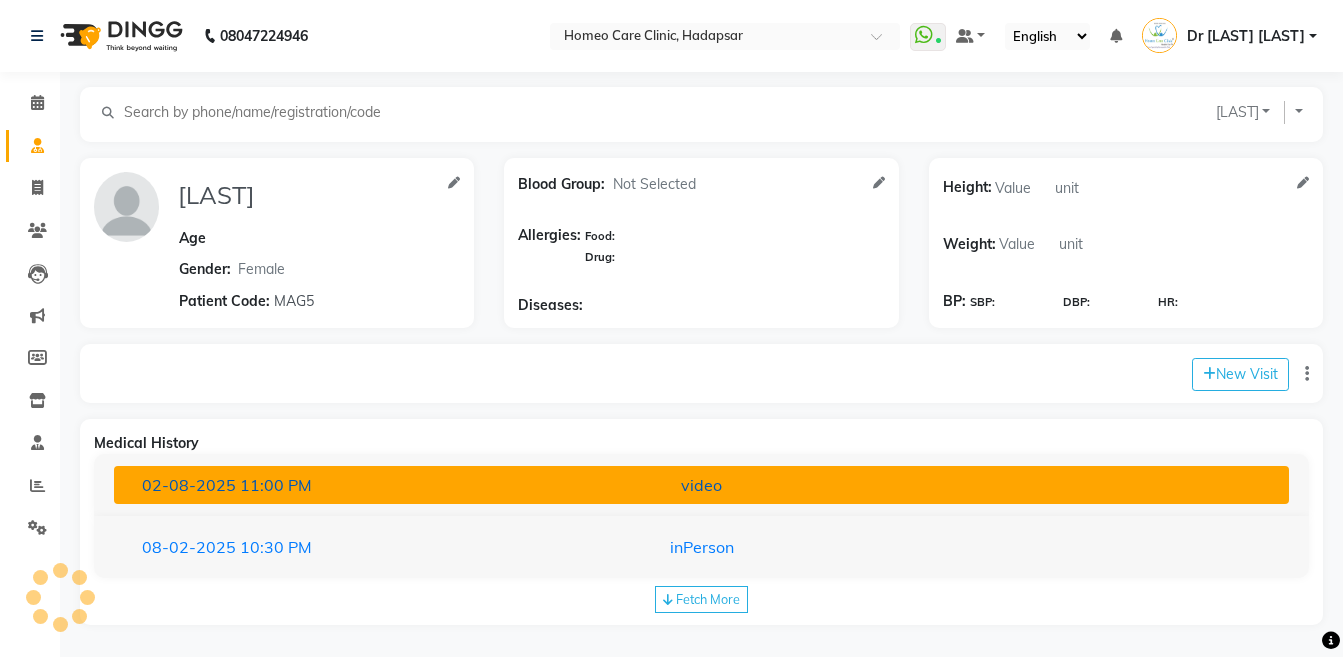 click on "[DATE] [TIME] video" at bounding box center [701, 485] 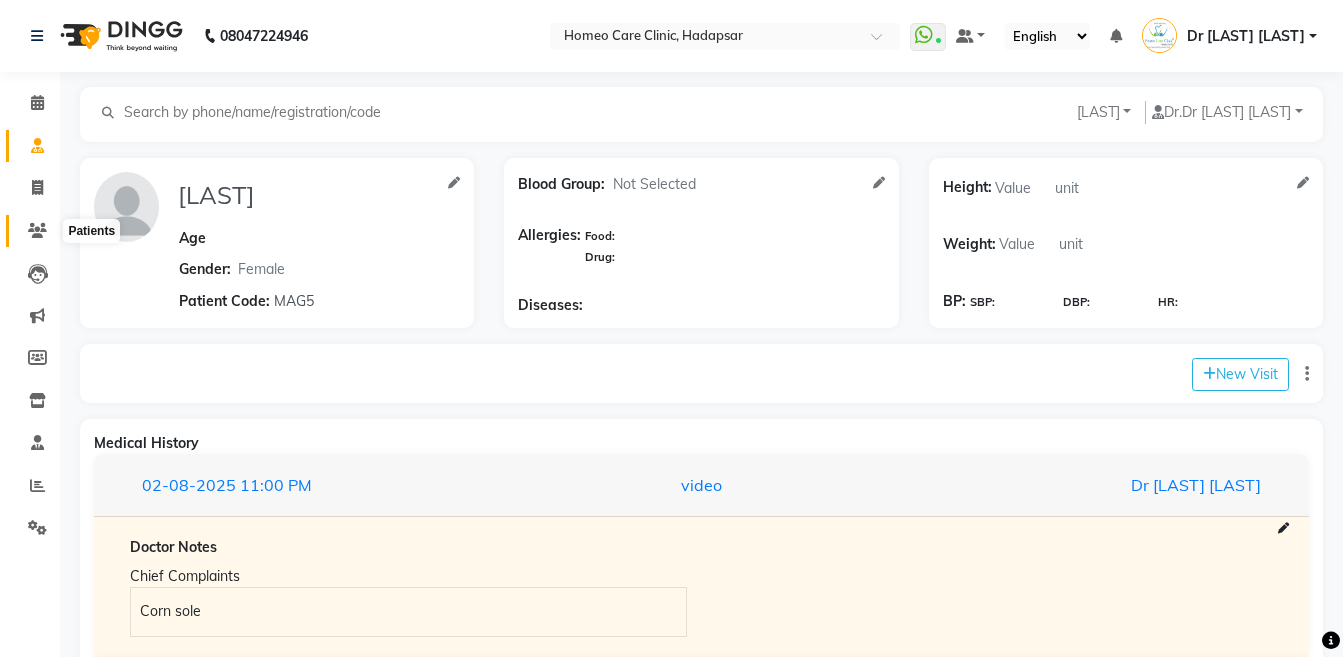 click 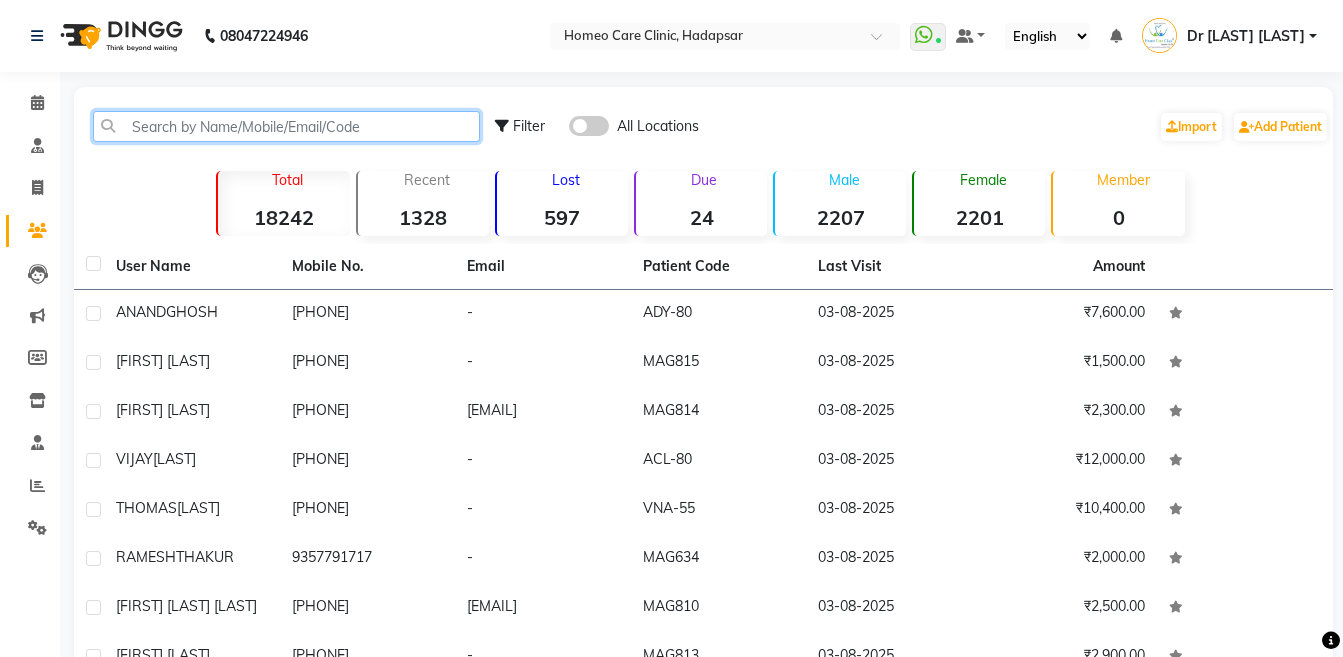 click 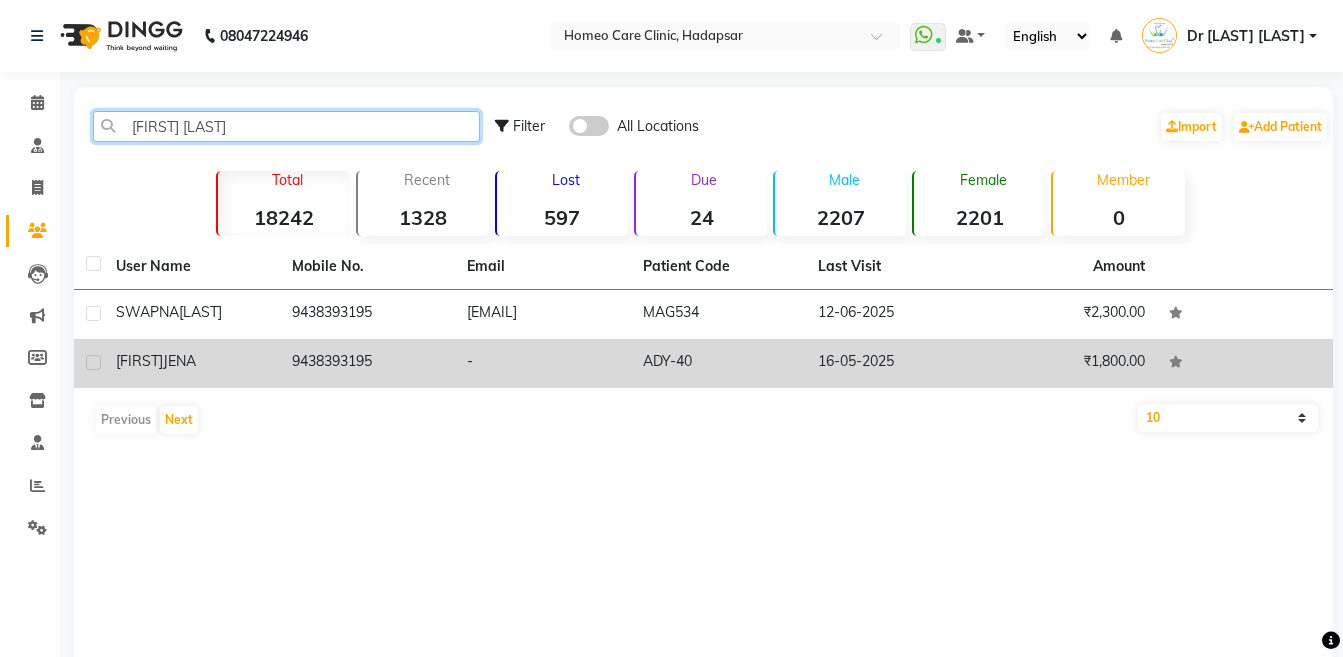 type on "[FIRST] [LAST]" 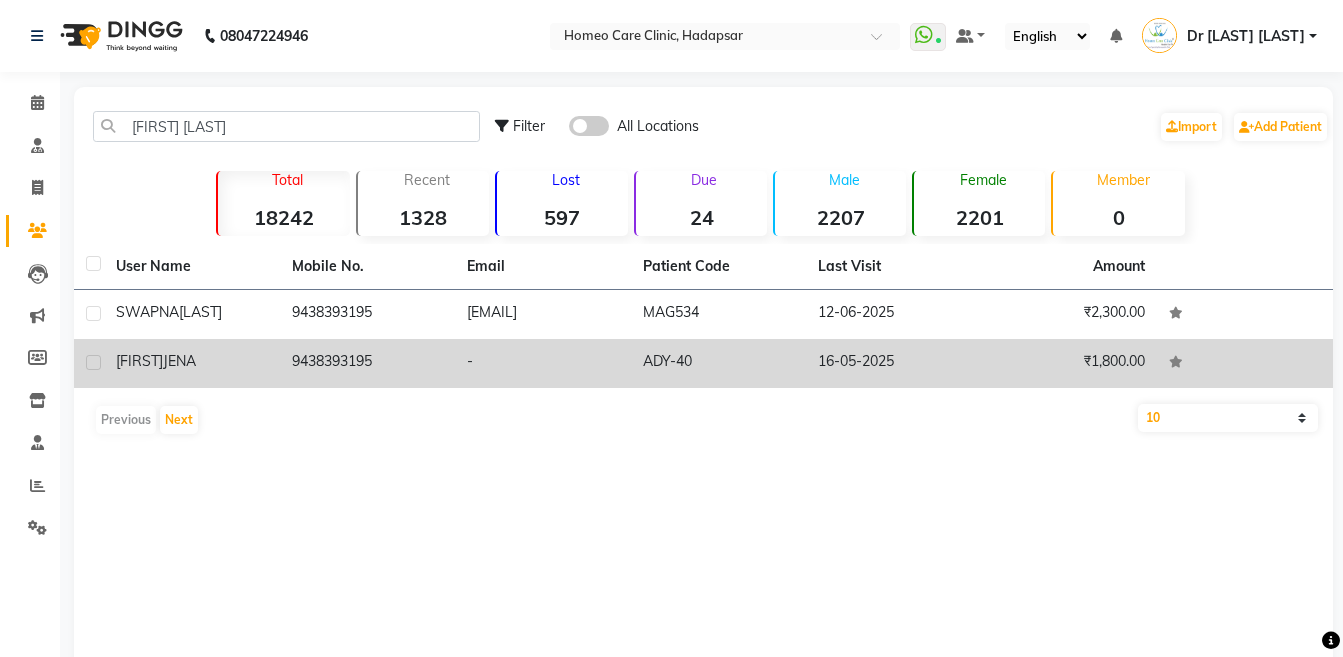 click on "9438393195" 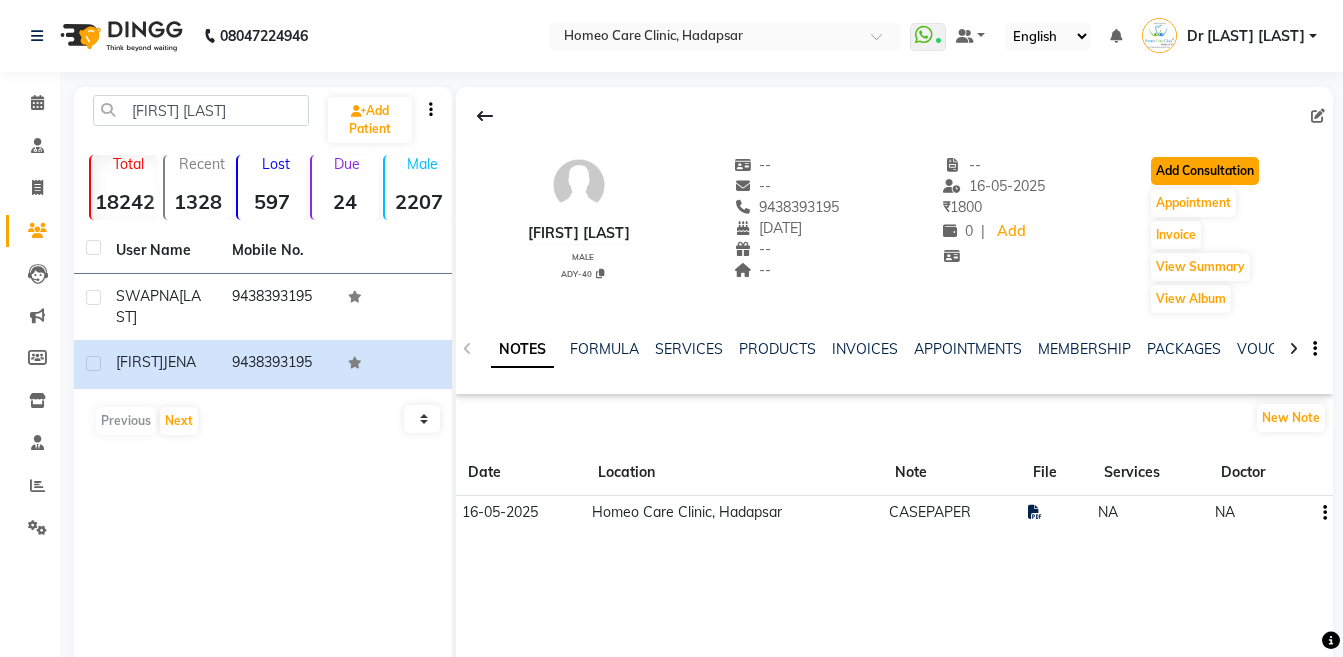 click on "Add Consultation" 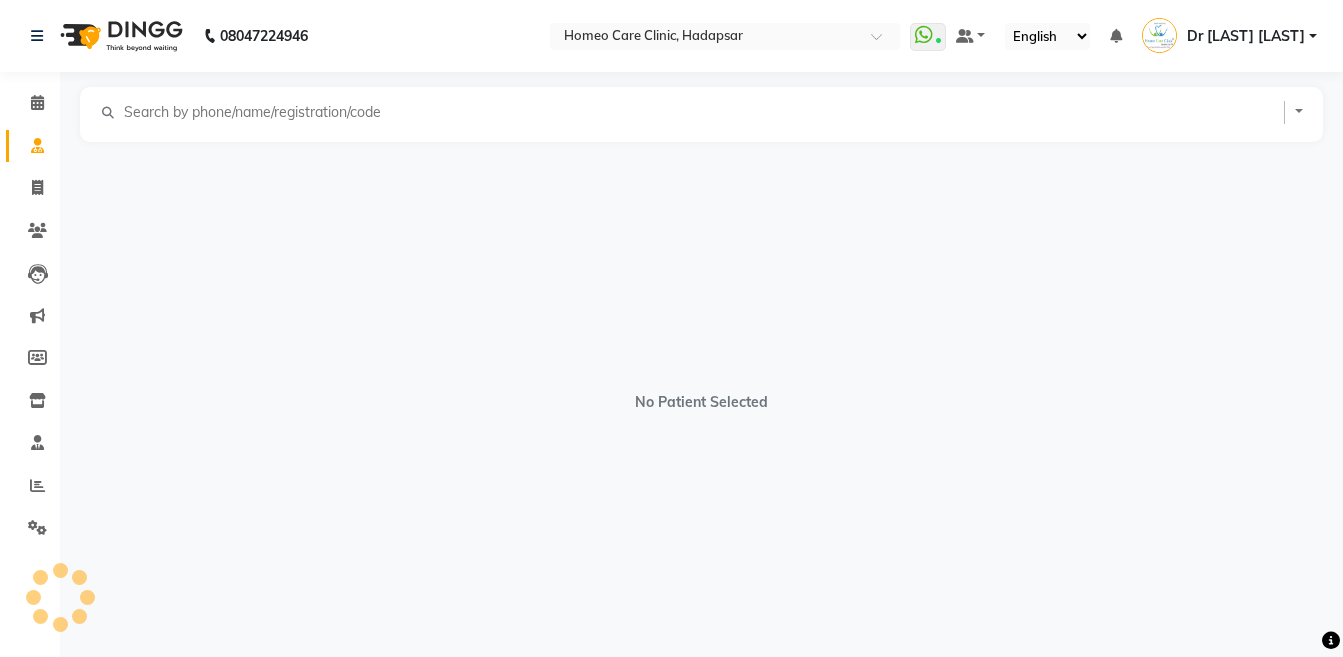 select on "male" 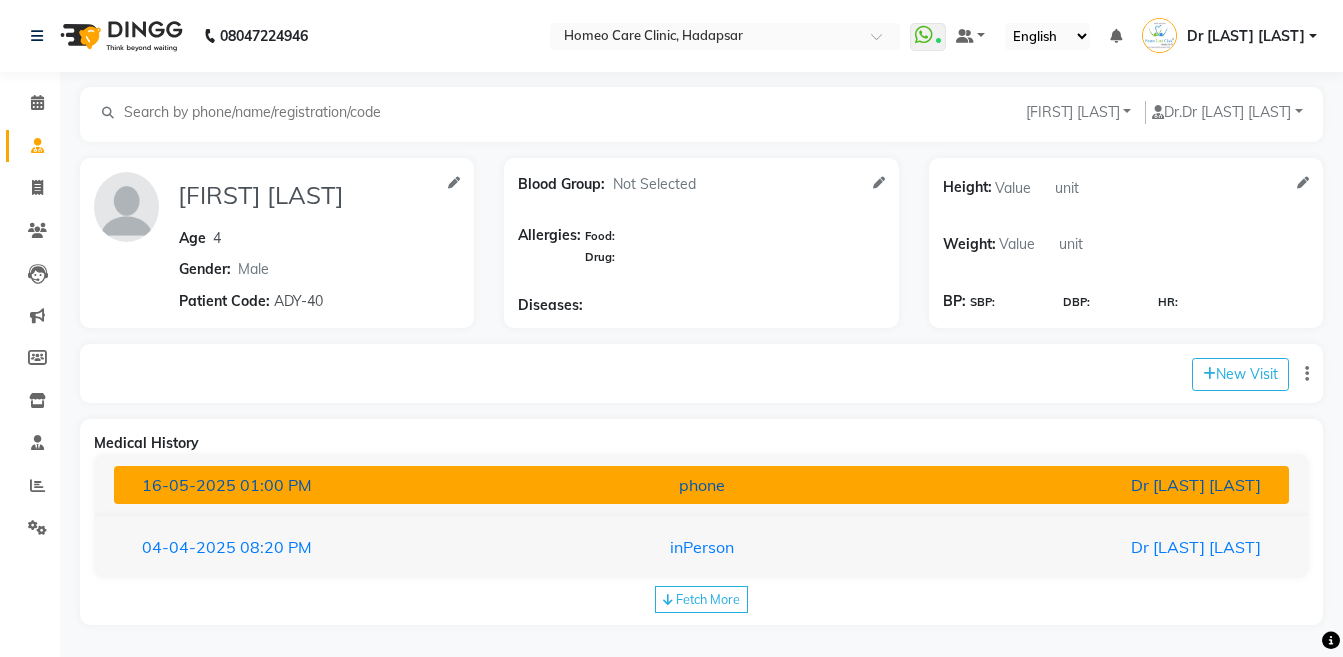 click on "Dr [LAST] [LAST]" at bounding box center (1084, 485) 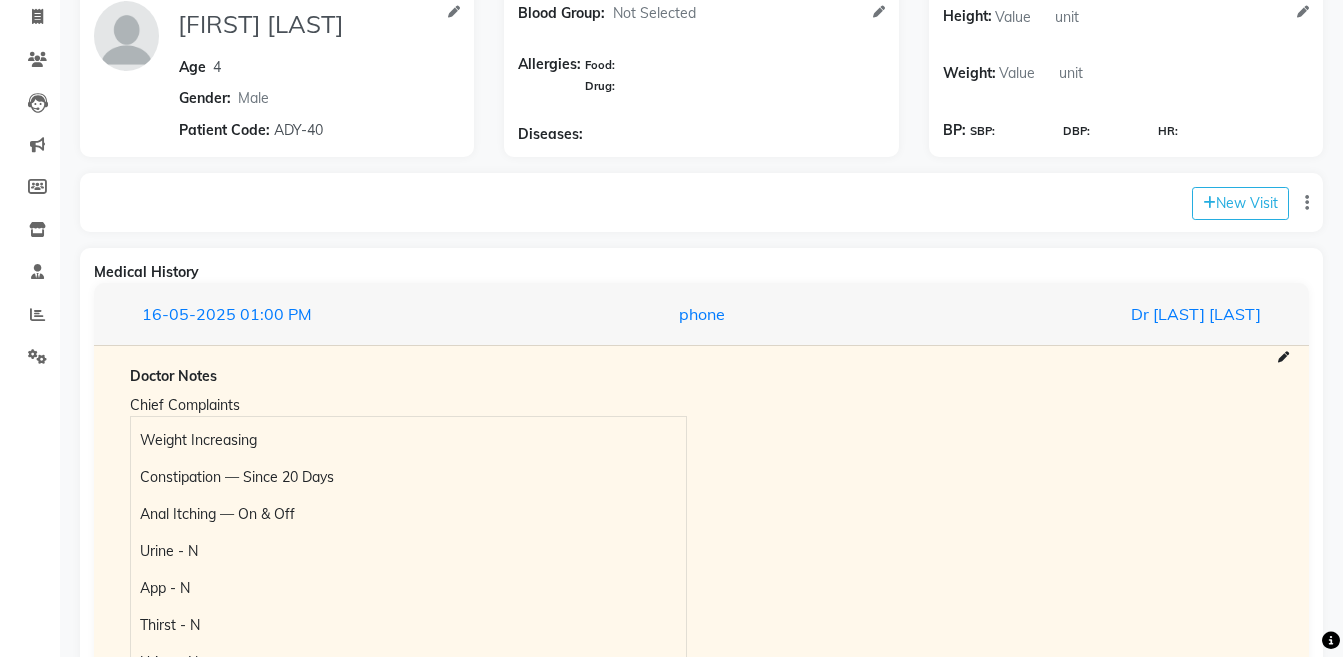 scroll, scrollTop: 185, scrollLeft: 0, axis: vertical 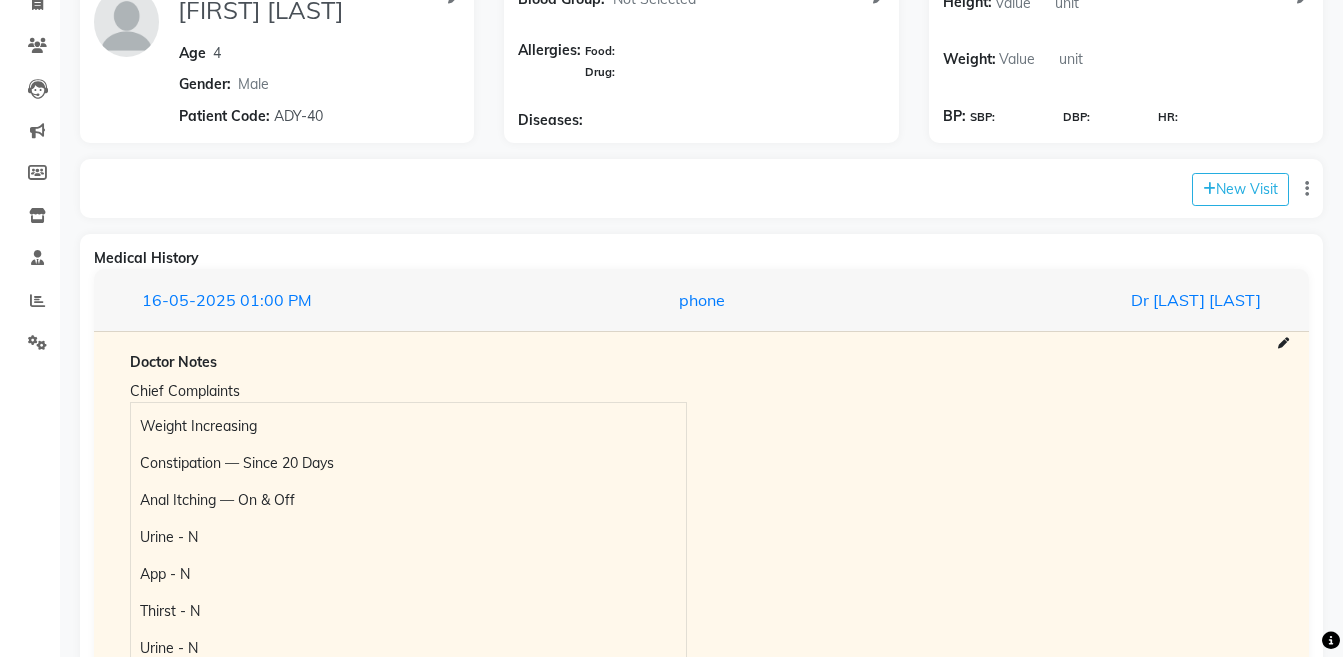type 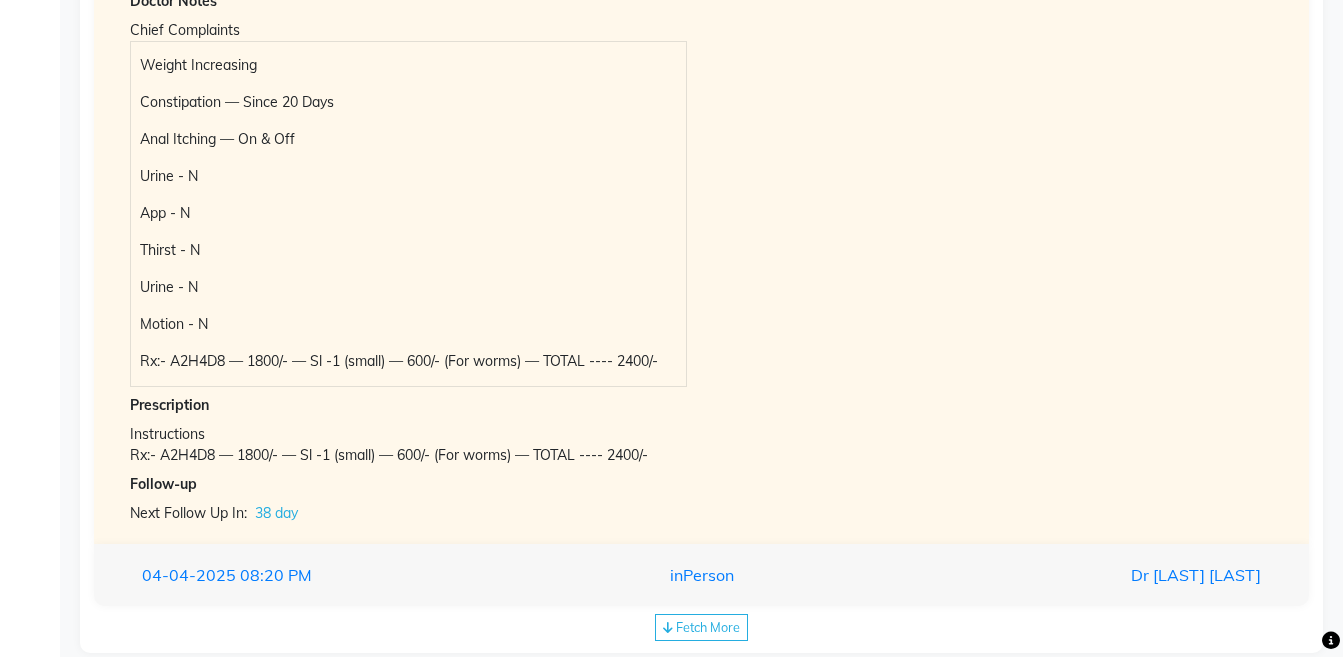 scroll, scrollTop: 542, scrollLeft: 0, axis: vertical 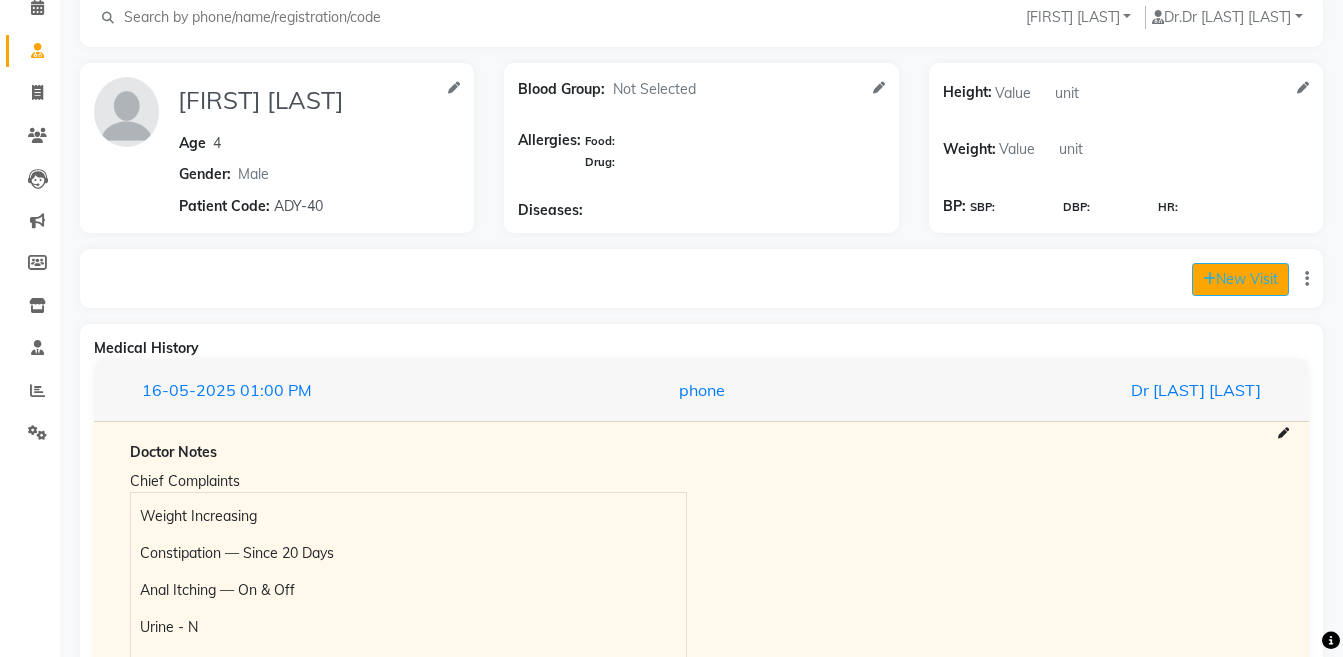 click on "New Visit" 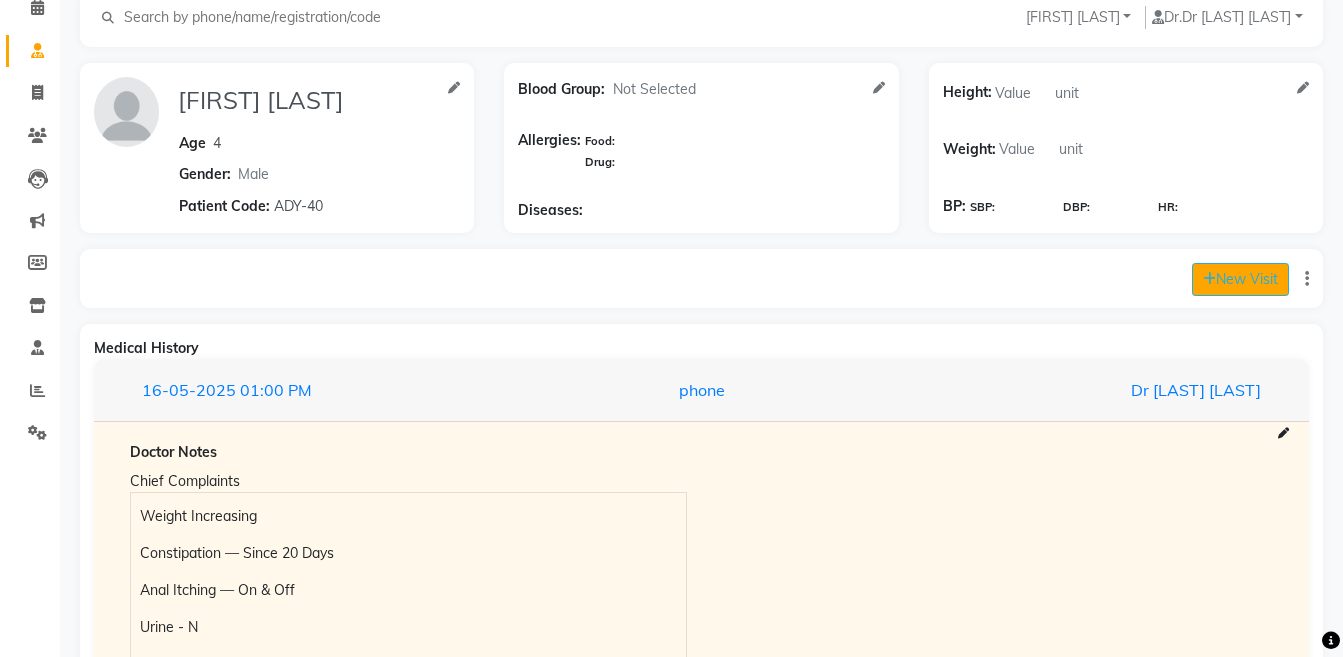 select on "1225" 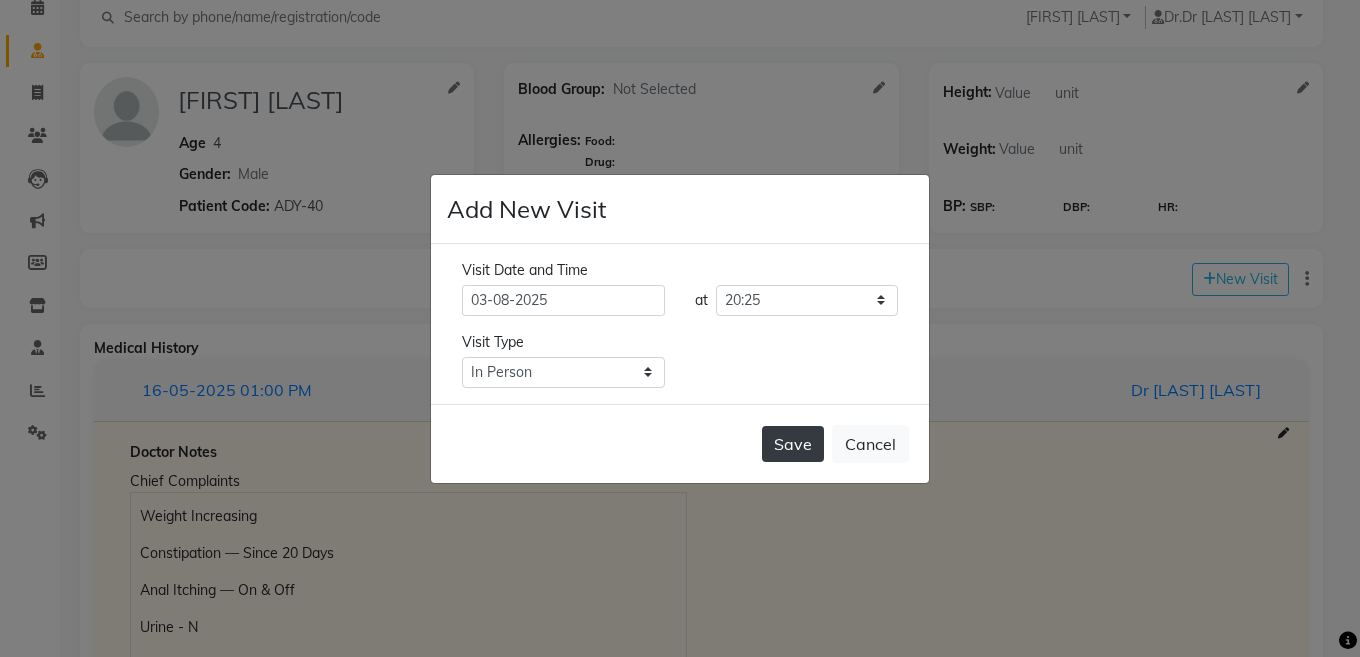 click on "Save" 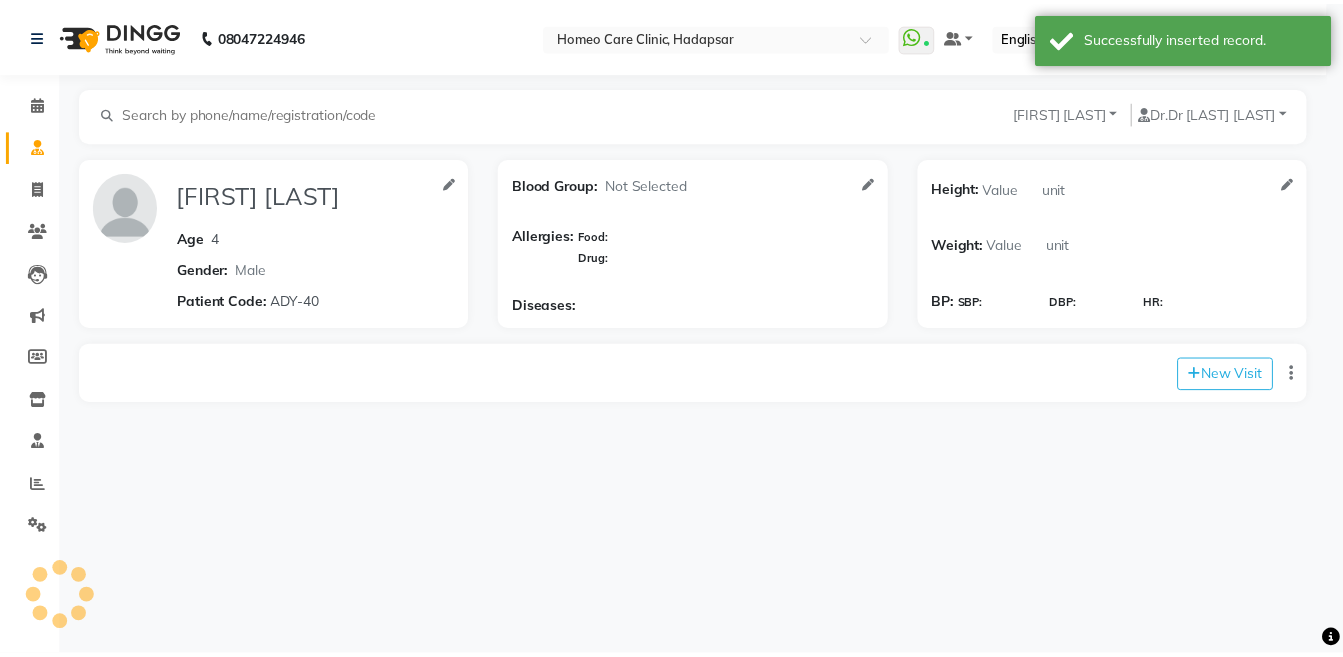 scroll, scrollTop: 0, scrollLeft: 0, axis: both 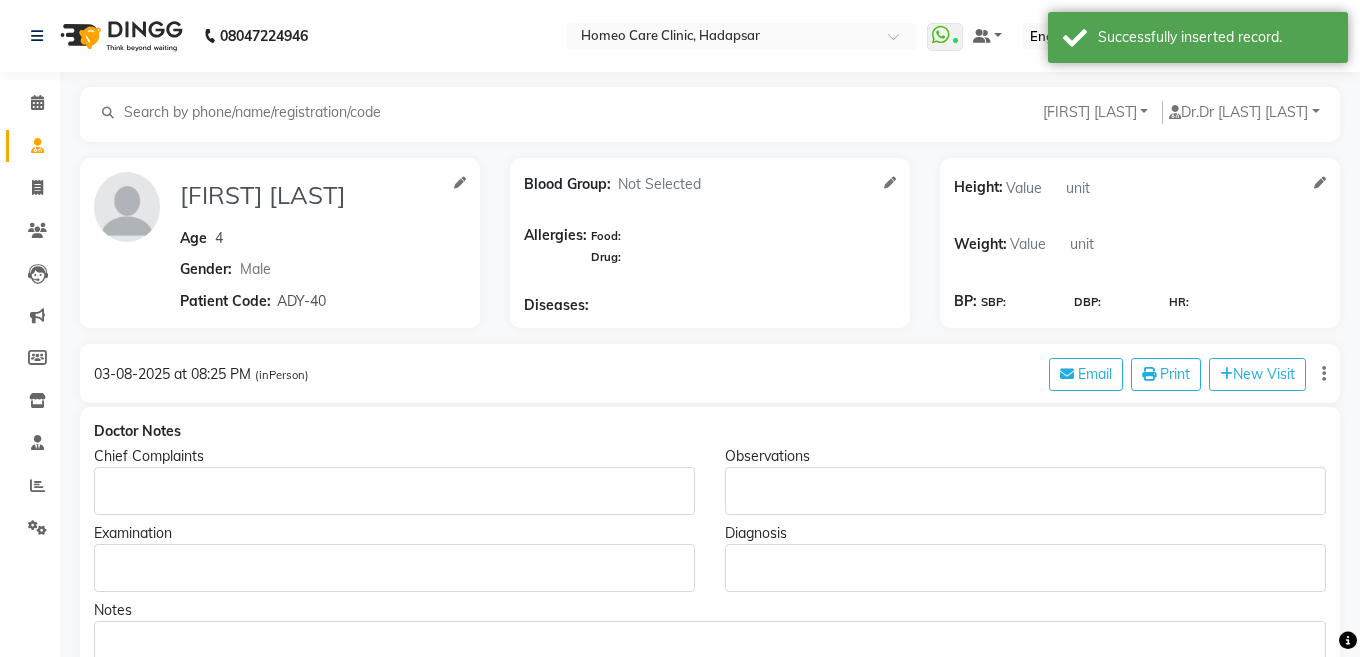 type on "[FIRST] [LAST]" 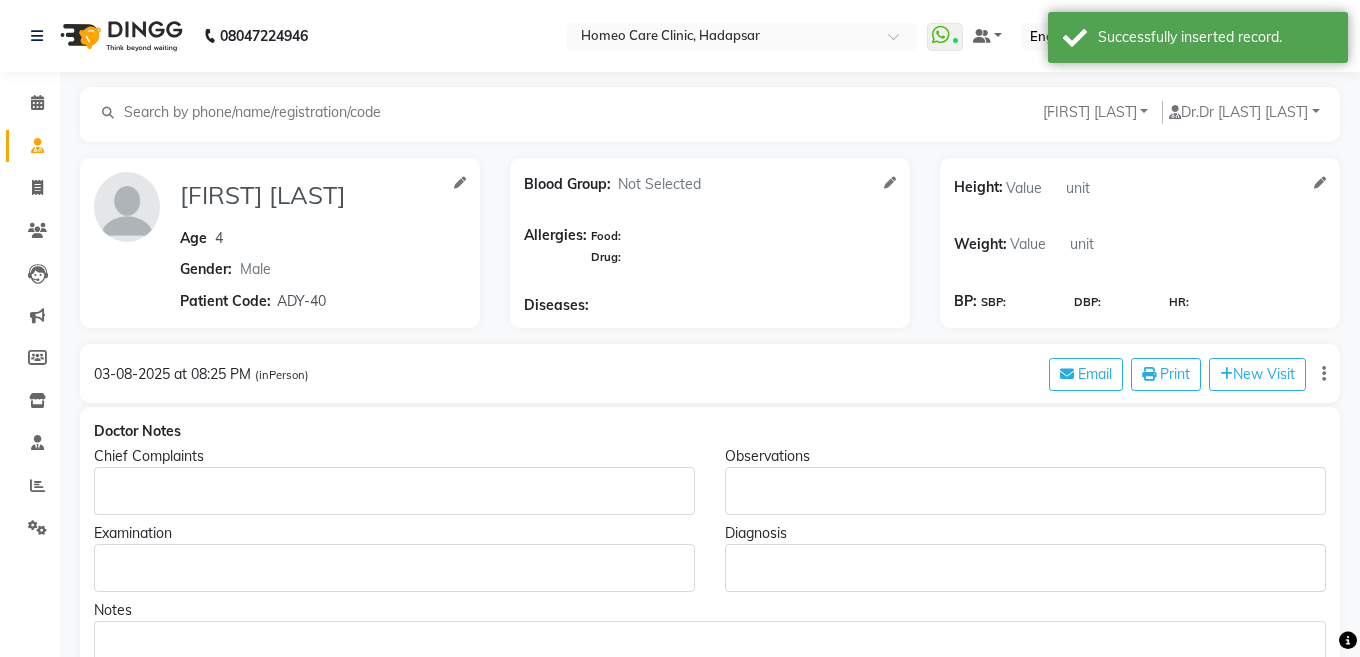 select on "male" 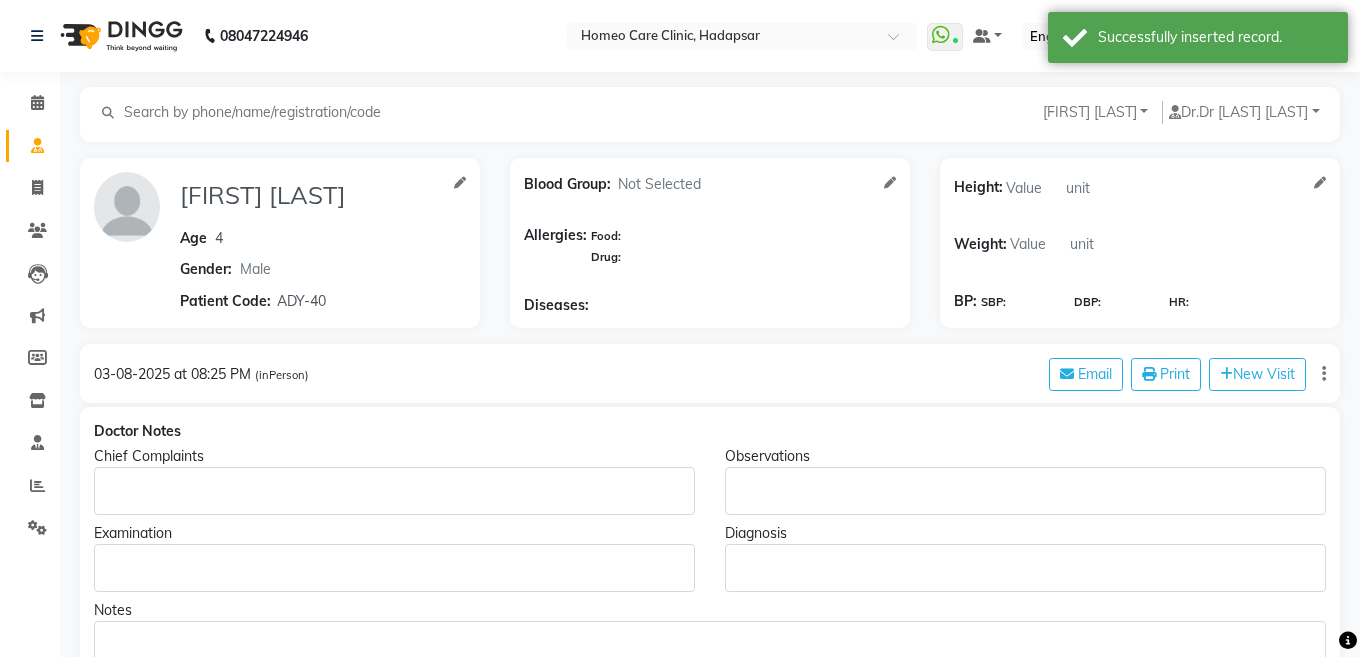 type on "ADY-40" 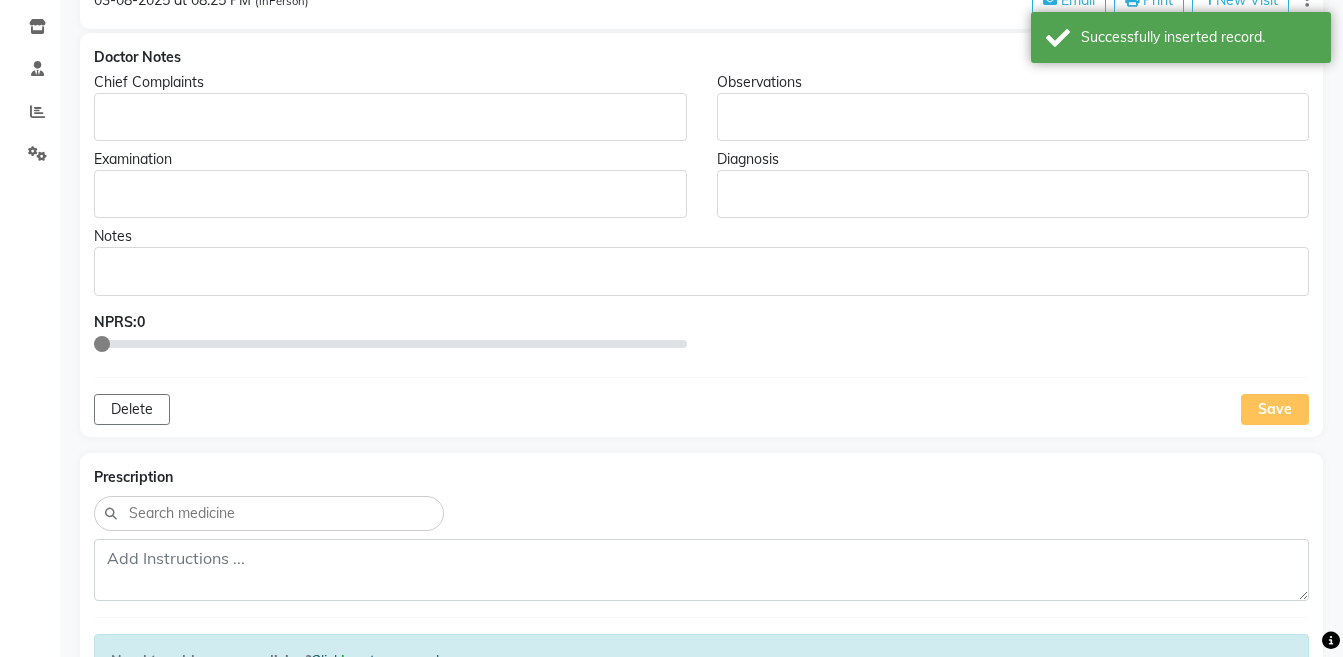 scroll, scrollTop: 822, scrollLeft: 0, axis: vertical 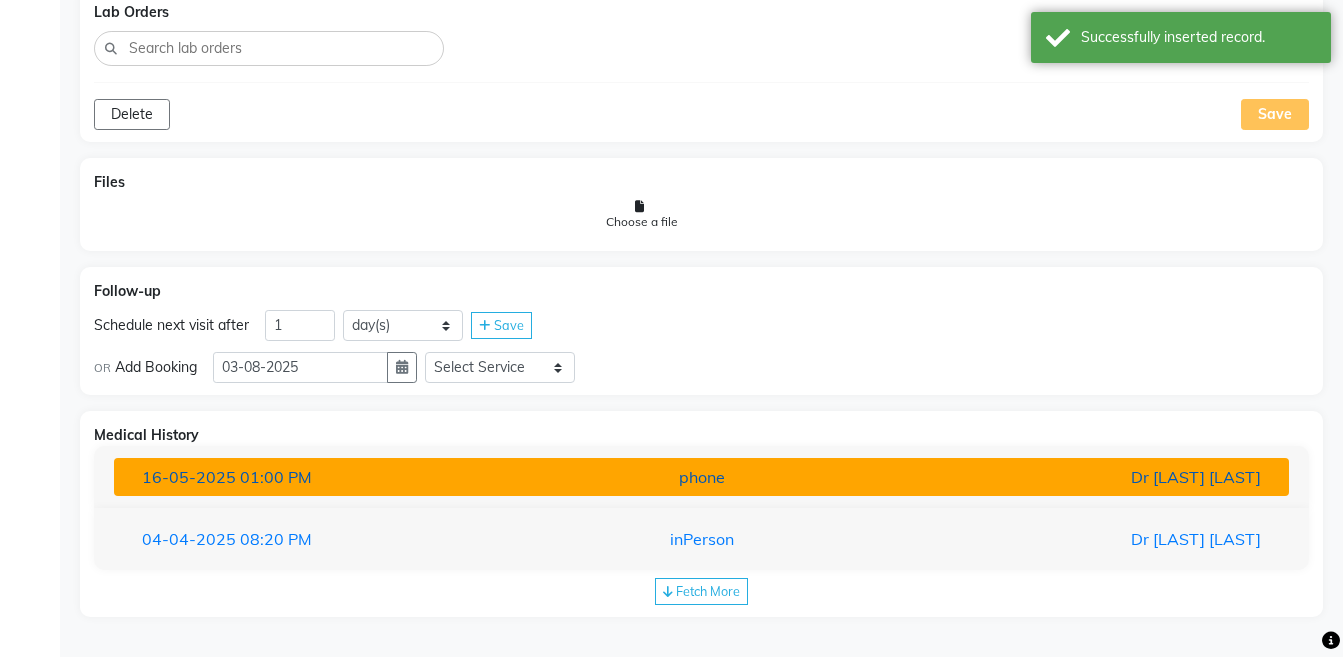 click on "Dr [LAST] [LAST]" at bounding box center (1084, 477) 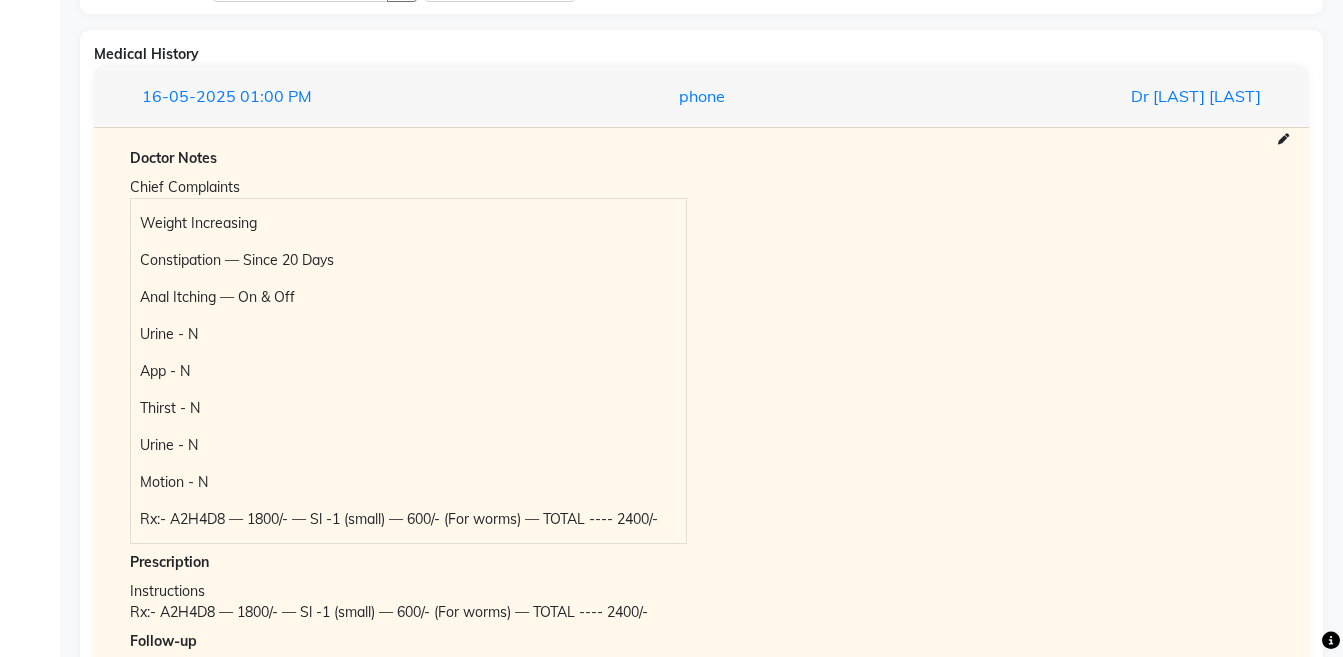 scroll, scrollTop: 1664, scrollLeft: 0, axis: vertical 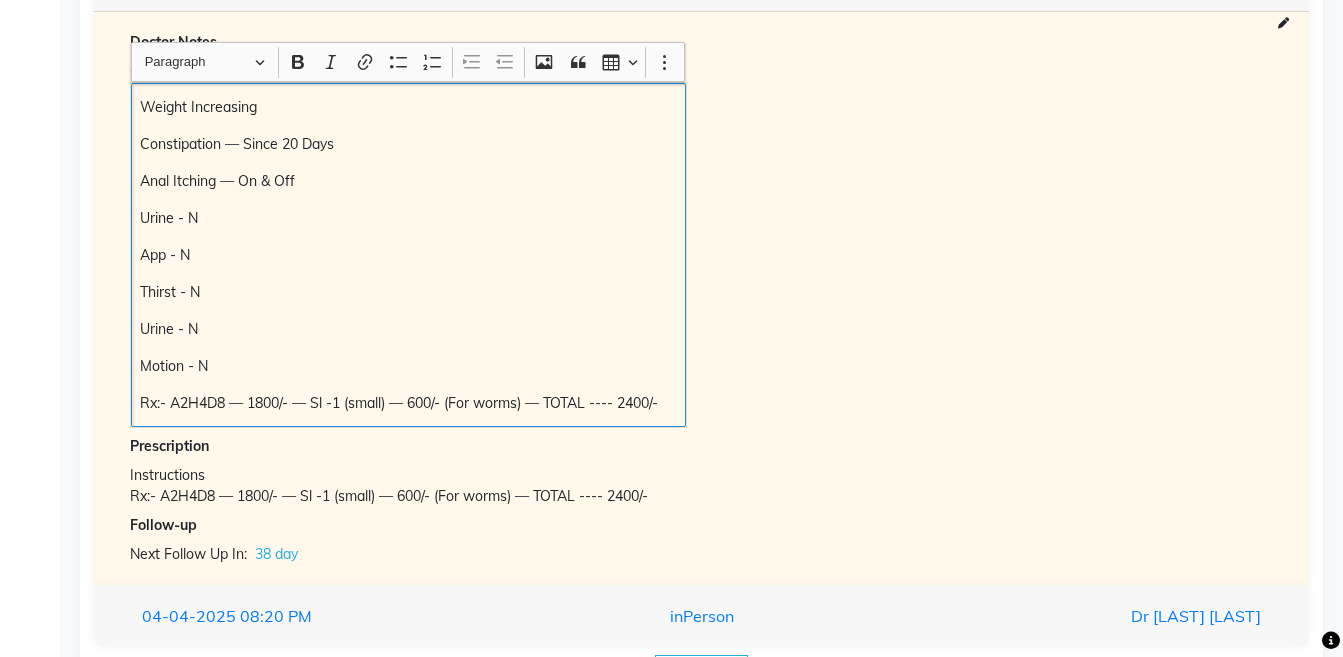 click on "Rx:- A2H4D8 — 1800/- — Sl -1 (small) — 600/- (For worms) — TOTAL ---- 2400/-" at bounding box center (408, 255) 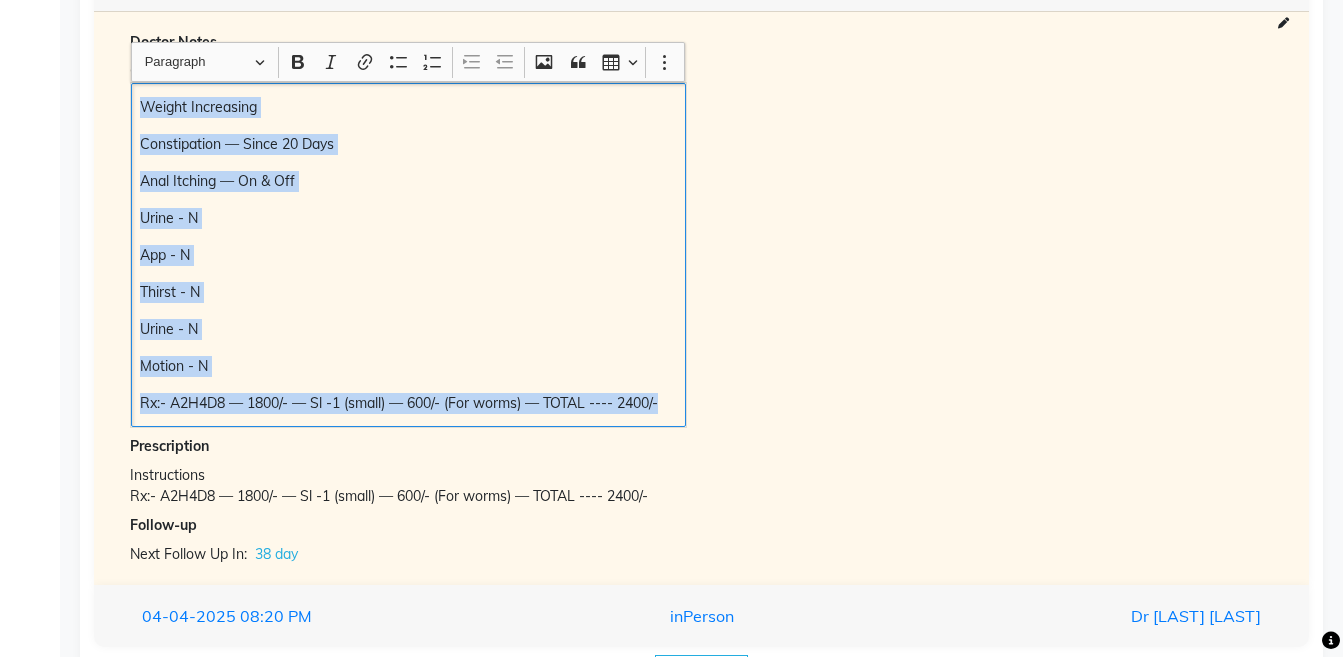 copy on "Rx:- A2H4D8 — 1800/- — Sl -1 (small) — 600/- (For worms) — TOTAL ---- 2400/-" 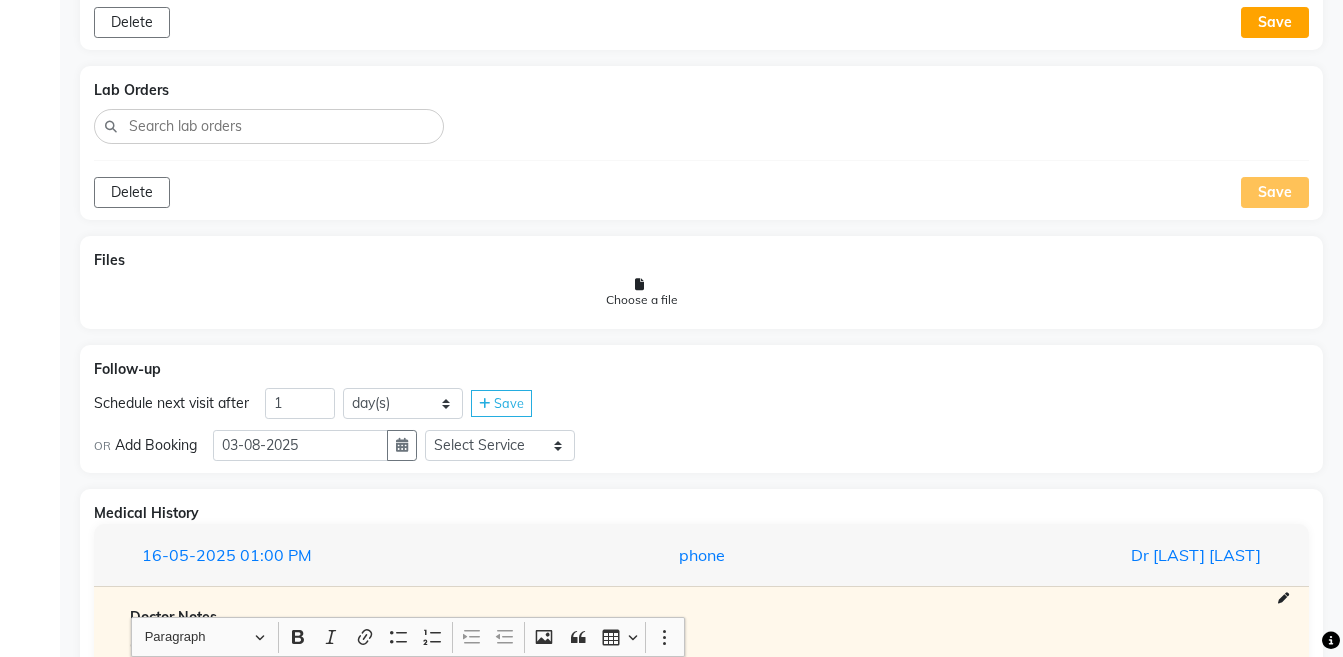 scroll, scrollTop: 514, scrollLeft: 0, axis: vertical 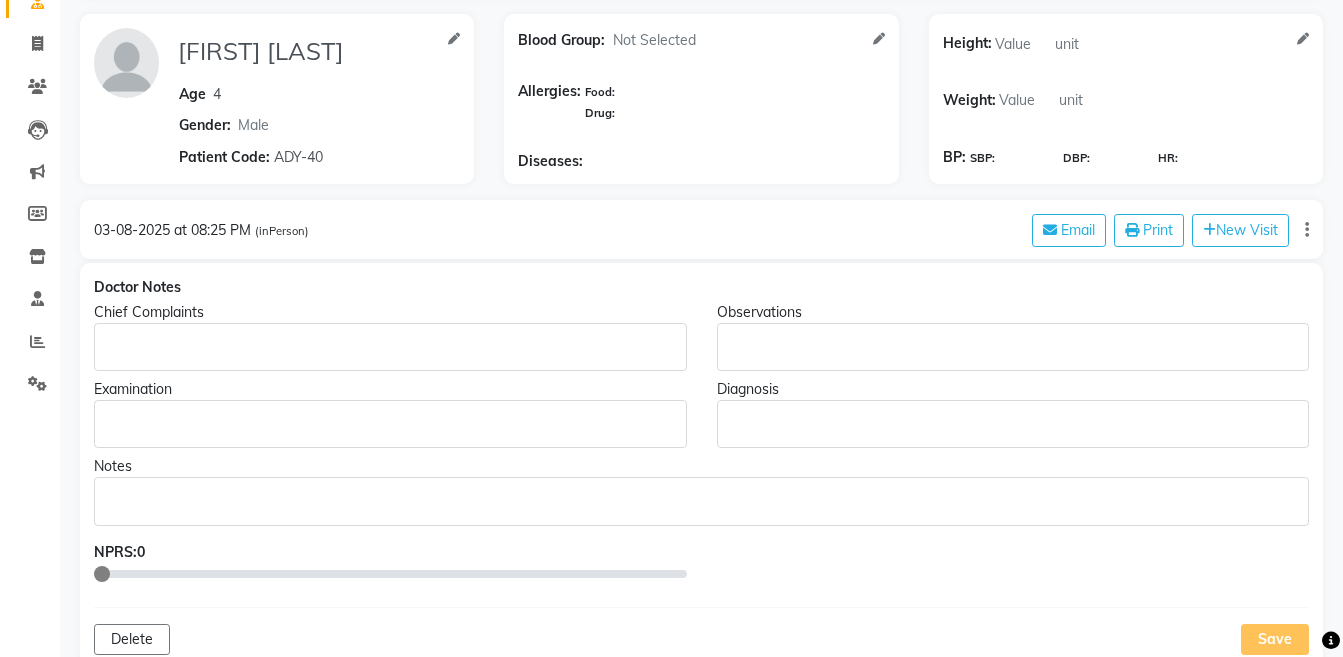 click 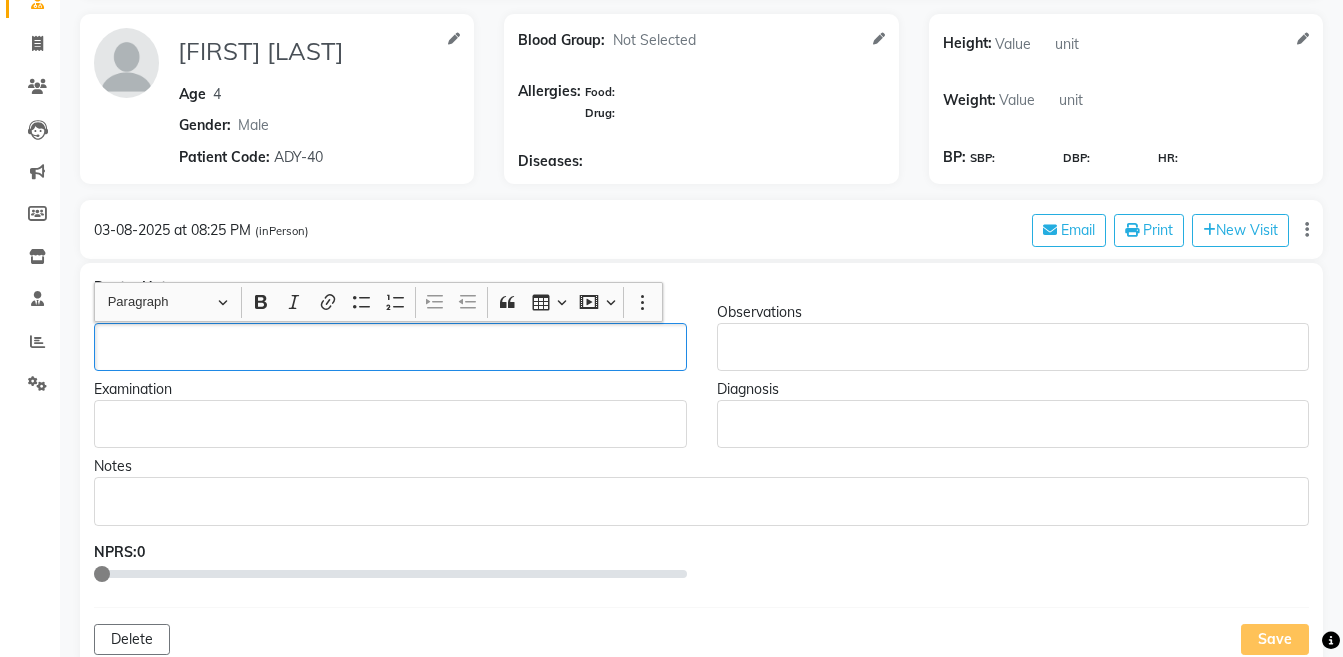 scroll, scrollTop: 160, scrollLeft: 0, axis: vertical 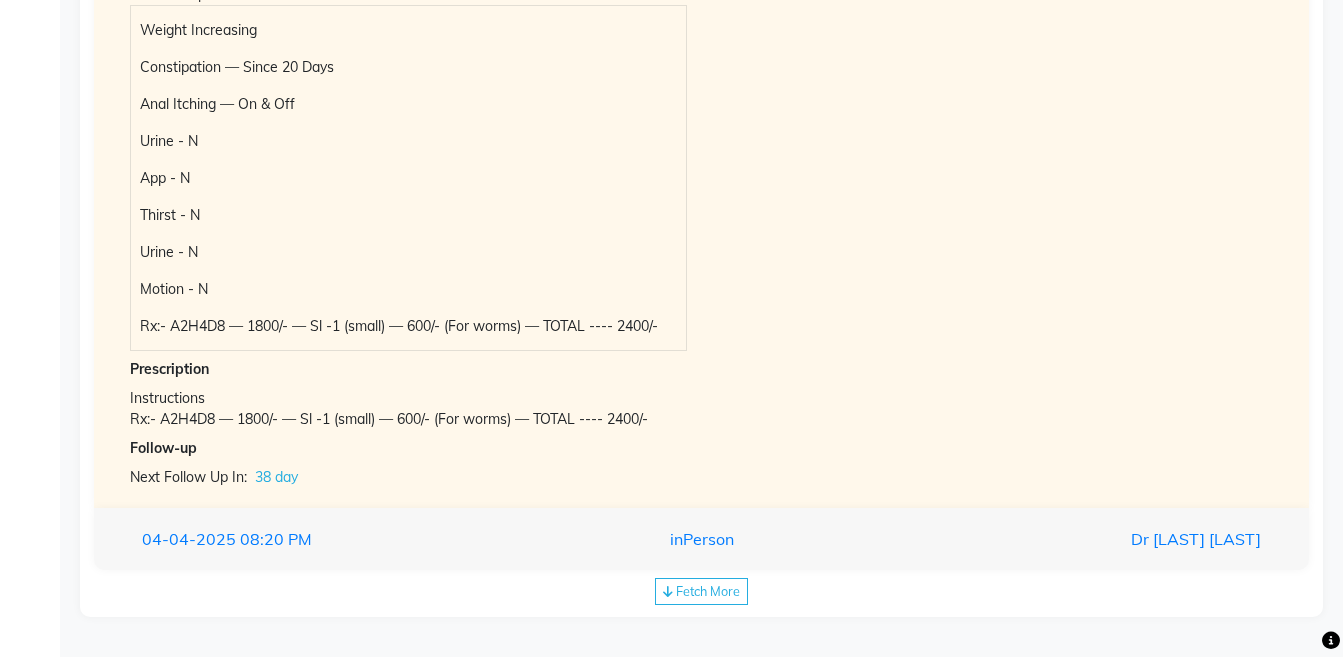 click on "Fetch More" 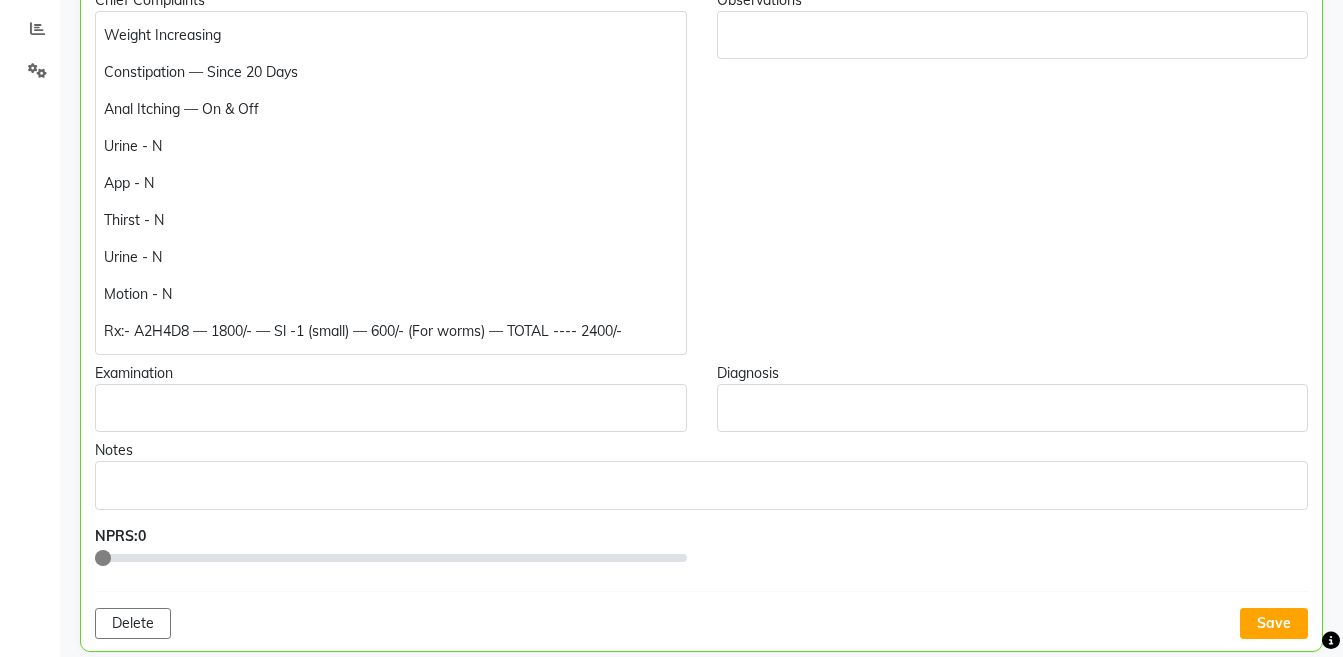 scroll, scrollTop: 621, scrollLeft: 0, axis: vertical 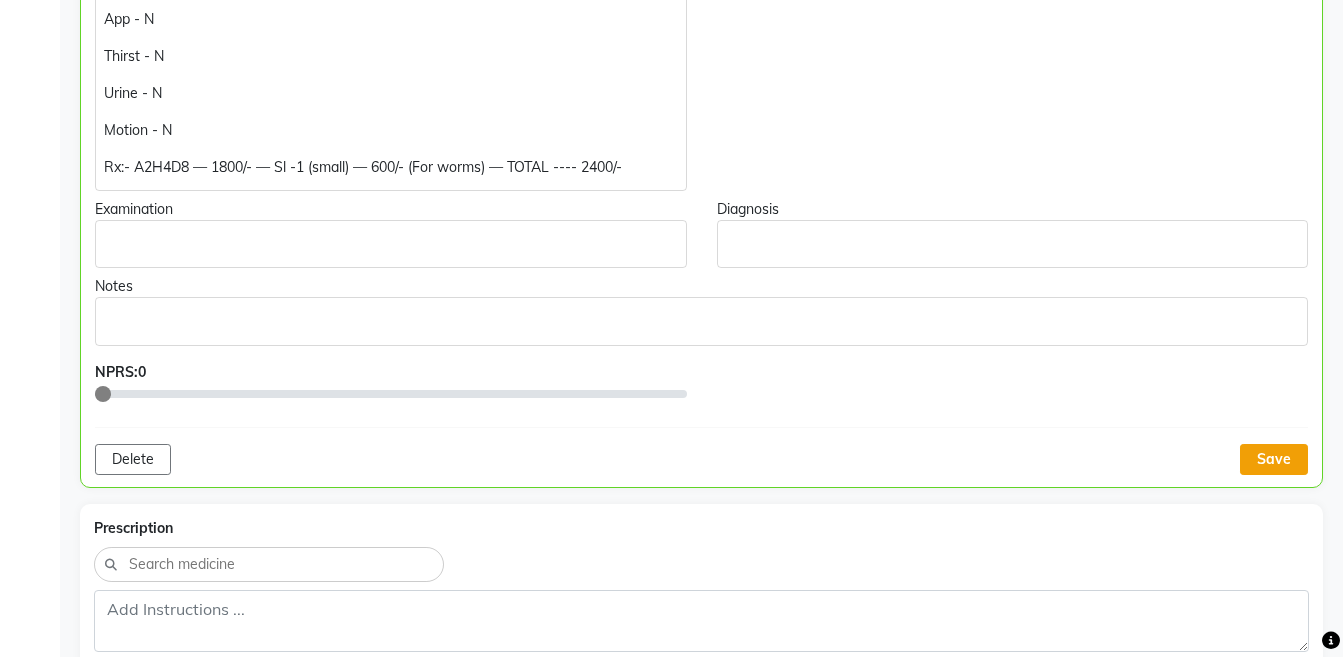 click on "Save" 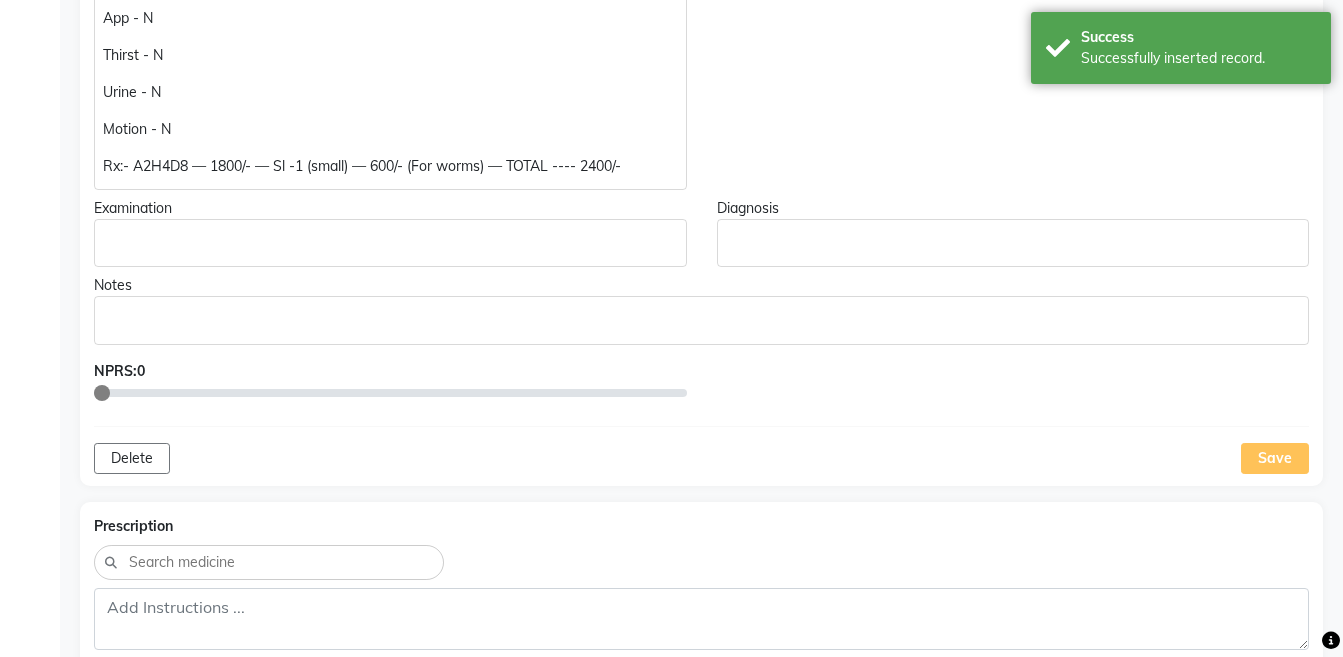 click on "[FIRST] [LAST] Add Family Member Dr. Dr [LAST] [LAST] Dingg Support Dr.[FIRST] [LAST] Dr [FIRST] [LAST] Dr [FIRST] [LAST] Dr [FIRST] [LAST] Dr [FIRST] [LAST] Dr. [FIRST] [LAST] Dr [FIRST] [LAST] Dr [FIRST] [LAST] Dr [LAST] [LAST] [FIRST] [LAST] [FIRST] [LAST] [FIRST] [LAST] Age Gender: Not Selected Male Female Patient Code: ADY-40 Blood Group: Not Selected O- O+ A- A+ B- B+ AB- AB+ Allergies: Food: Drug: Diseases: Height: Weight: BP: SBP: DBP: HR: [DATE] at [TIME] (inPerson) Email Print New Visit Doctor Notes Chief Complaints Weight Increasing Constipation — Since 20 Days Anal Itching — On & Off Urine - N App - N Thirst - N Urine - N Motion - N Rx:- A2H4D8 — 1800/- — Sl -1 (small) — 600/- (For worms) — TOTAL ---- 2400/- Observations Examination Diagnosis Notes NPRS: 0 Delete Save Prescription Need to add a new medicine? Click here to proceed. Delete Save Lab Orders Delete Save Files Choose a file Follow-up Schedule next visit after 1 day(s) week(s) month(s) Save" 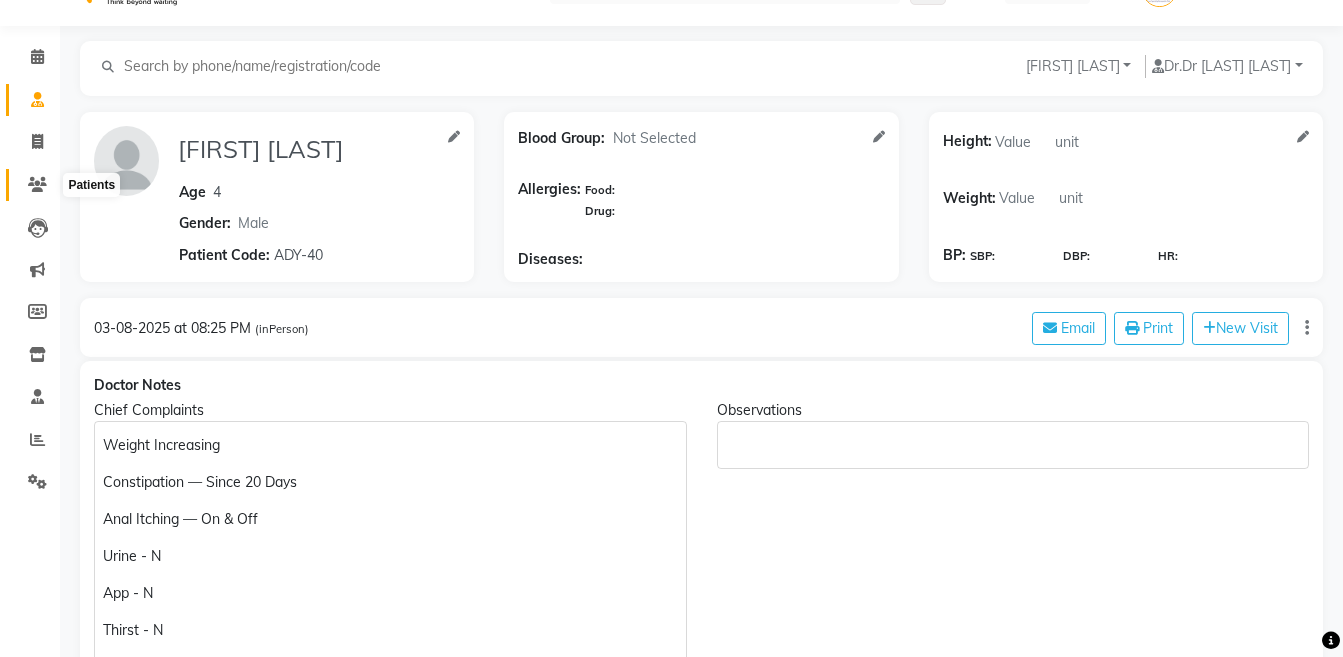 click 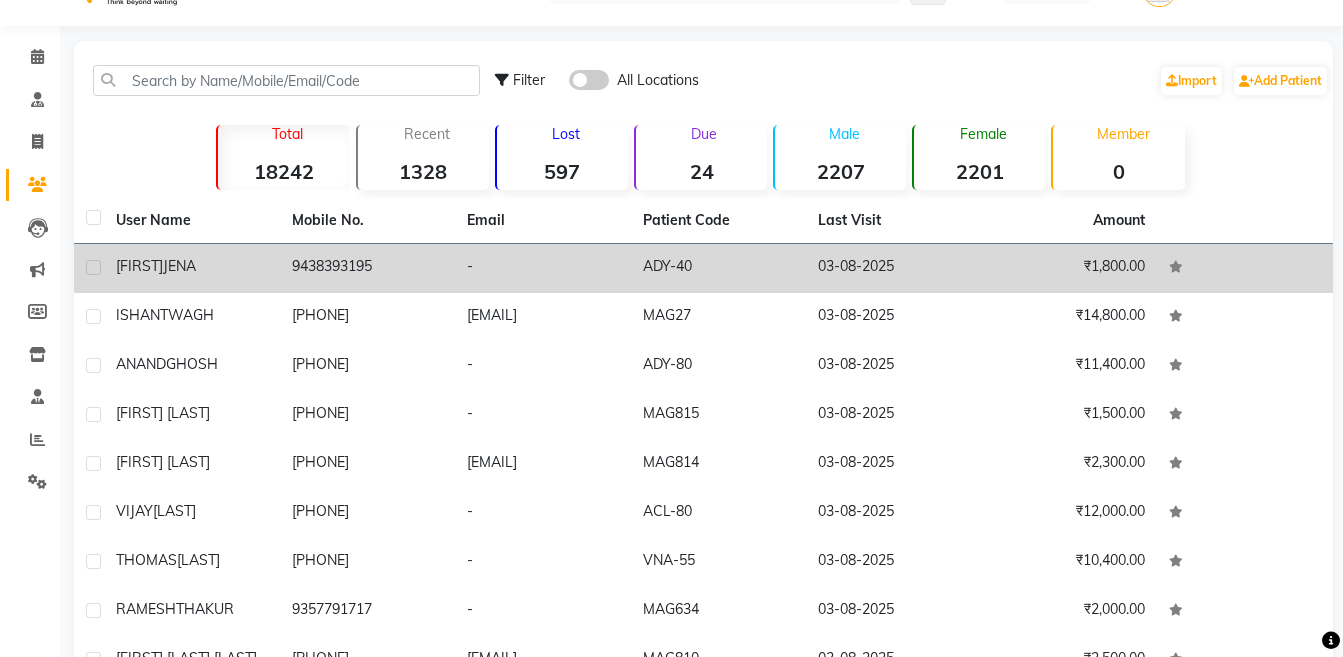 click on "[FIRST] [LAST]" 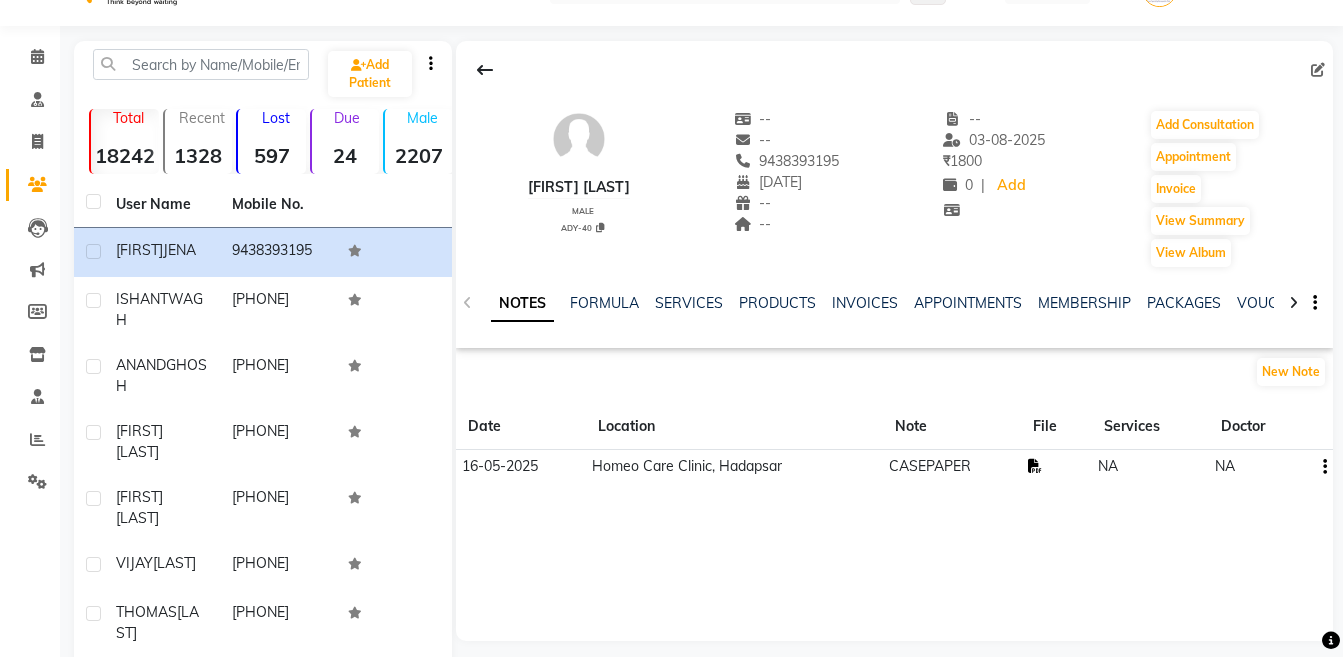 click 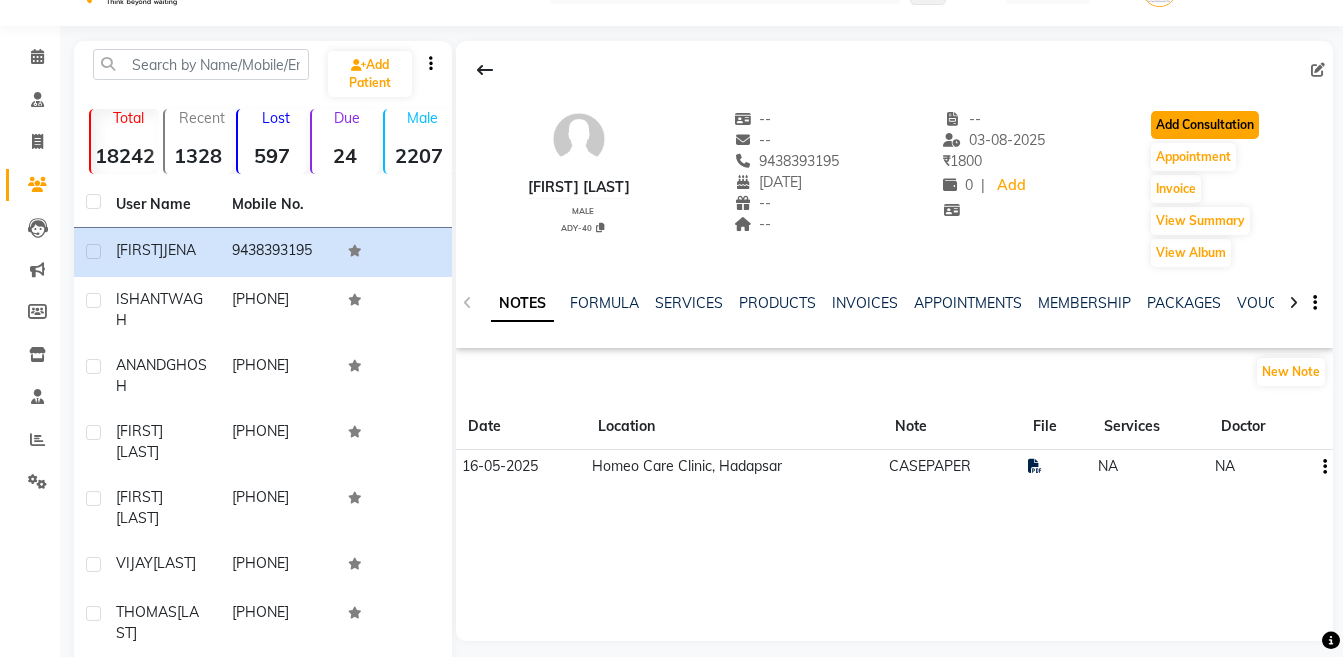 click on "Add Consultation" 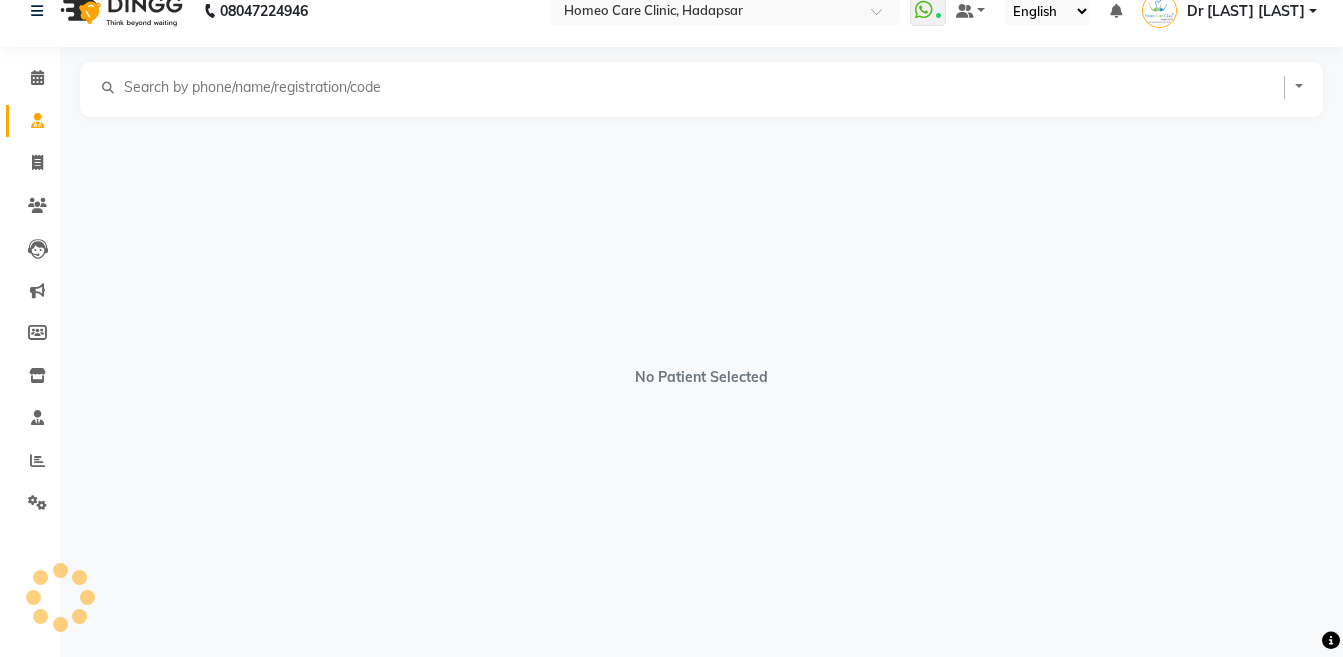 scroll, scrollTop: 0, scrollLeft: 0, axis: both 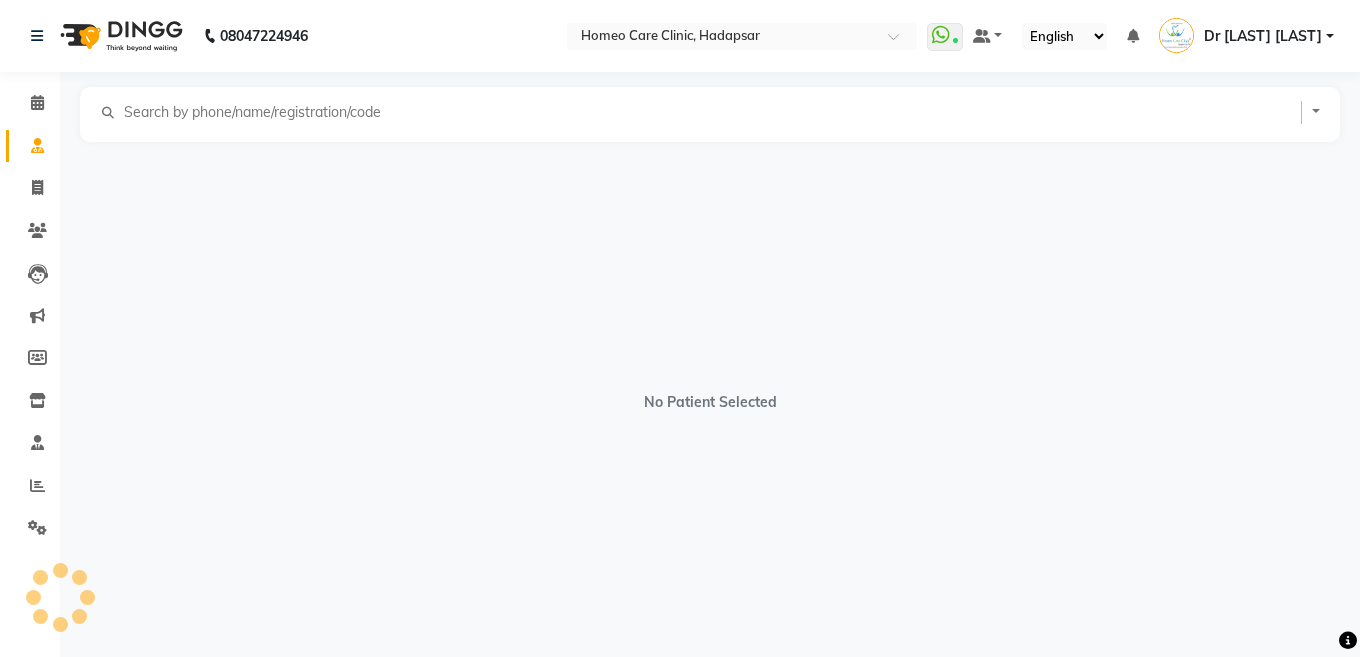 select on "male" 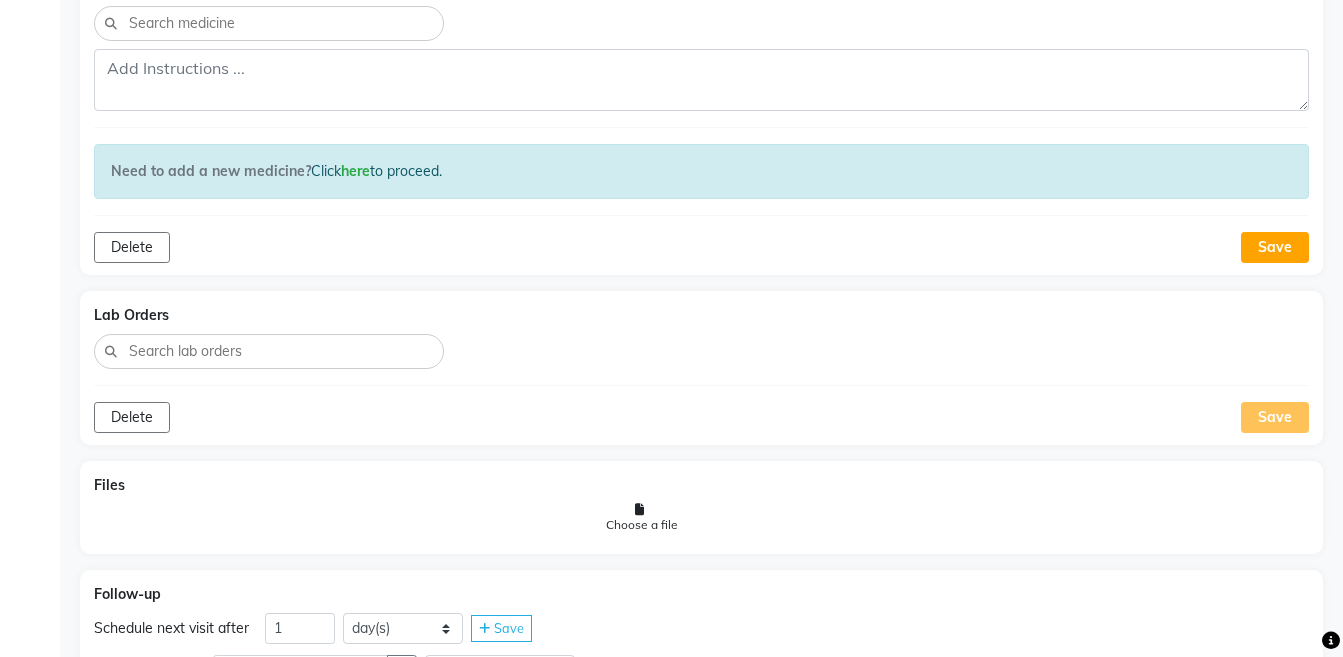 scroll, scrollTop: 1463, scrollLeft: 0, axis: vertical 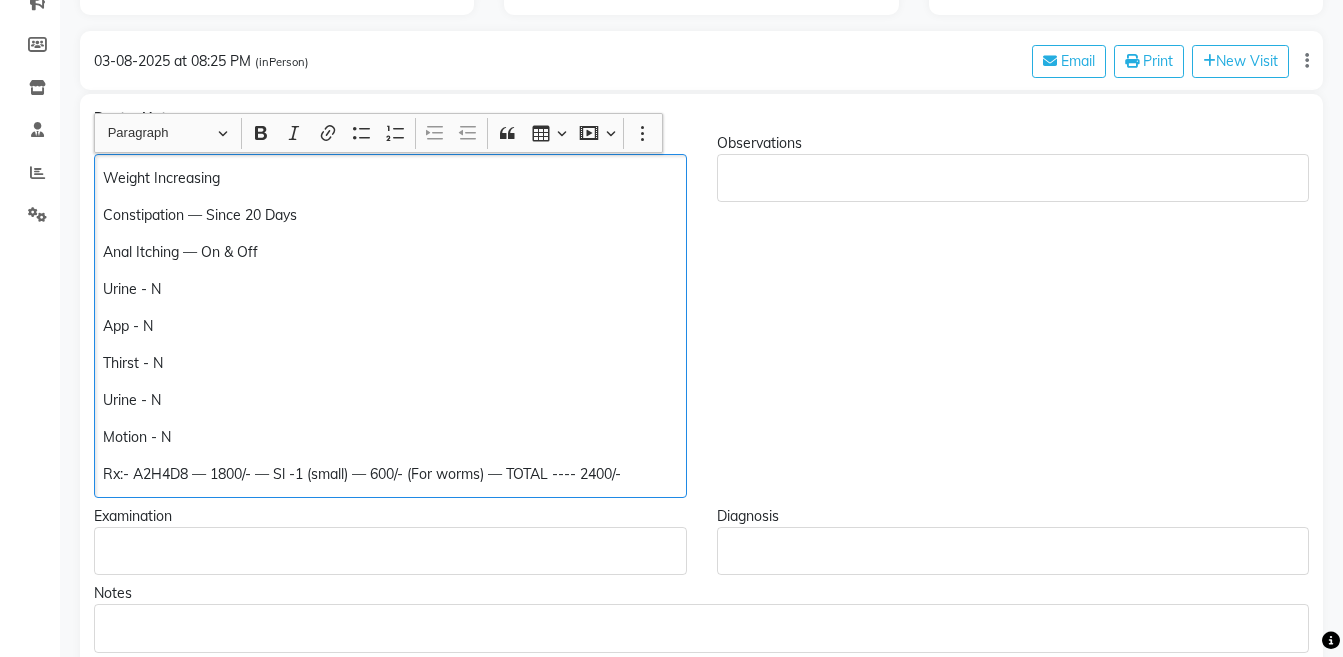 click on "Constipation — Since 20 Days" 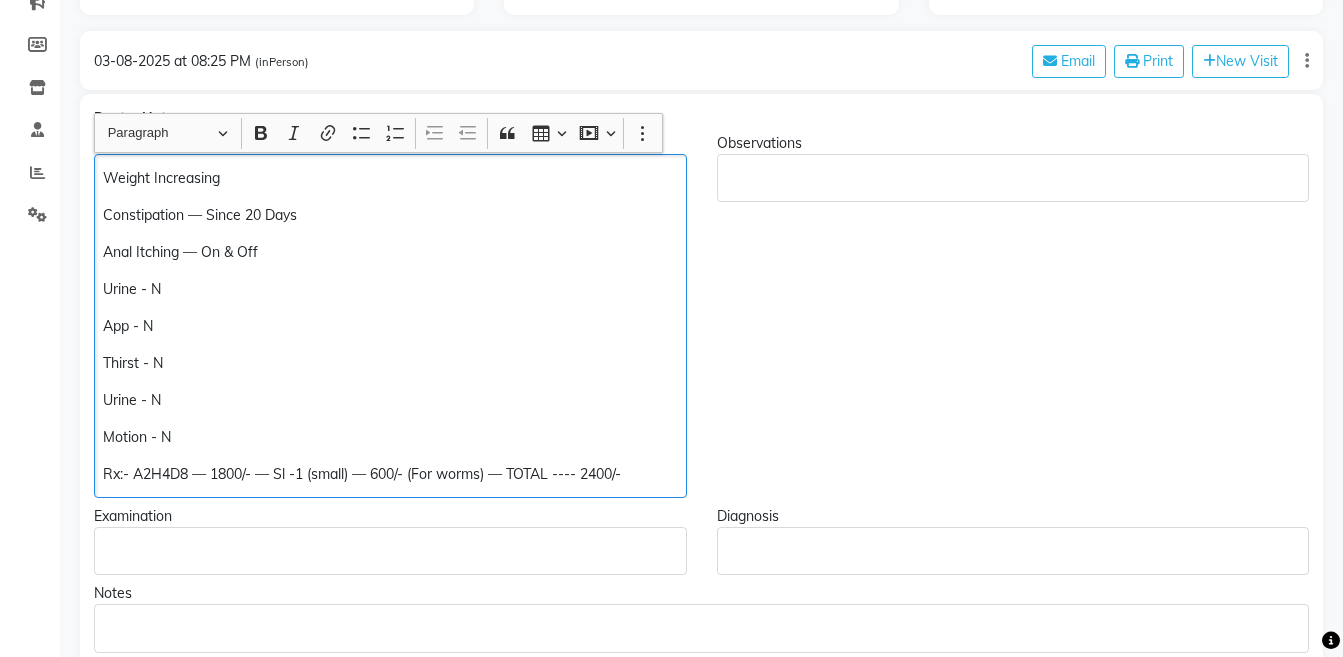 scroll, scrollTop: 314, scrollLeft: 0, axis: vertical 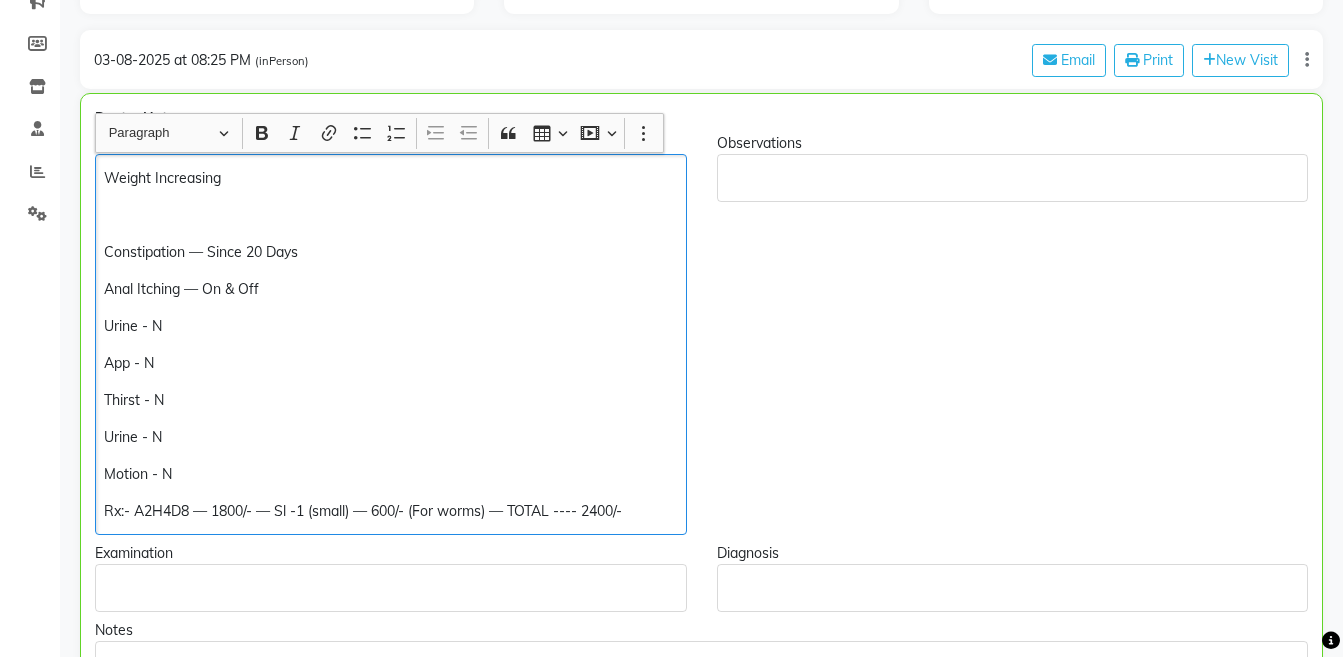 type 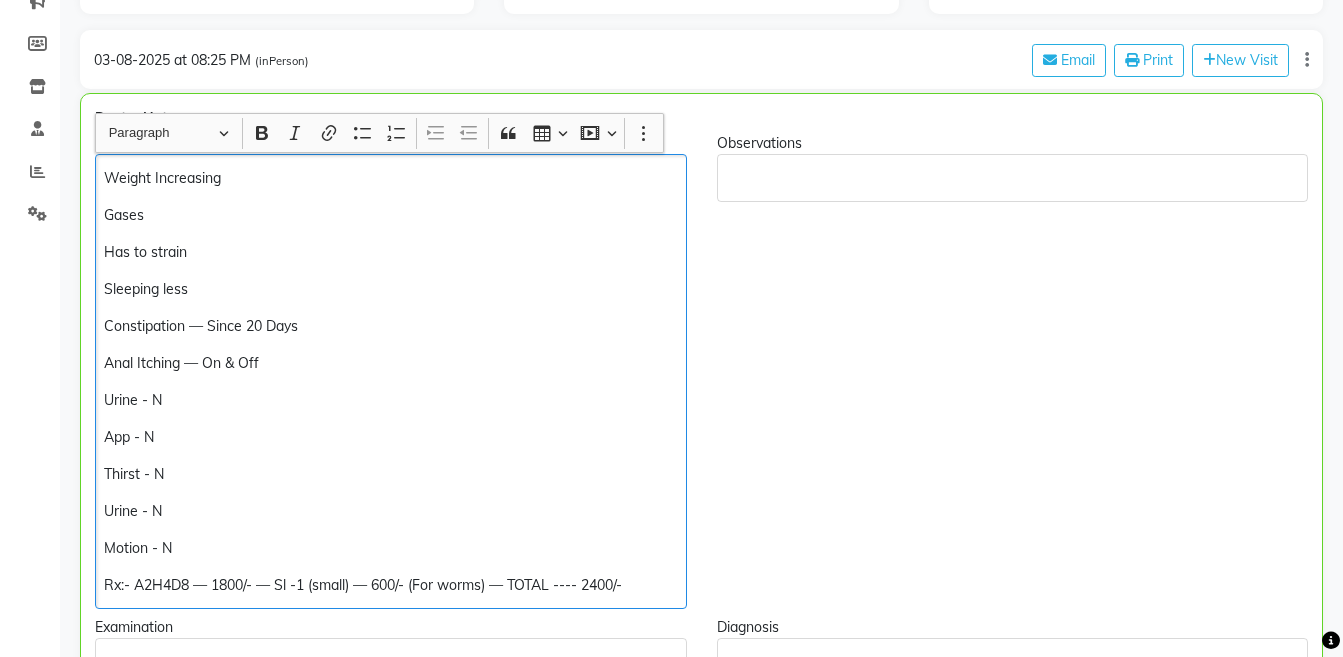 click on "Rx:- A2H4D8 — 1800/- — Sl -1 (small) — 600/- (For worms) — TOTAL ---- 2400/-" 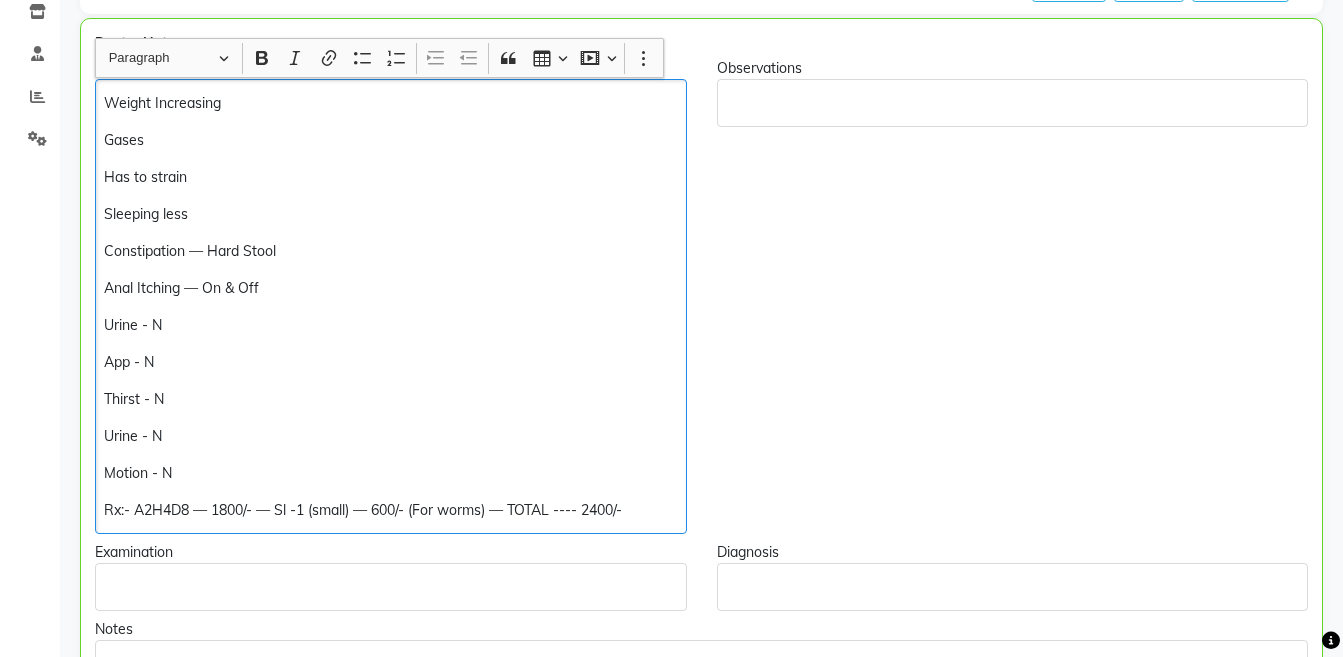 scroll, scrollTop: 393, scrollLeft: 0, axis: vertical 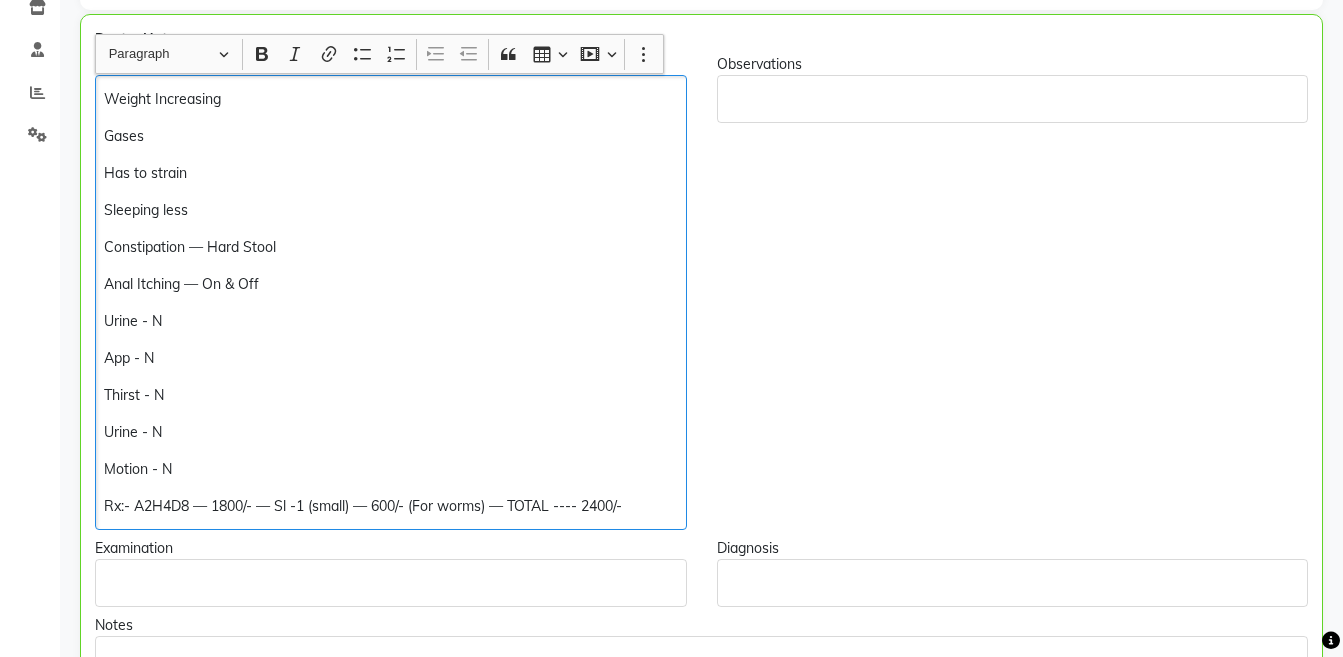click on "Rx:- A2H4D8 — 1800/- — Sl -1 (small) — 600/- (For worms) — TOTAL ---- 2400/-" 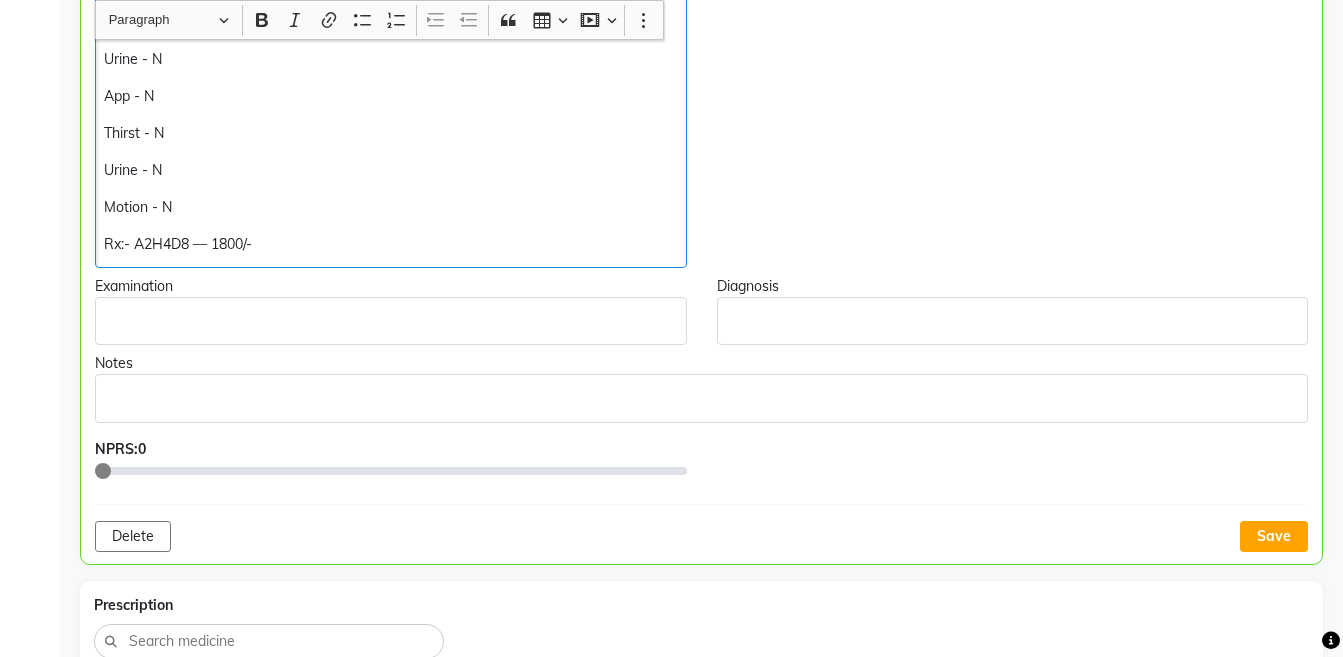 scroll, scrollTop: 787, scrollLeft: 0, axis: vertical 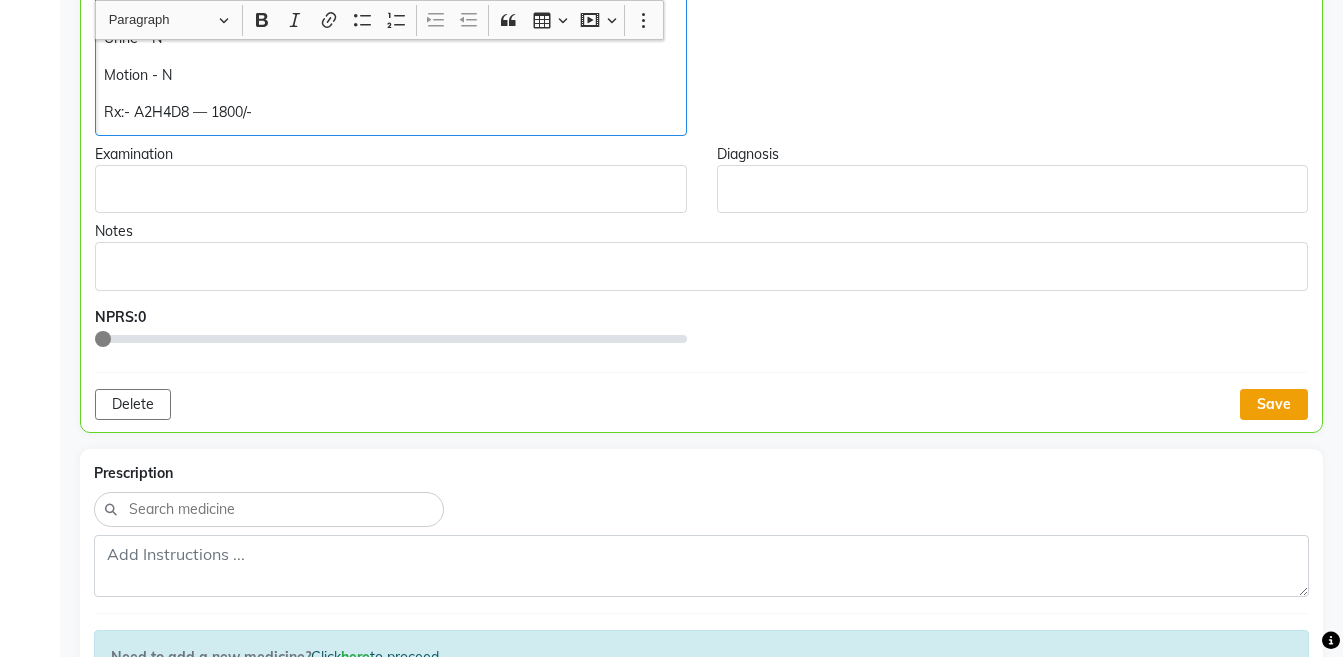 click on "Save" 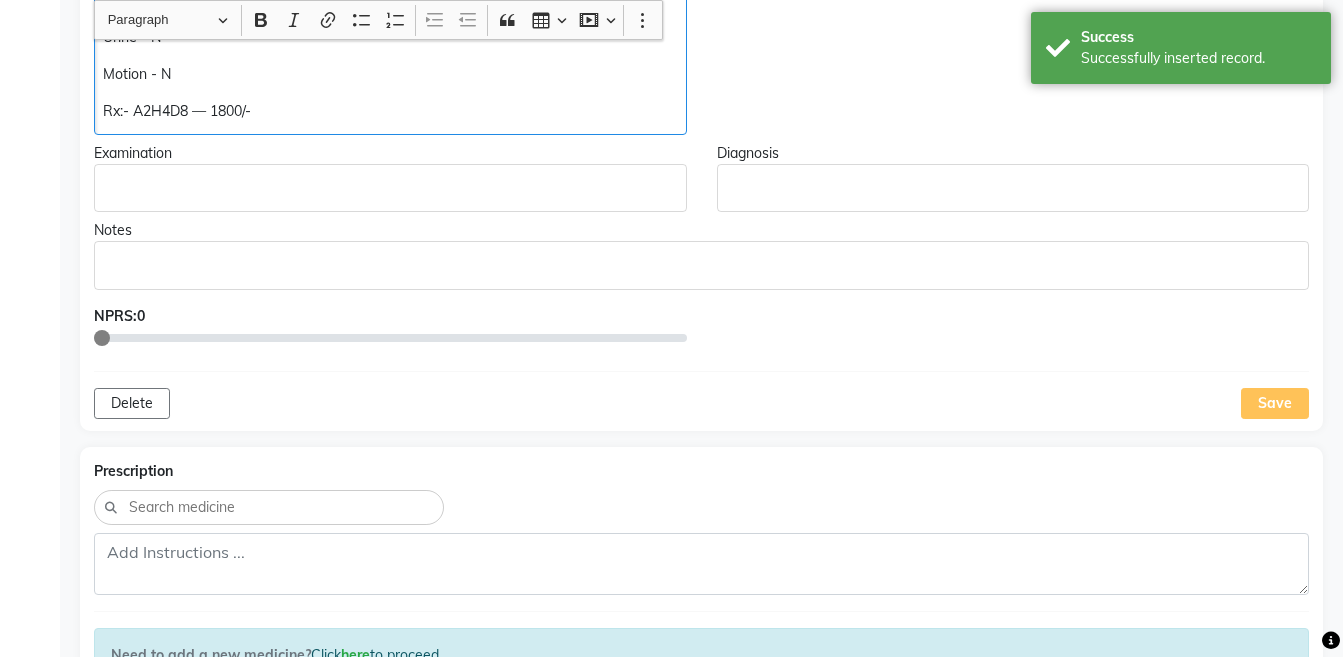 click on "Rx:- A2H4D8 — 1800/-" 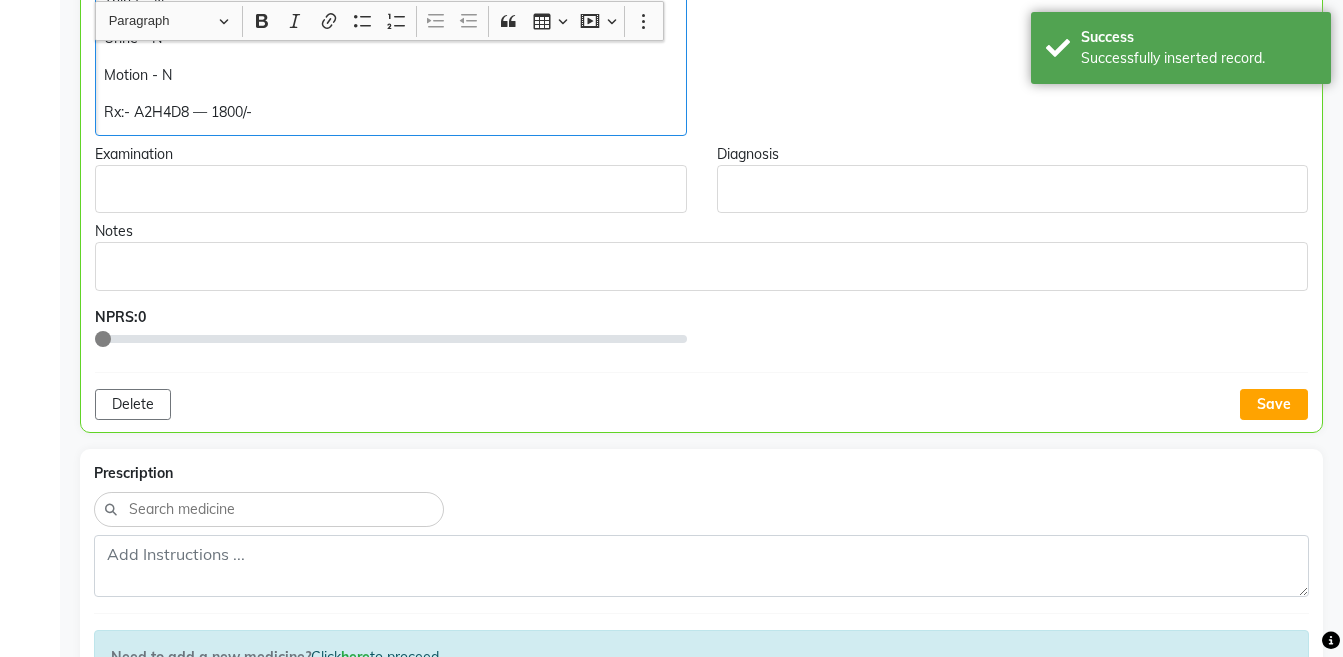 scroll, scrollTop: 788, scrollLeft: 0, axis: vertical 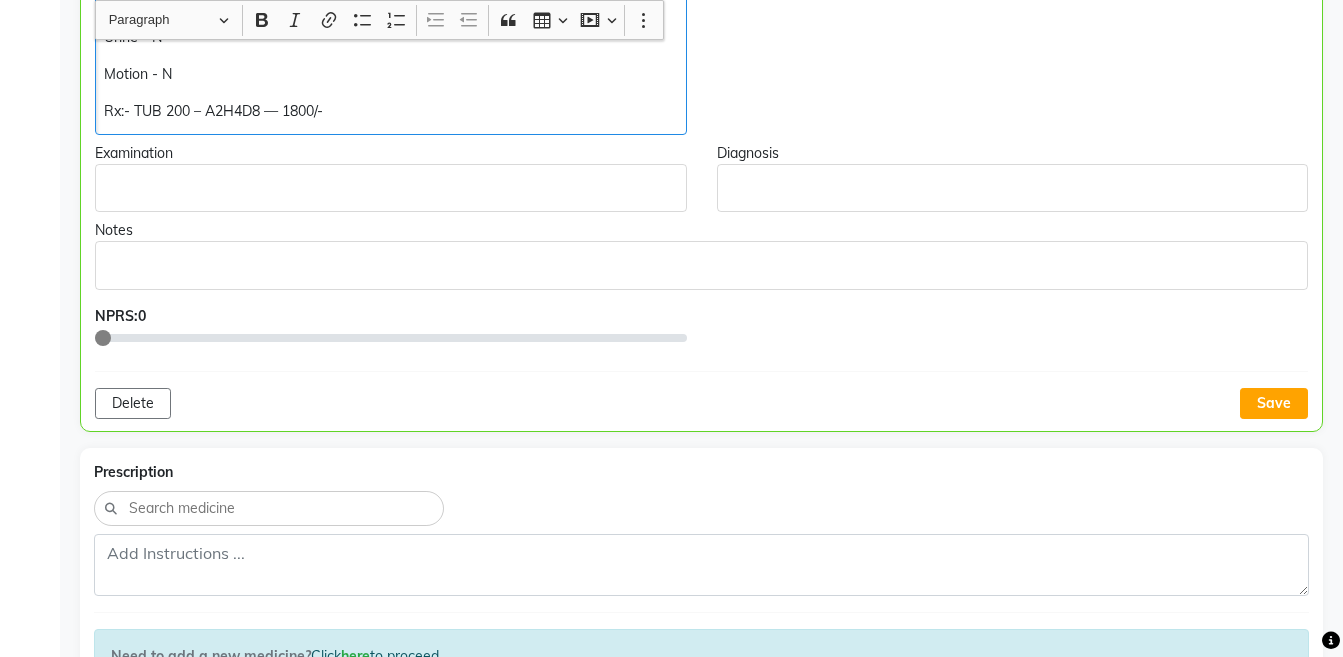 click on "Rx:- TUB 200 – A2H4D8 — 1800/-" 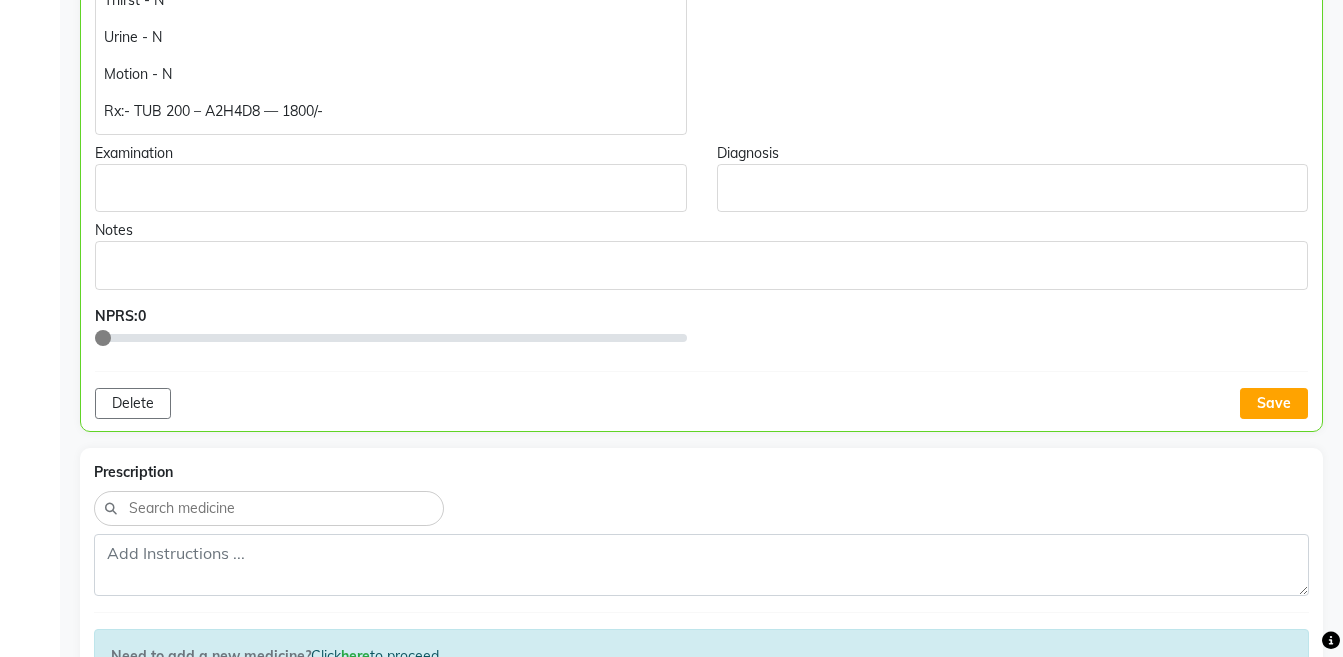 click on "Rx:- TUB 200 – A2H4D8 — 1800/-" 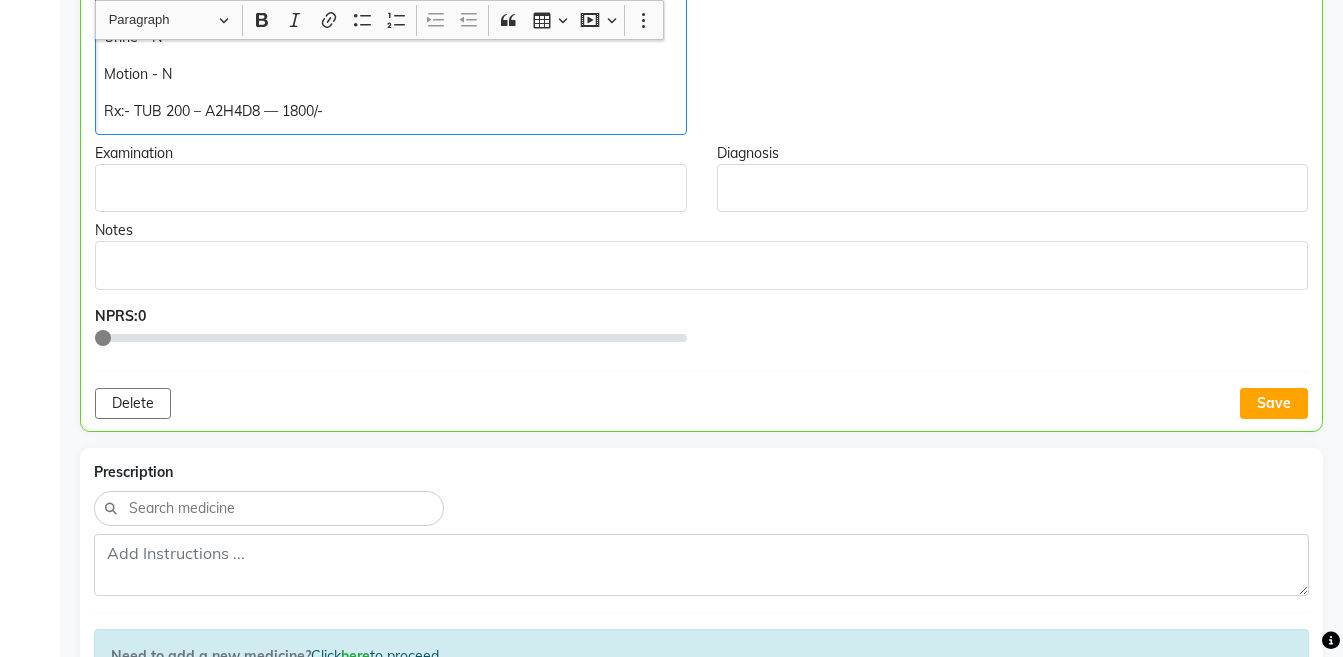 copy on "Rx:- TUB 200 – A2H4D8 — 1800/-" 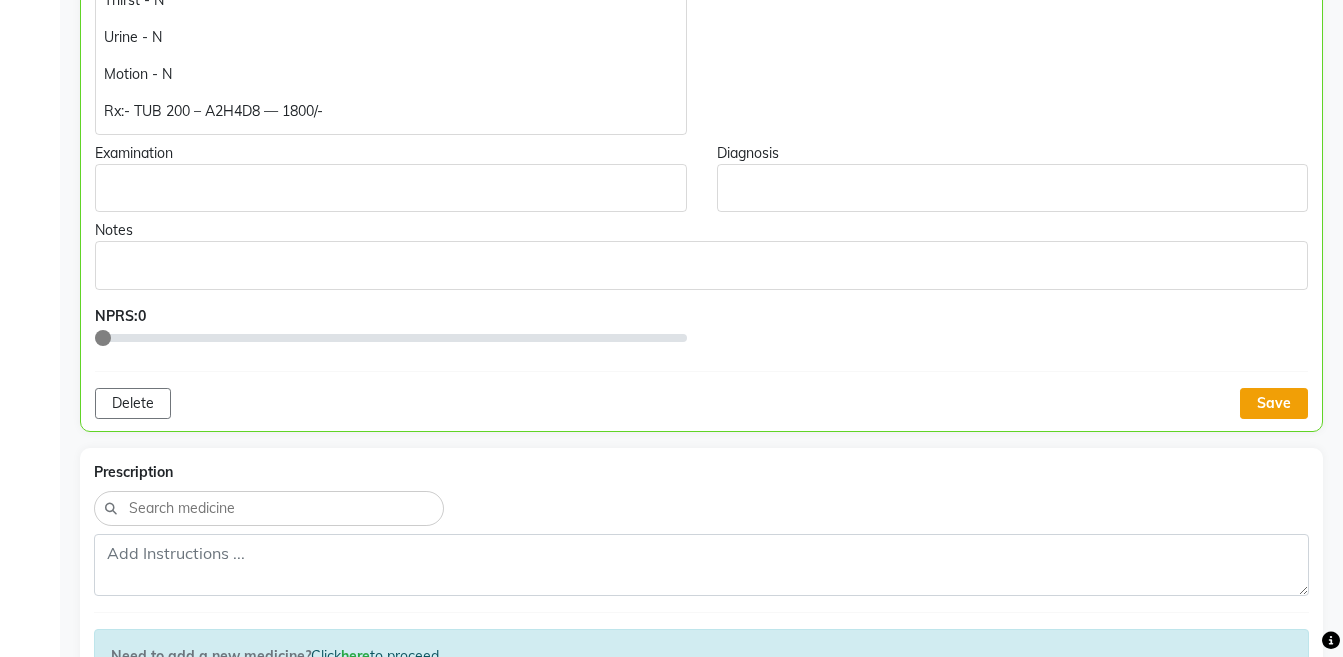 click on "Save" 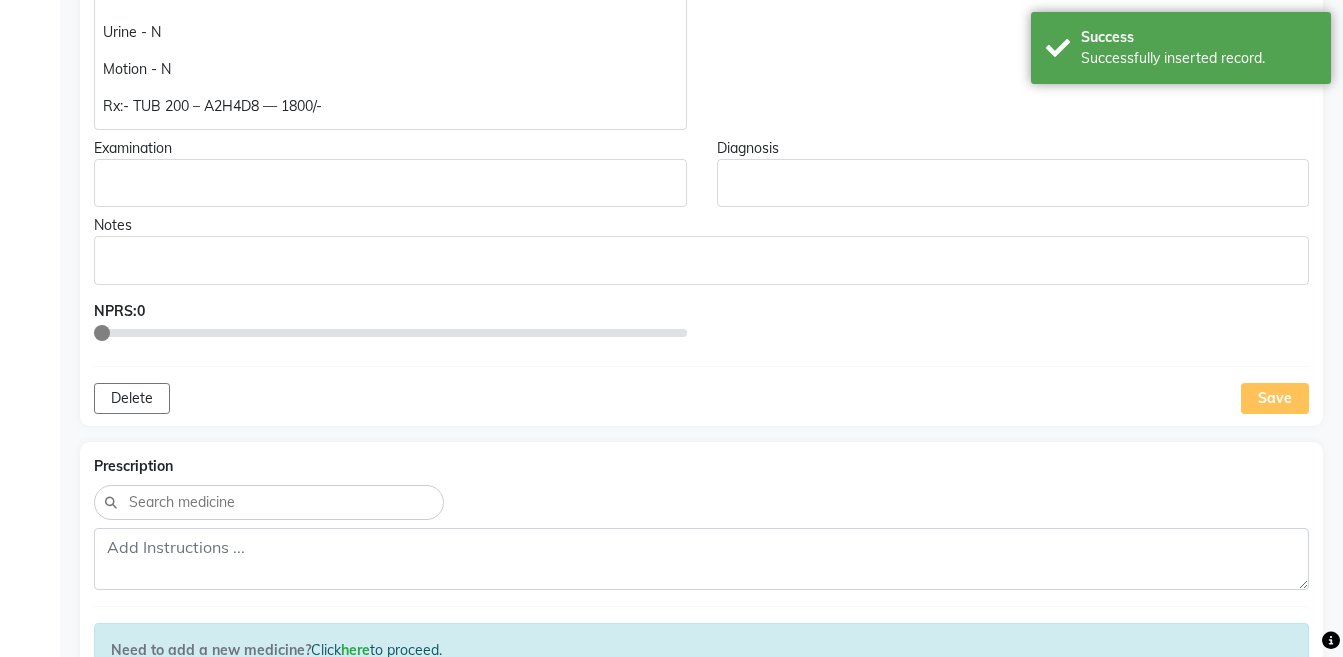 scroll, scrollTop: 888, scrollLeft: 0, axis: vertical 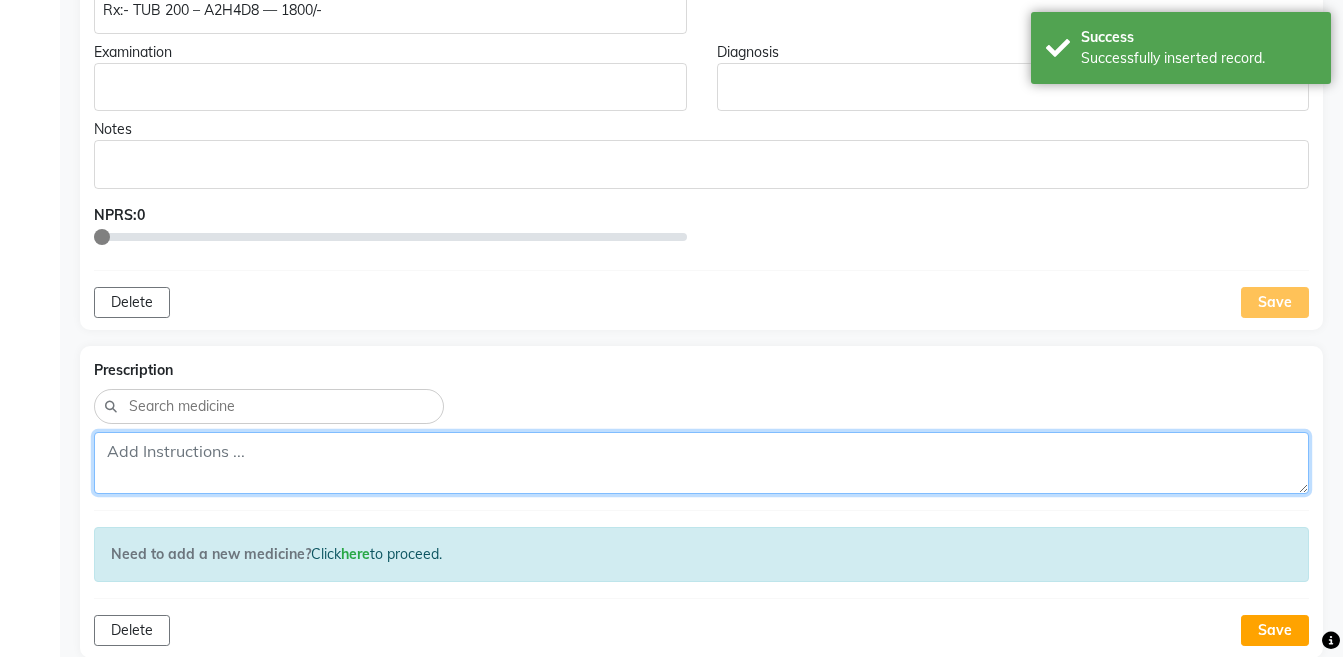 click 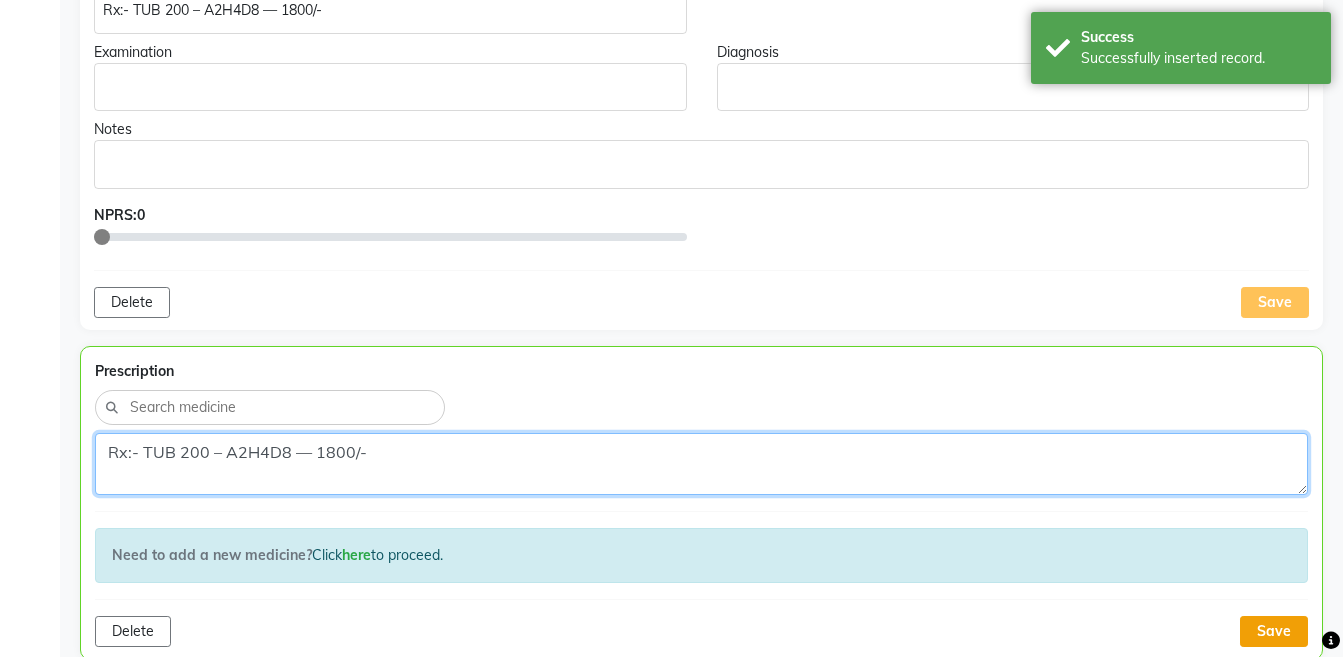 type on "Rx:- TUB 200 – A2H4D8 — 1800/-" 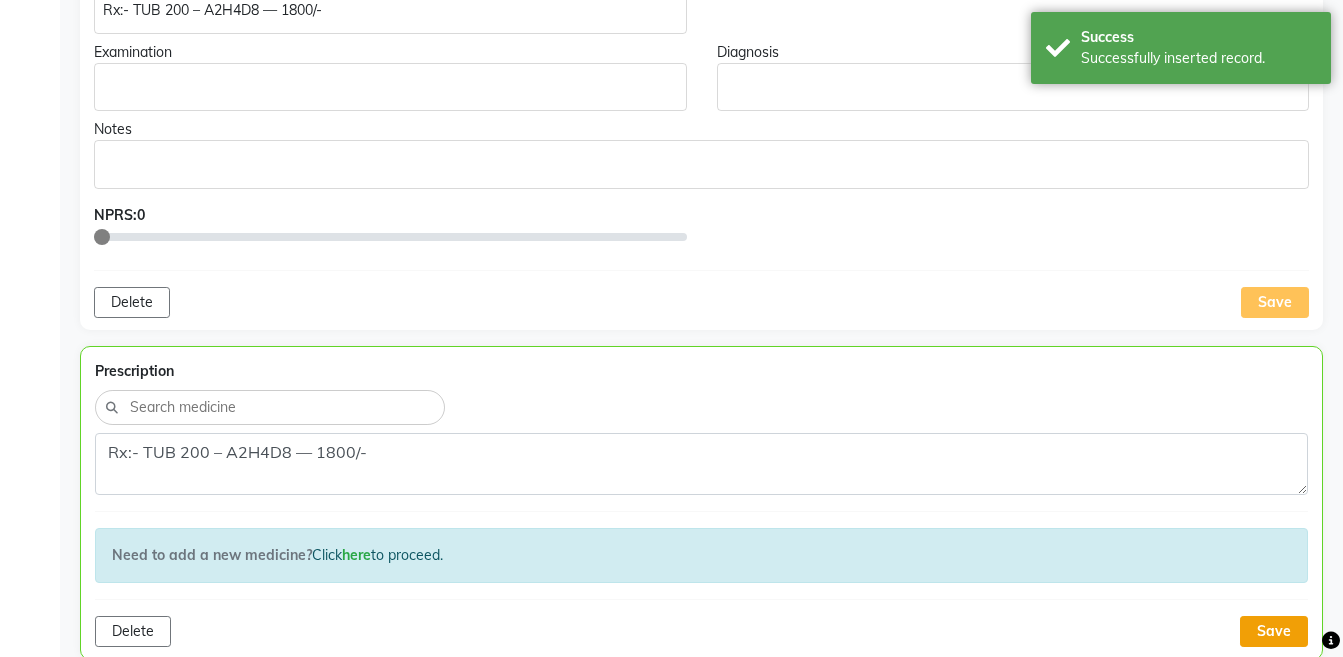 click on "Save" 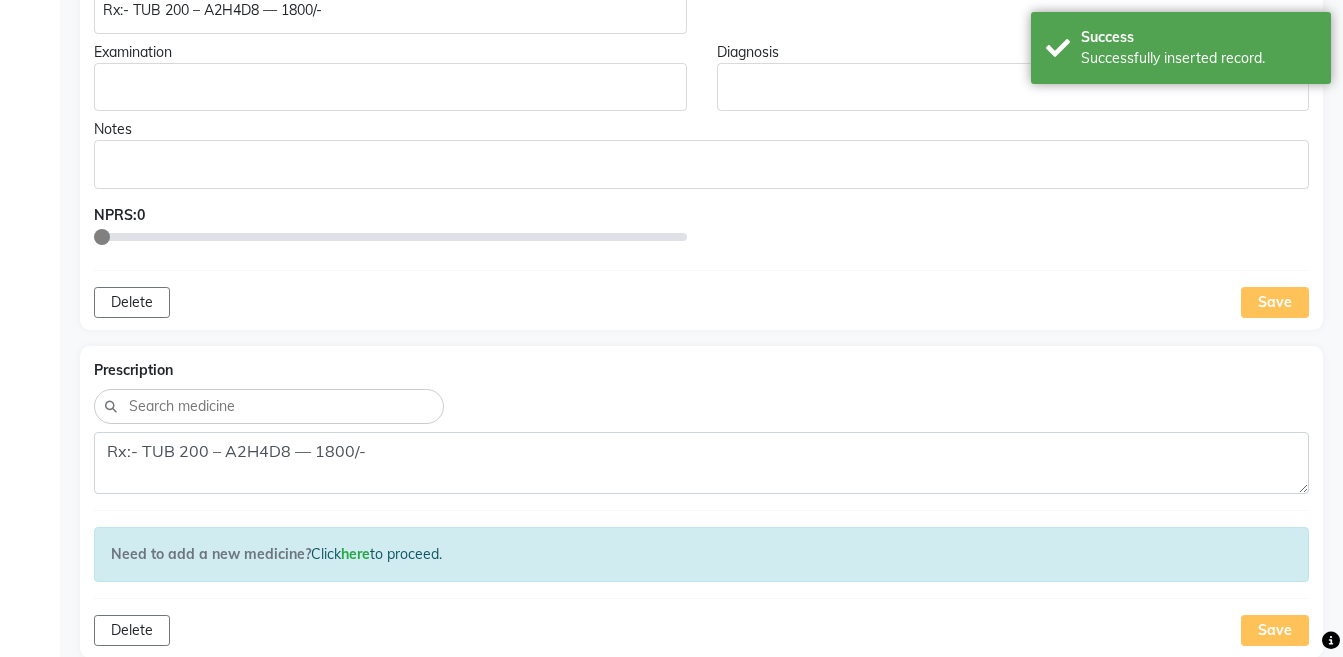 scroll, scrollTop: 1574, scrollLeft: 0, axis: vertical 